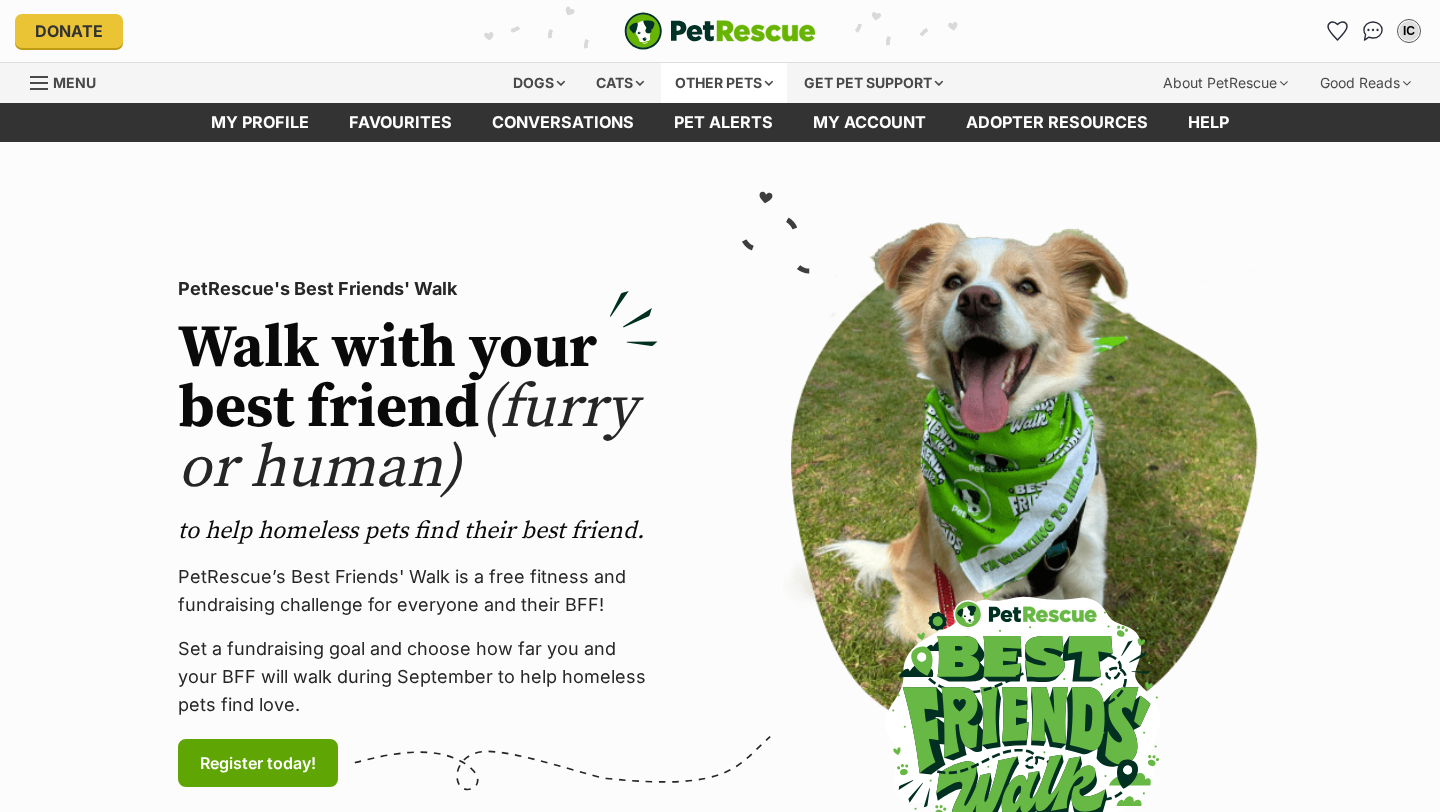 scroll, scrollTop: 0, scrollLeft: 0, axis: both 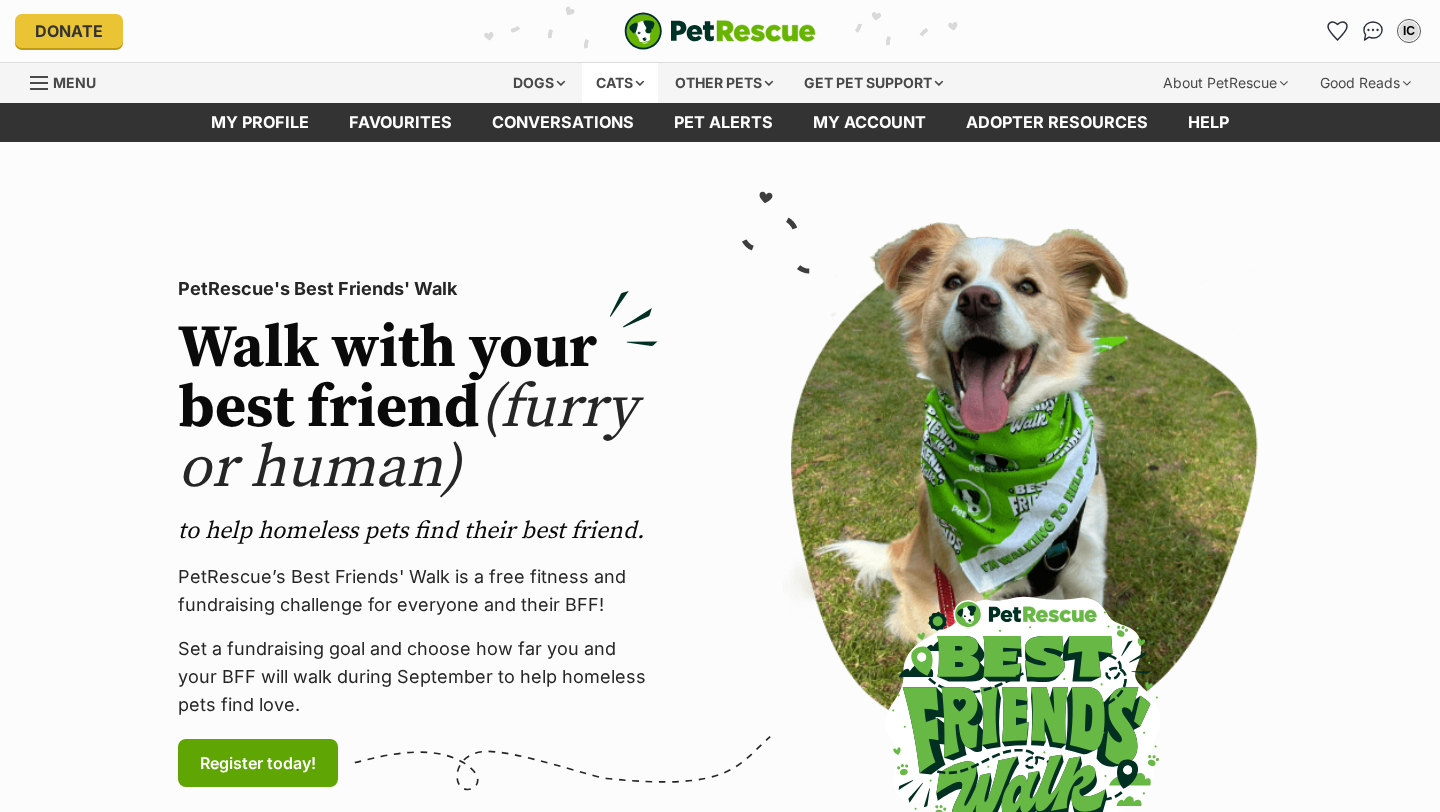 click on "Cats" at bounding box center (620, 83) 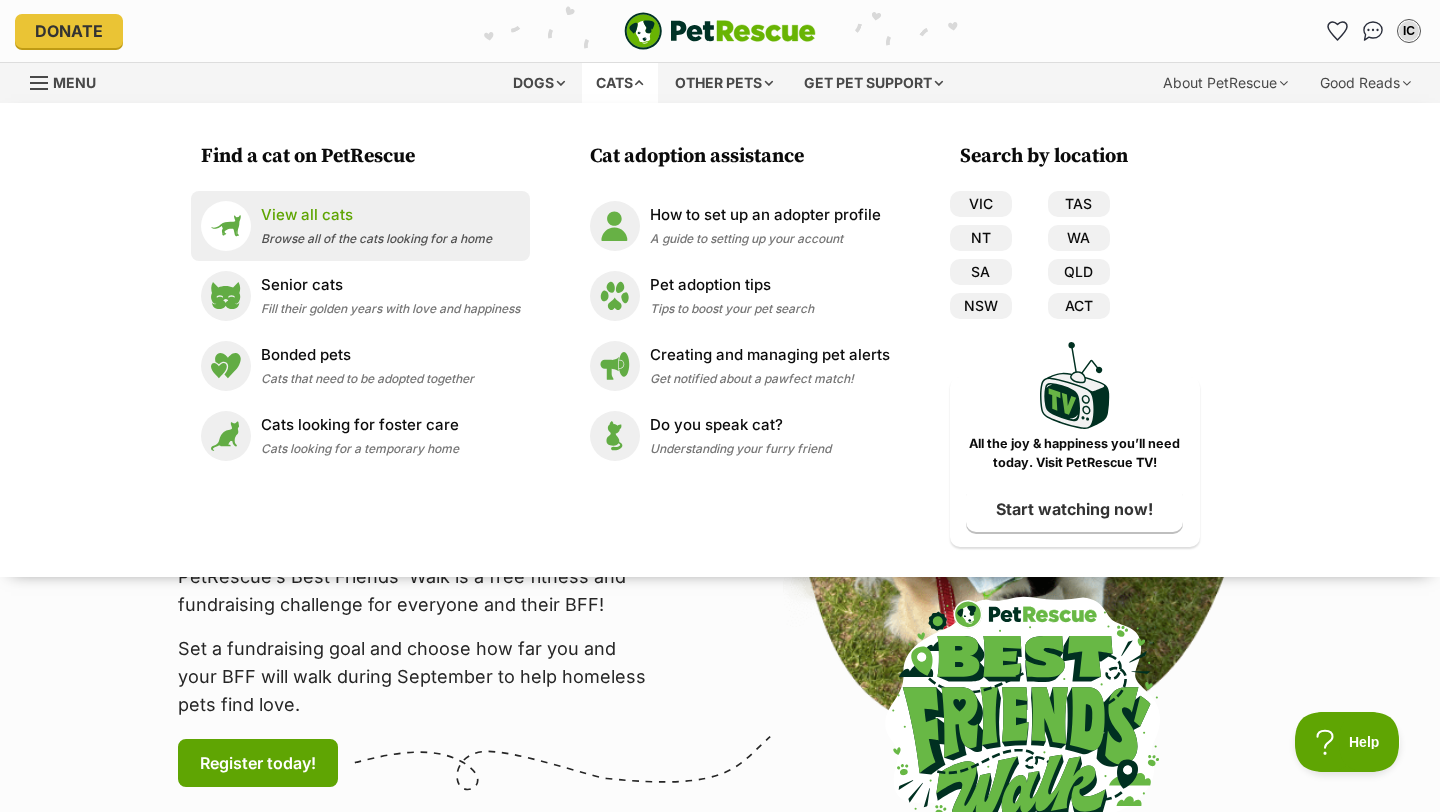 scroll, scrollTop: 0, scrollLeft: 0, axis: both 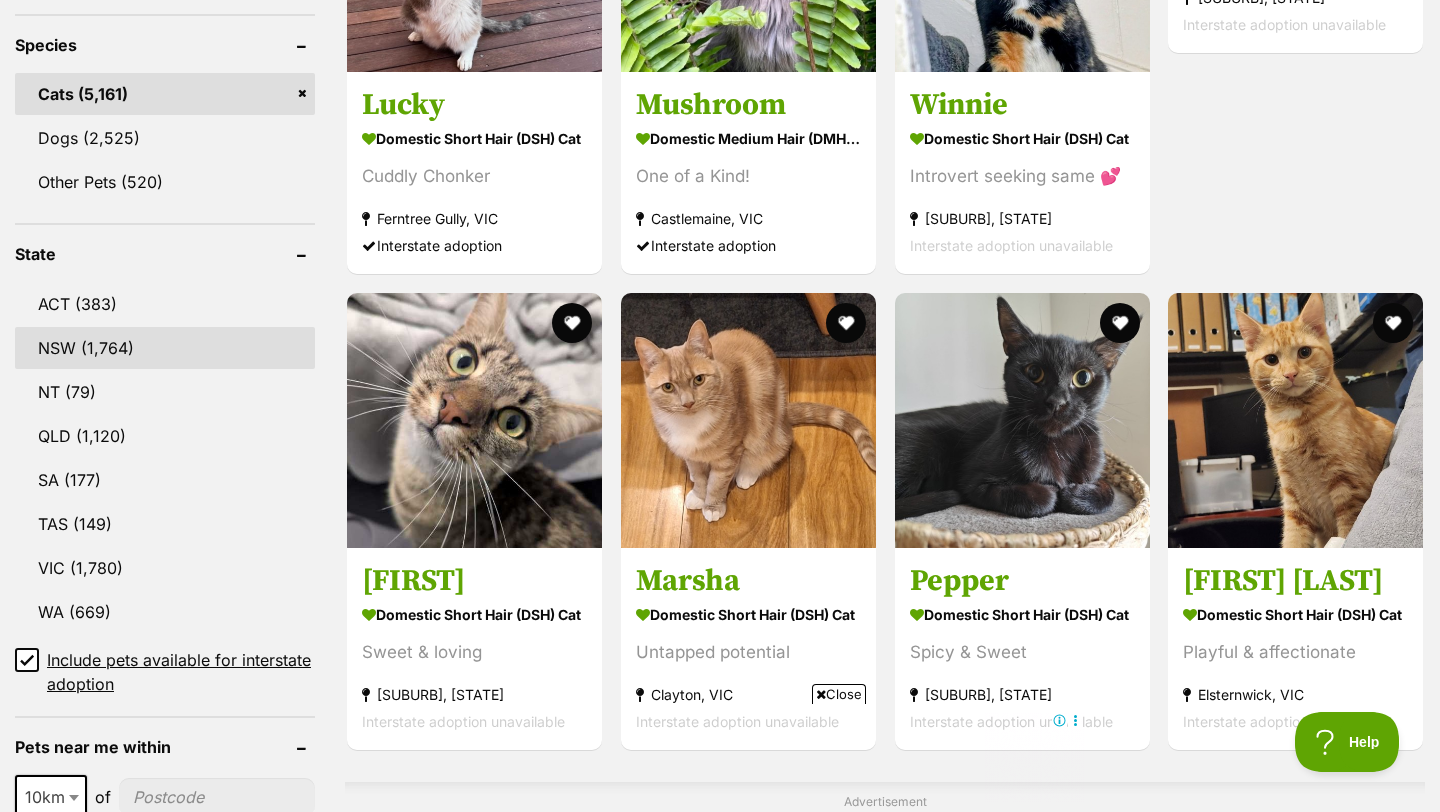 click on "NSW (1,764)" at bounding box center [165, 348] 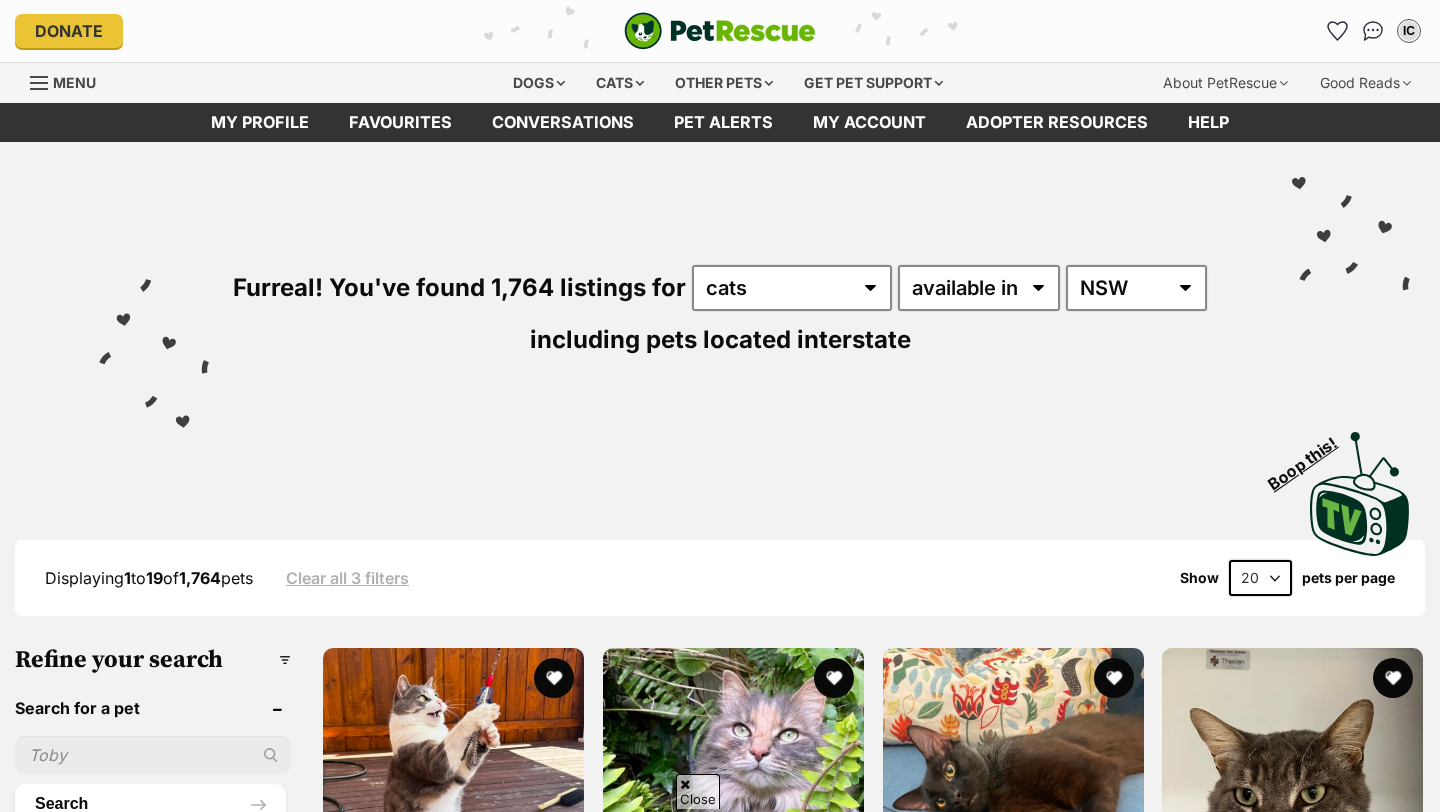 scroll, scrollTop: 618, scrollLeft: 0, axis: vertical 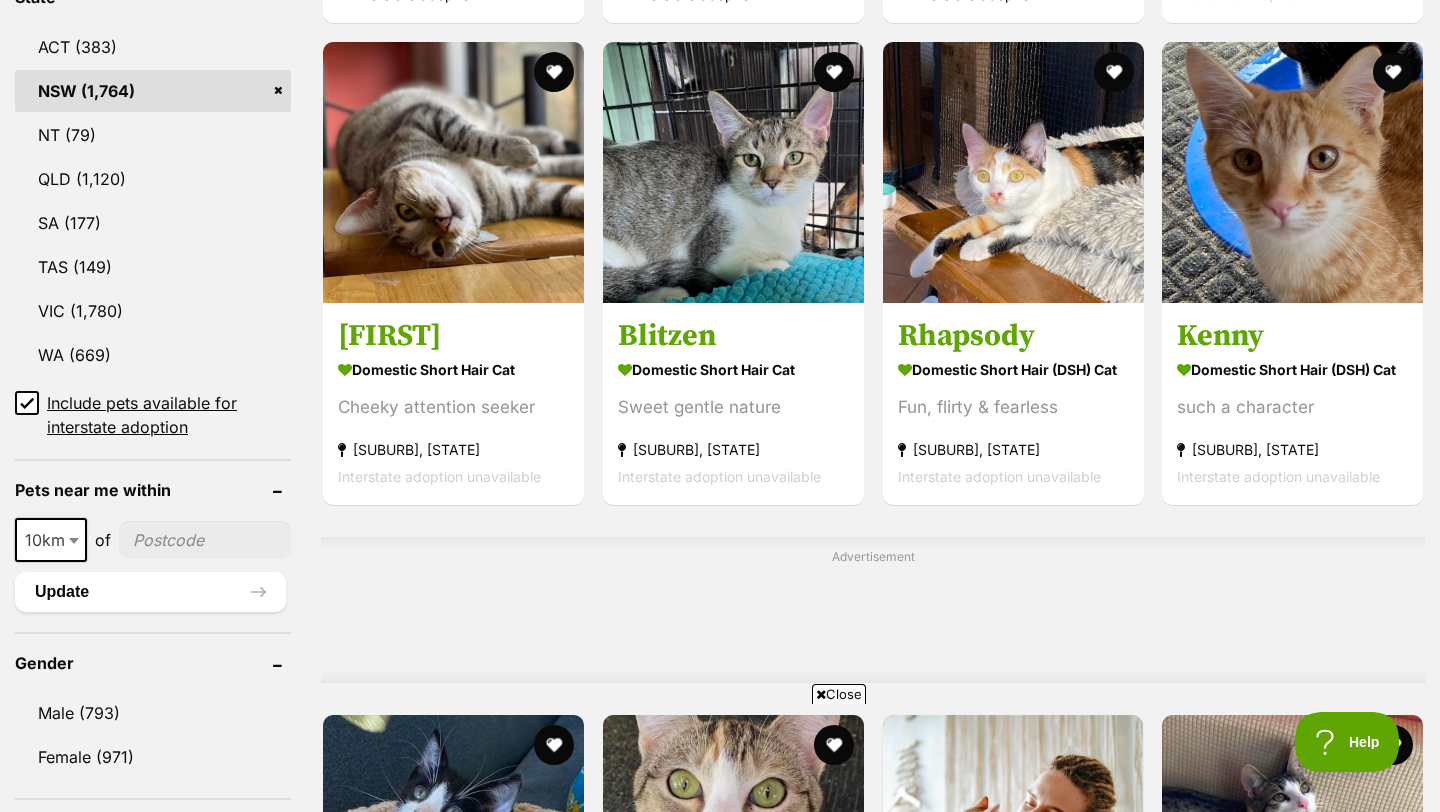 click at bounding box center [205, 540] 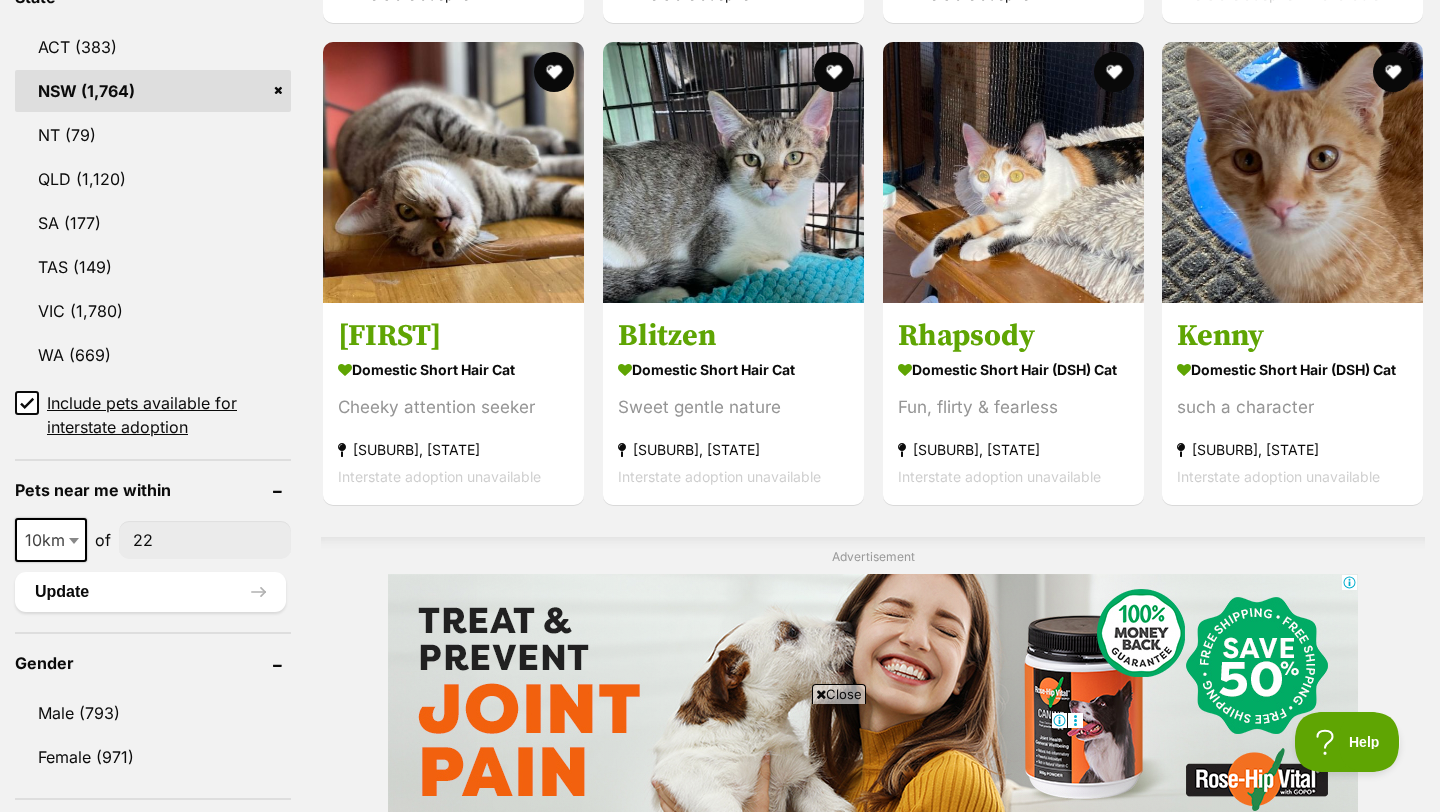scroll, scrollTop: 0, scrollLeft: 0, axis: both 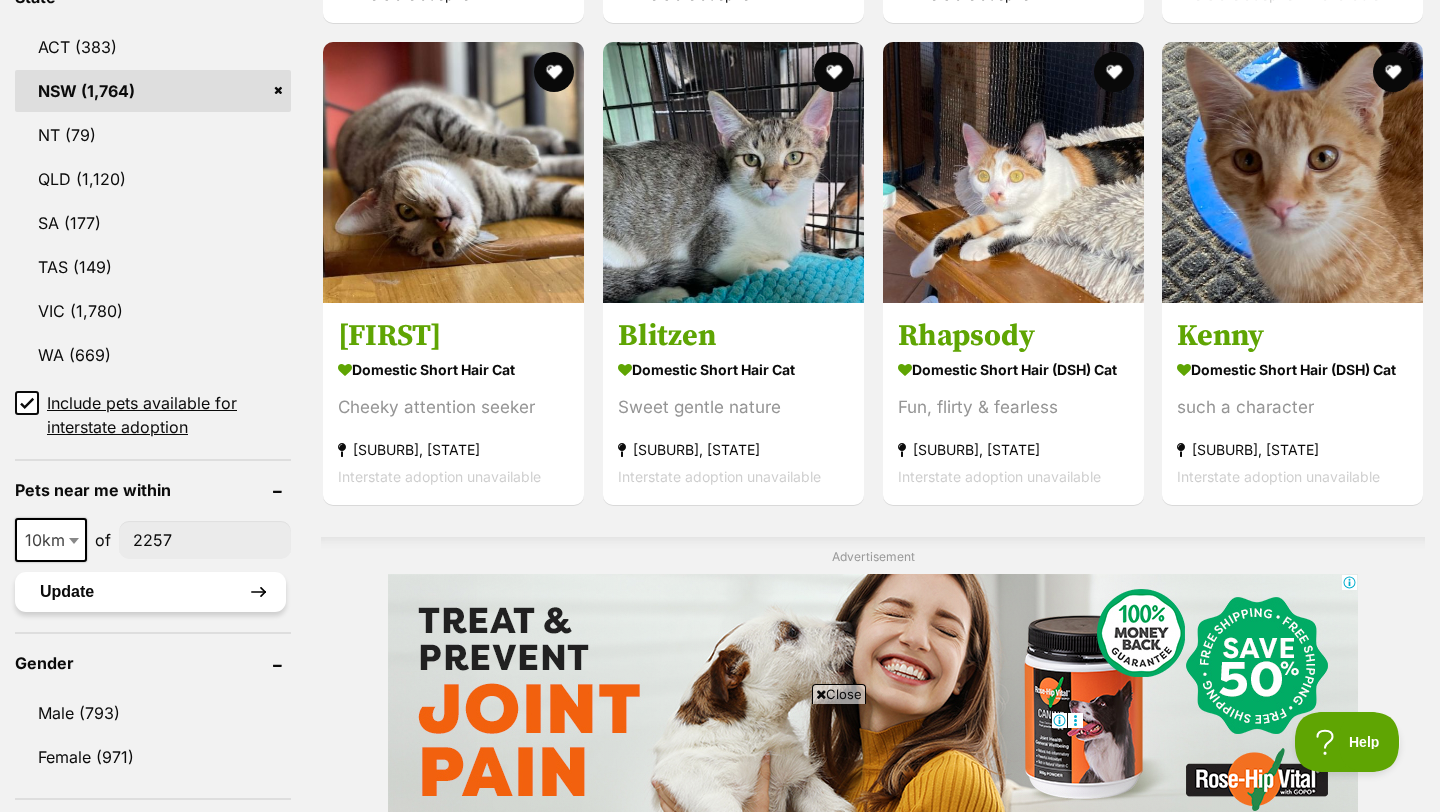 type on "2257" 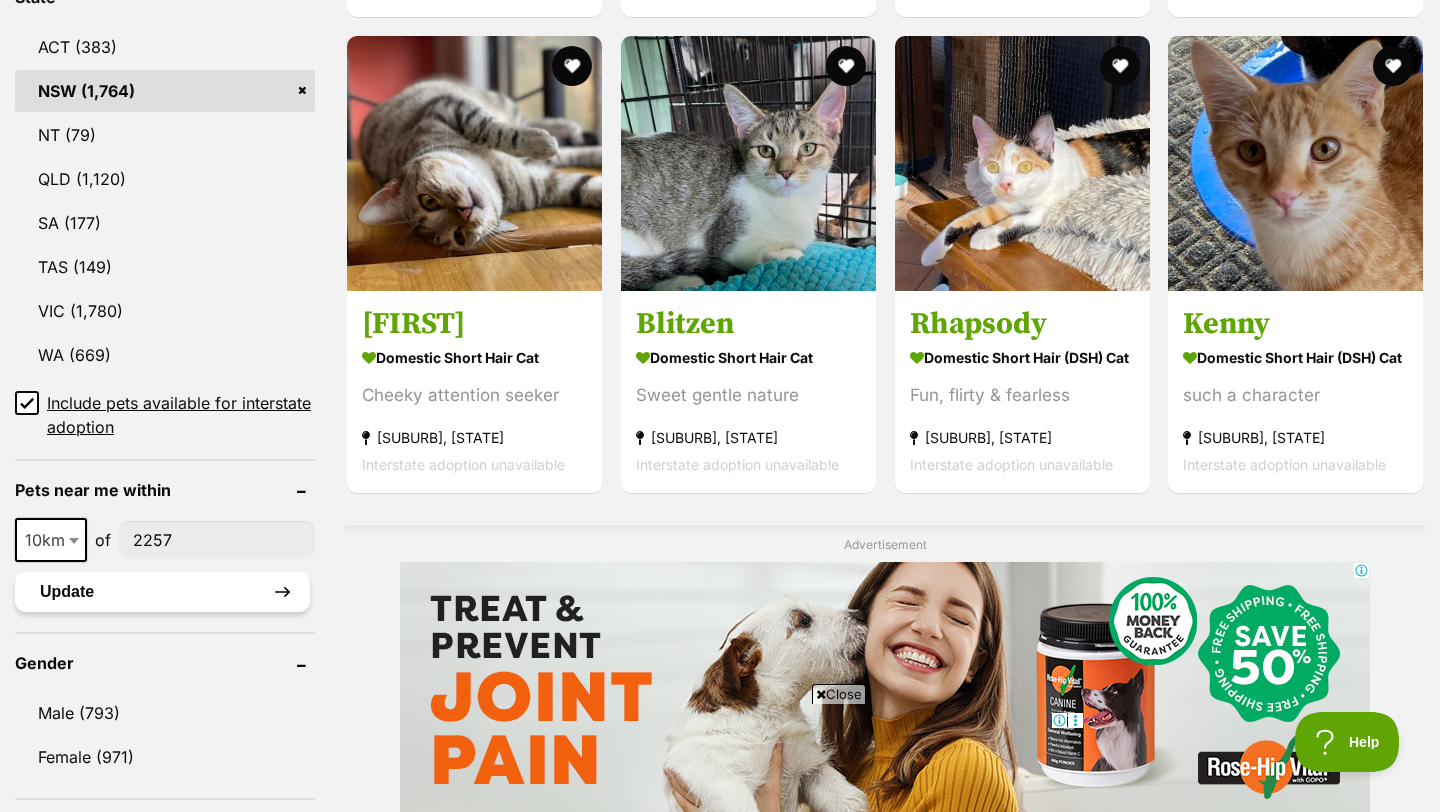 click on "Update" at bounding box center [162, 592] 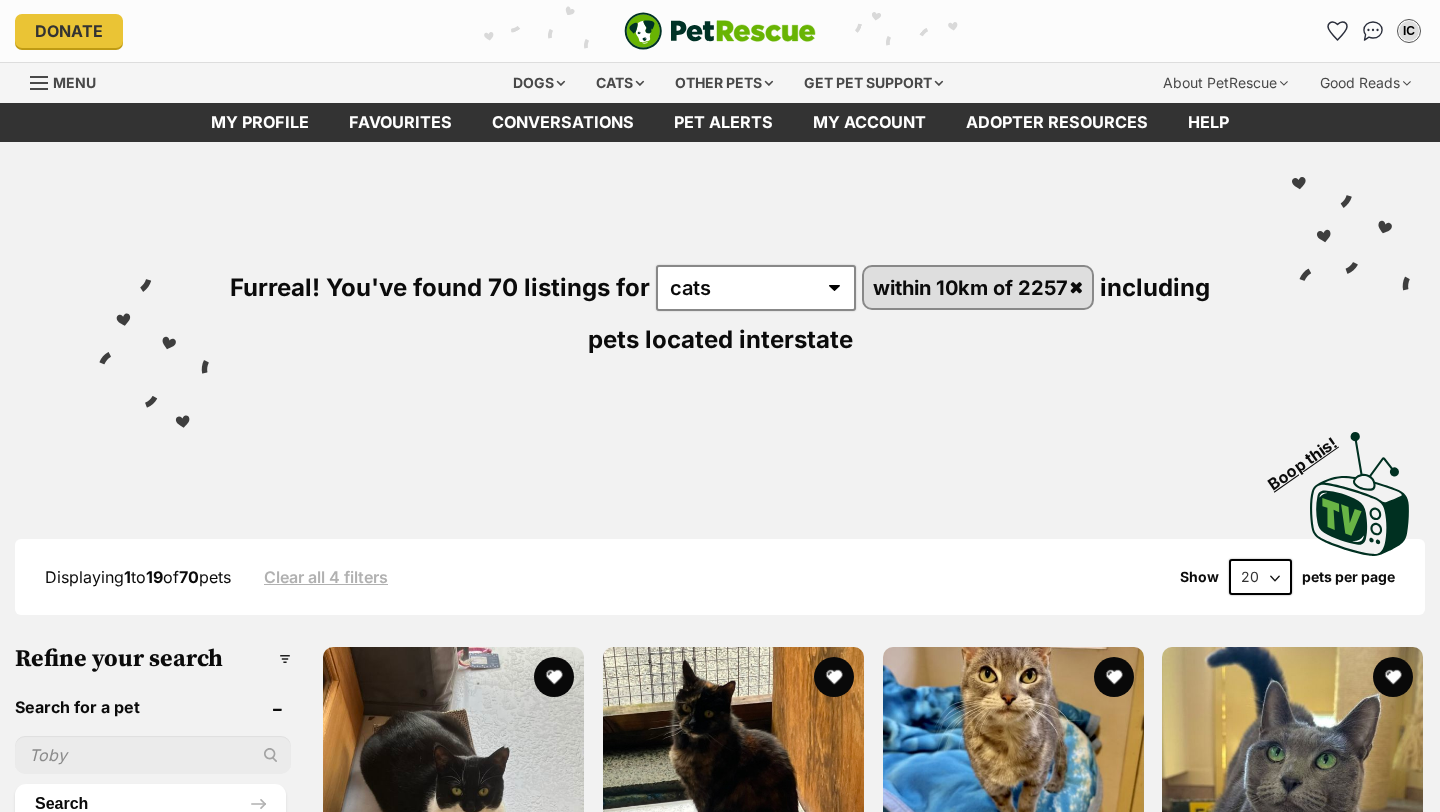 scroll, scrollTop: 0, scrollLeft: 0, axis: both 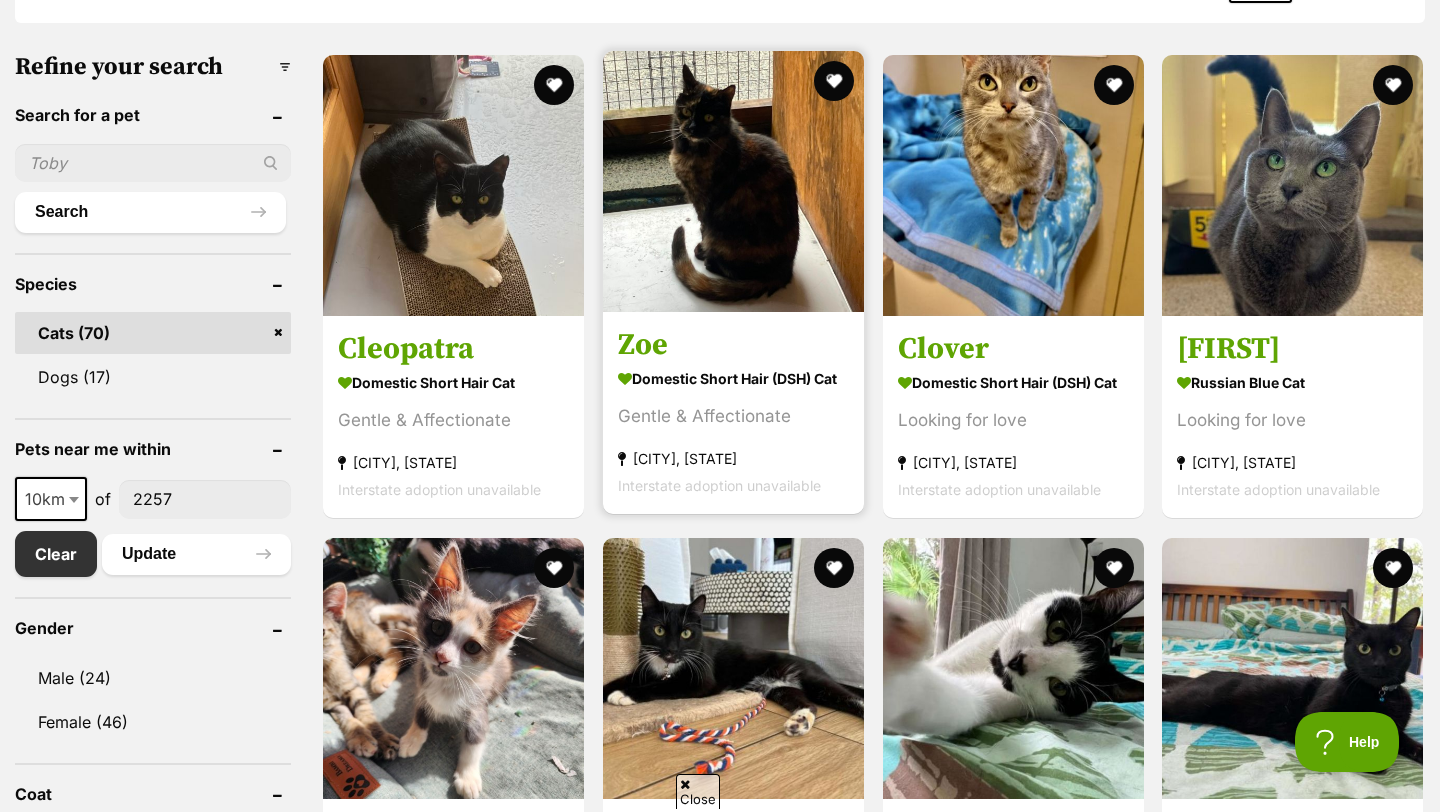 click at bounding box center (733, 181) 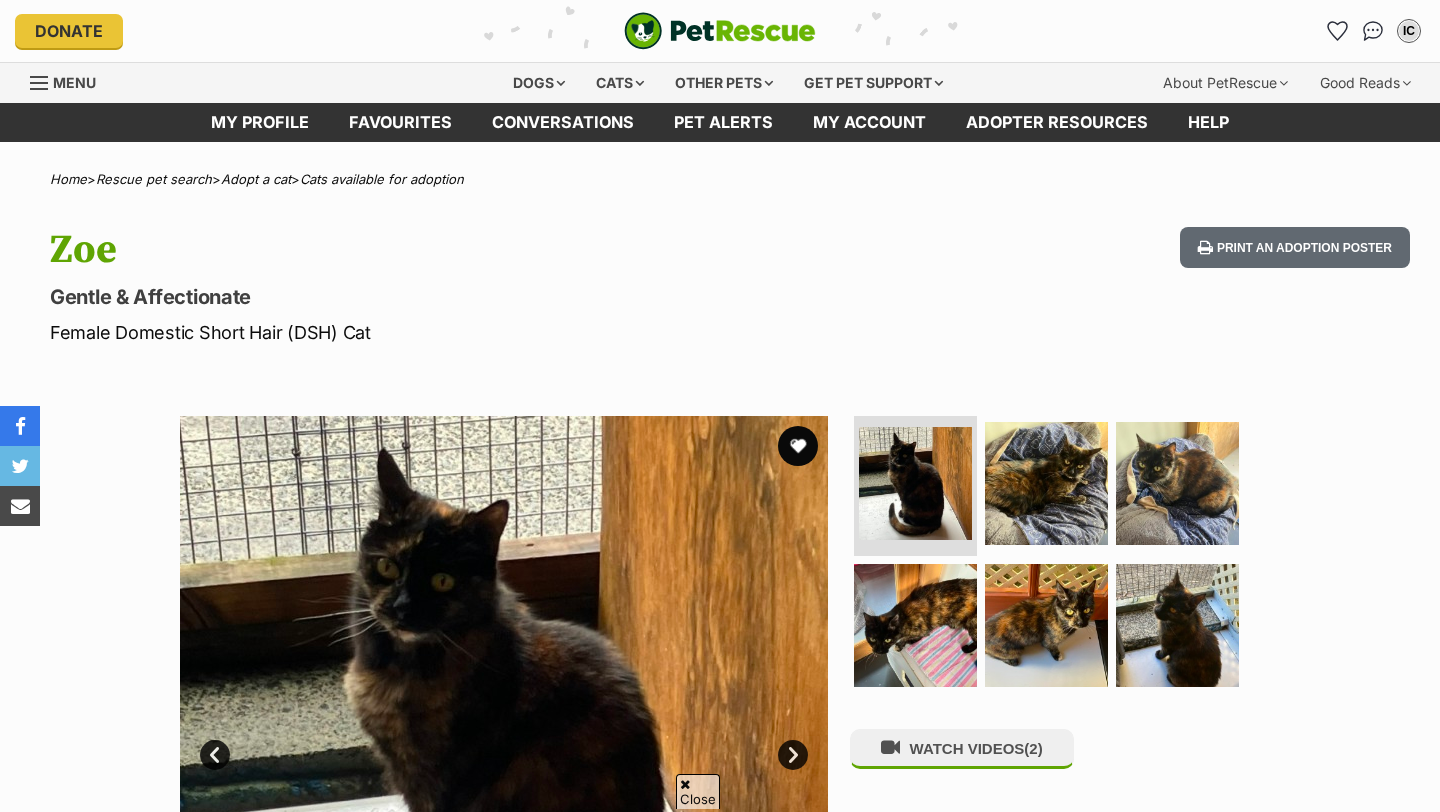scroll, scrollTop: 985, scrollLeft: 0, axis: vertical 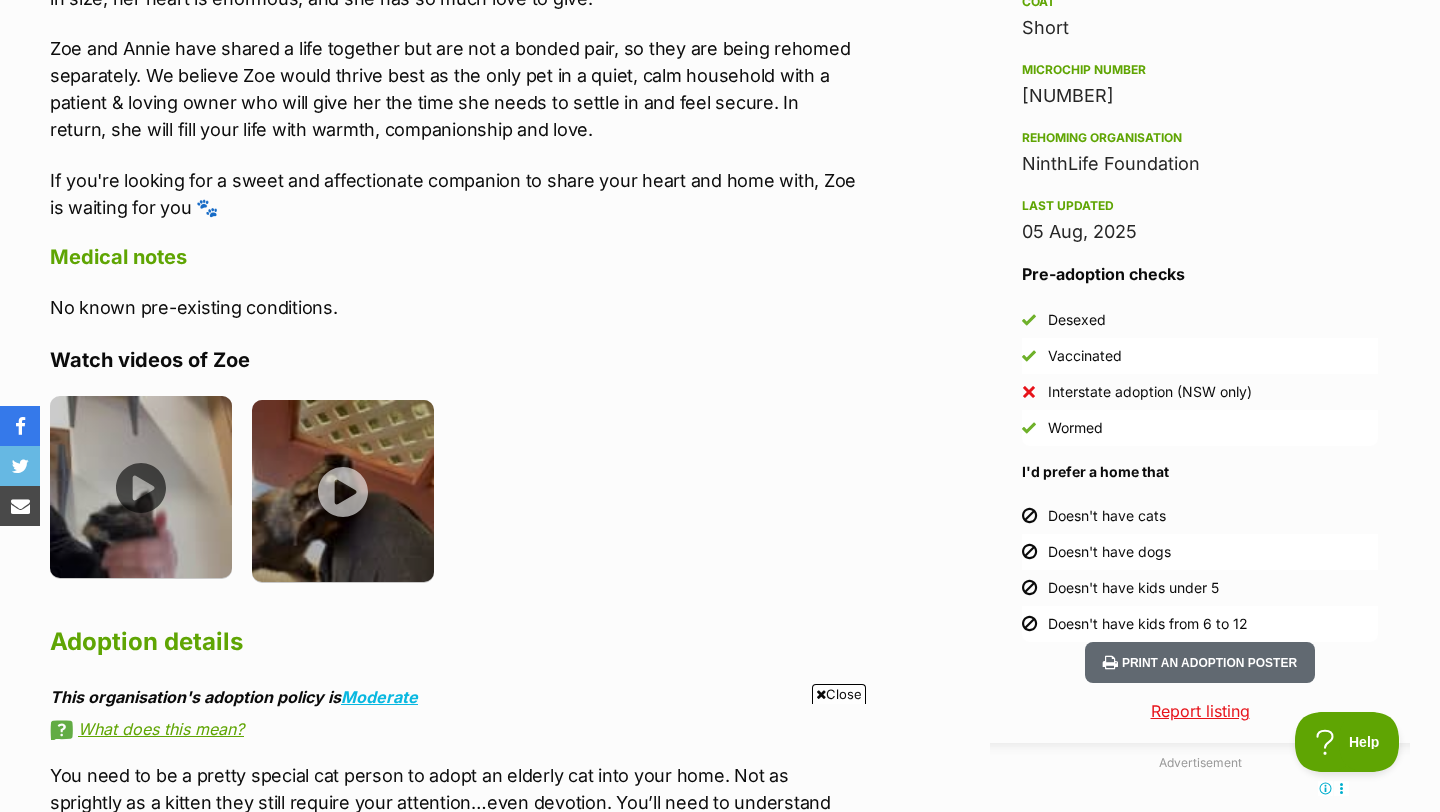 click at bounding box center [141, 487] 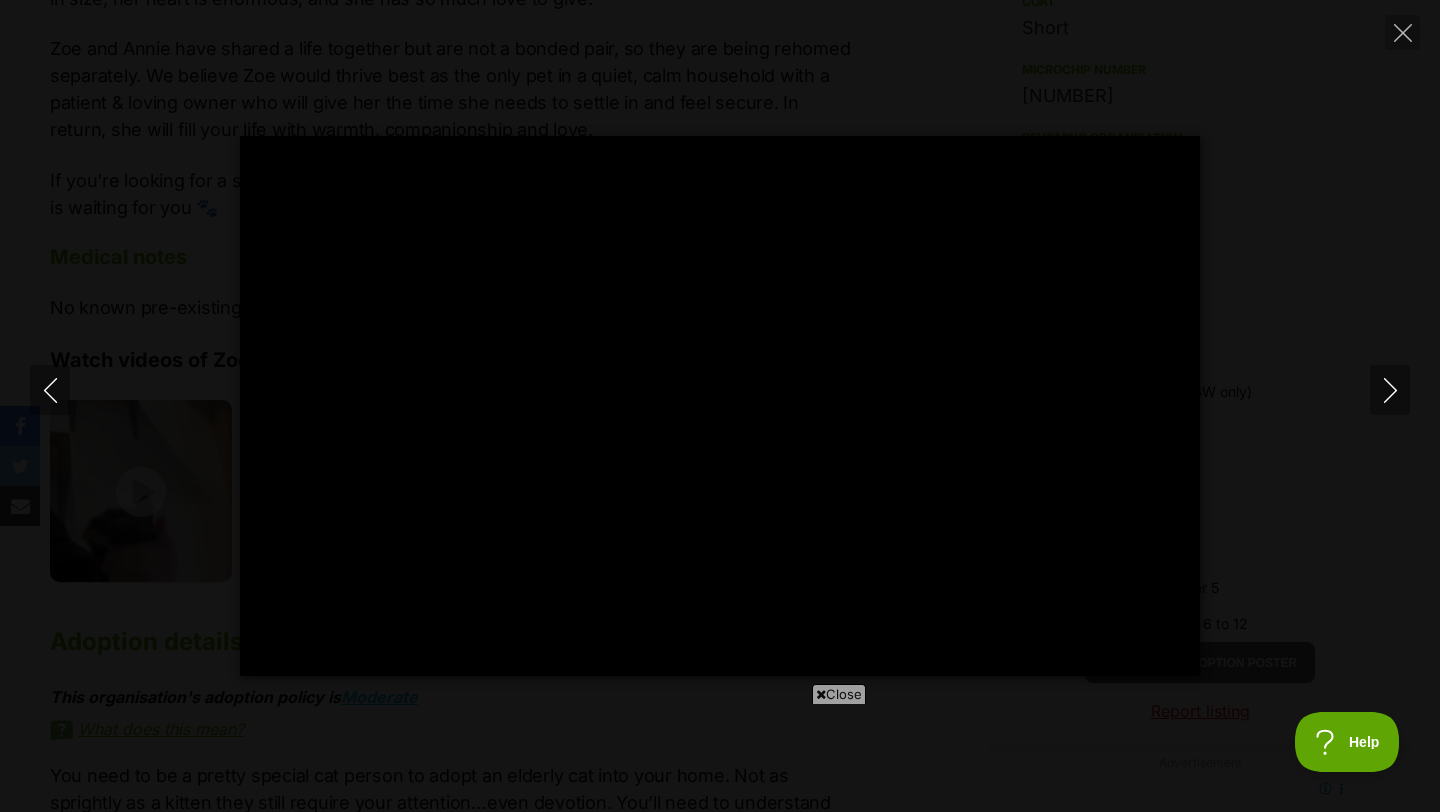 click on "Pause Play % buffered 00:00 -00:14 Unmute Mute Disable captions Enable captions Settings Captions Disabled Quality undefined Speed Normal Captions Go back to previous menu Quality Go back to previous menu Speed Go back to previous menu 0.5× 0.75× Normal 1.25× 1.5× 1.75× 2× 4× PIP Exit fullscreen Enter fullscreen Play" at bounding box center (720, 406) 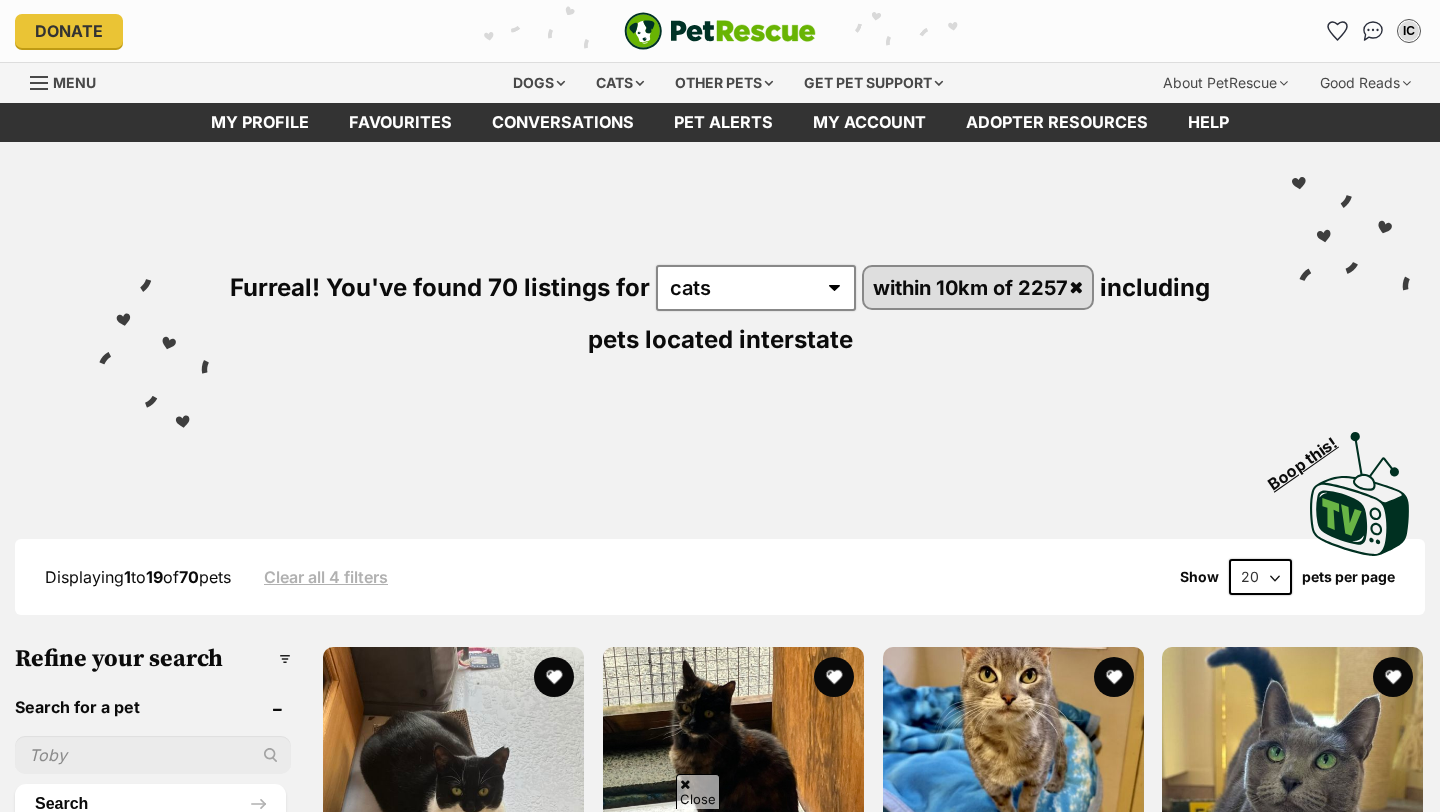 scroll, scrollTop: 592, scrollLeft: 0, axis: vertical 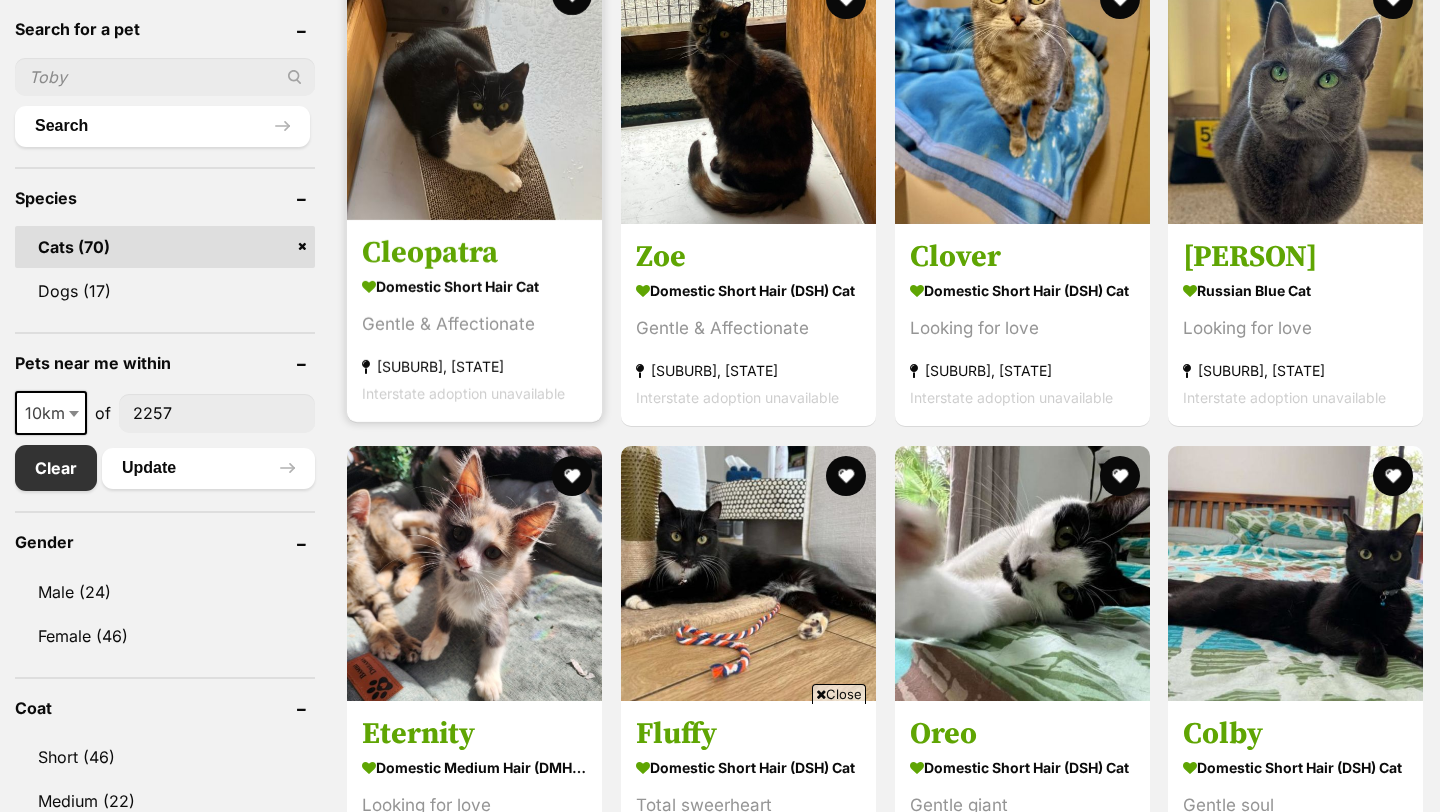 click at bounding box center (474, 92) 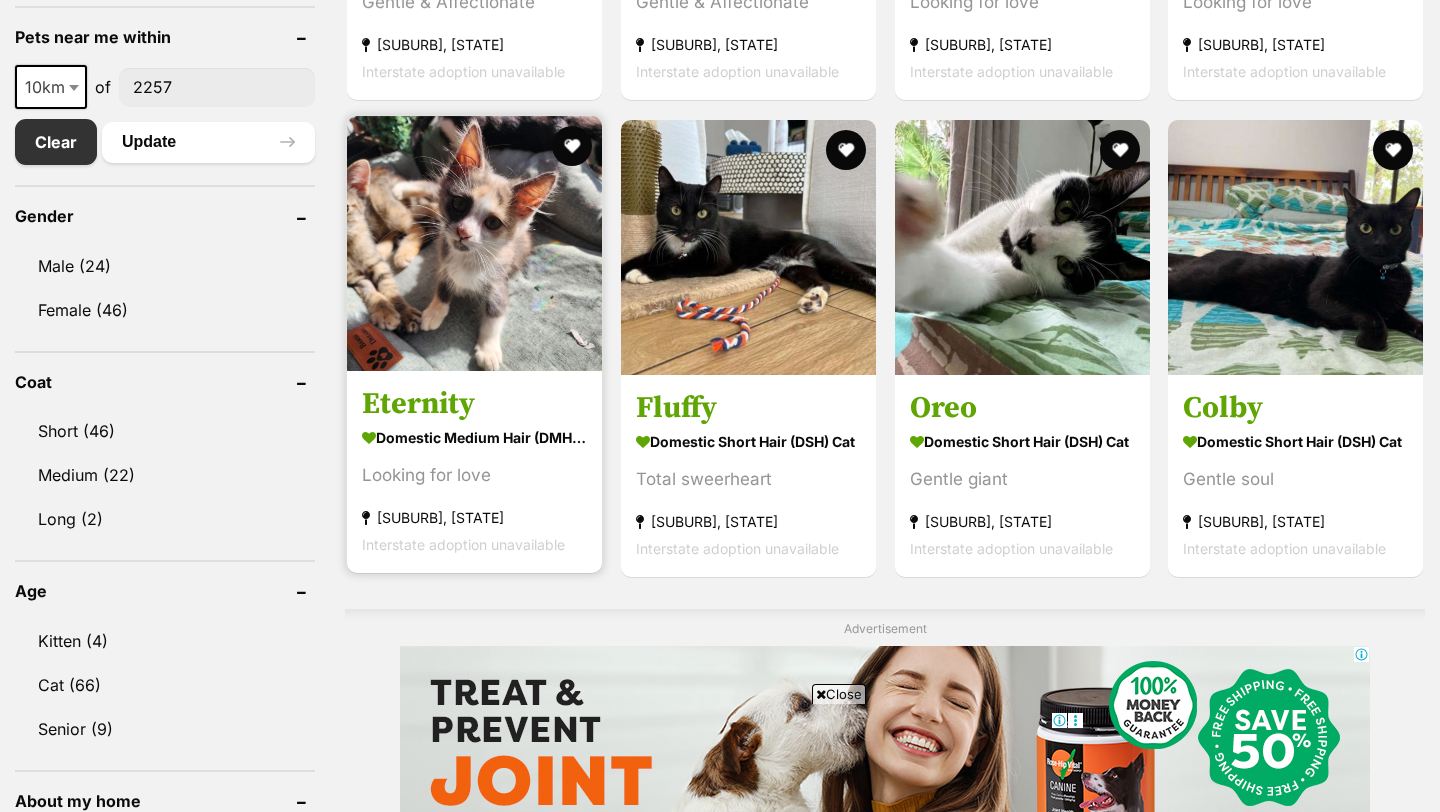 scroll, scrollTop: 1005, scrollLeft: 0, axis: vertical 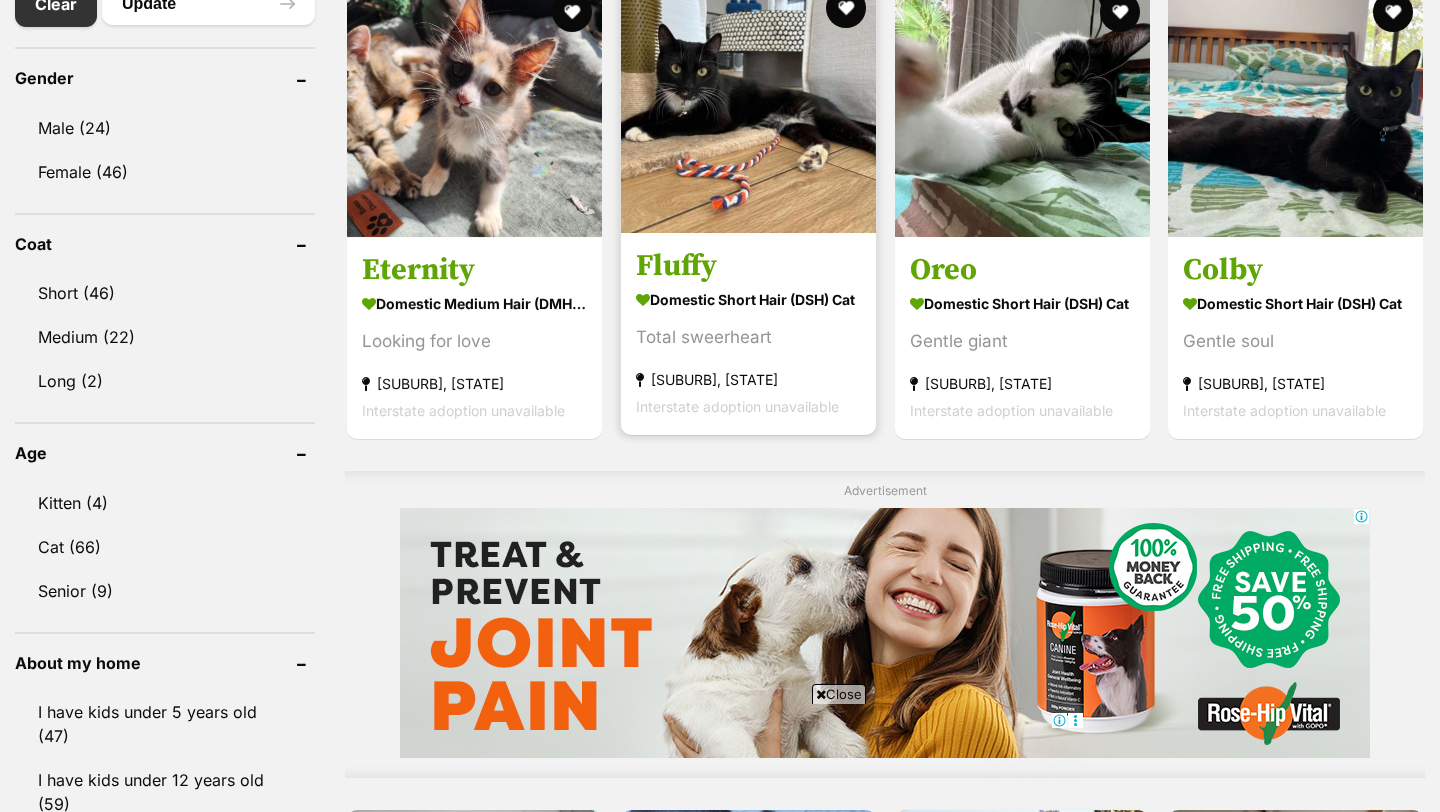 click at bounding box center [748, 105] 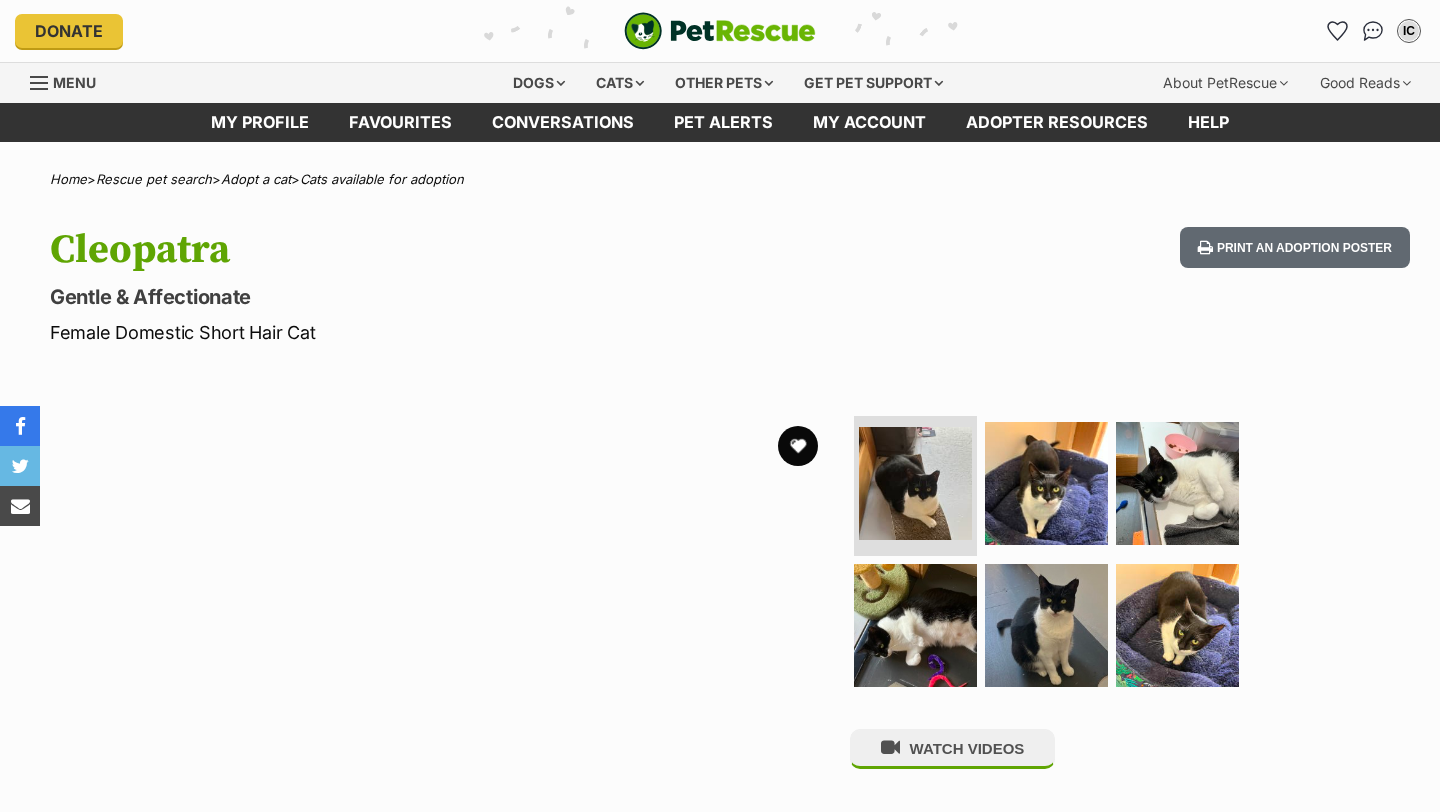 scroll, scrollTop: 472, scrollLeft: 0, axis: vertical 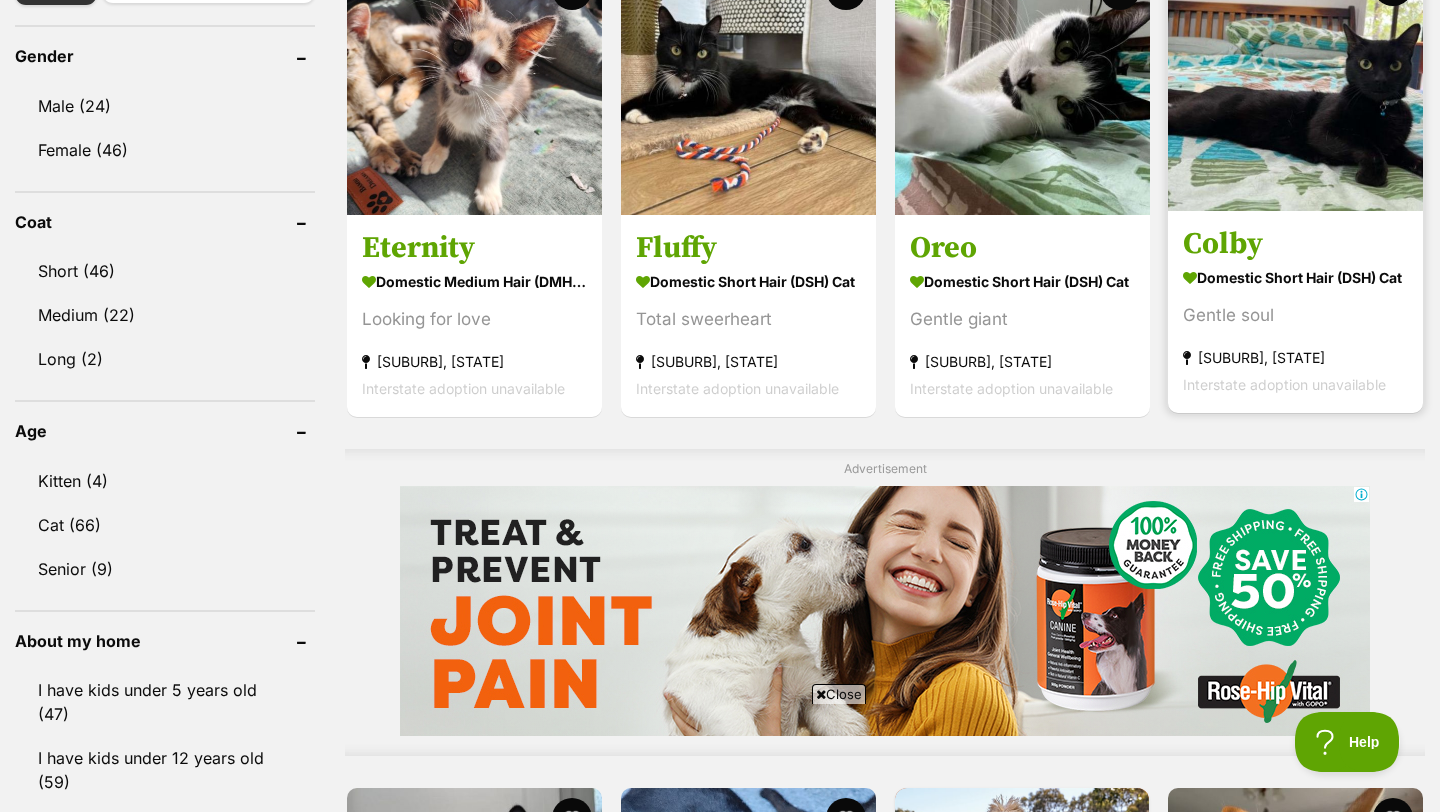 click at bounding box center [1295, 83] 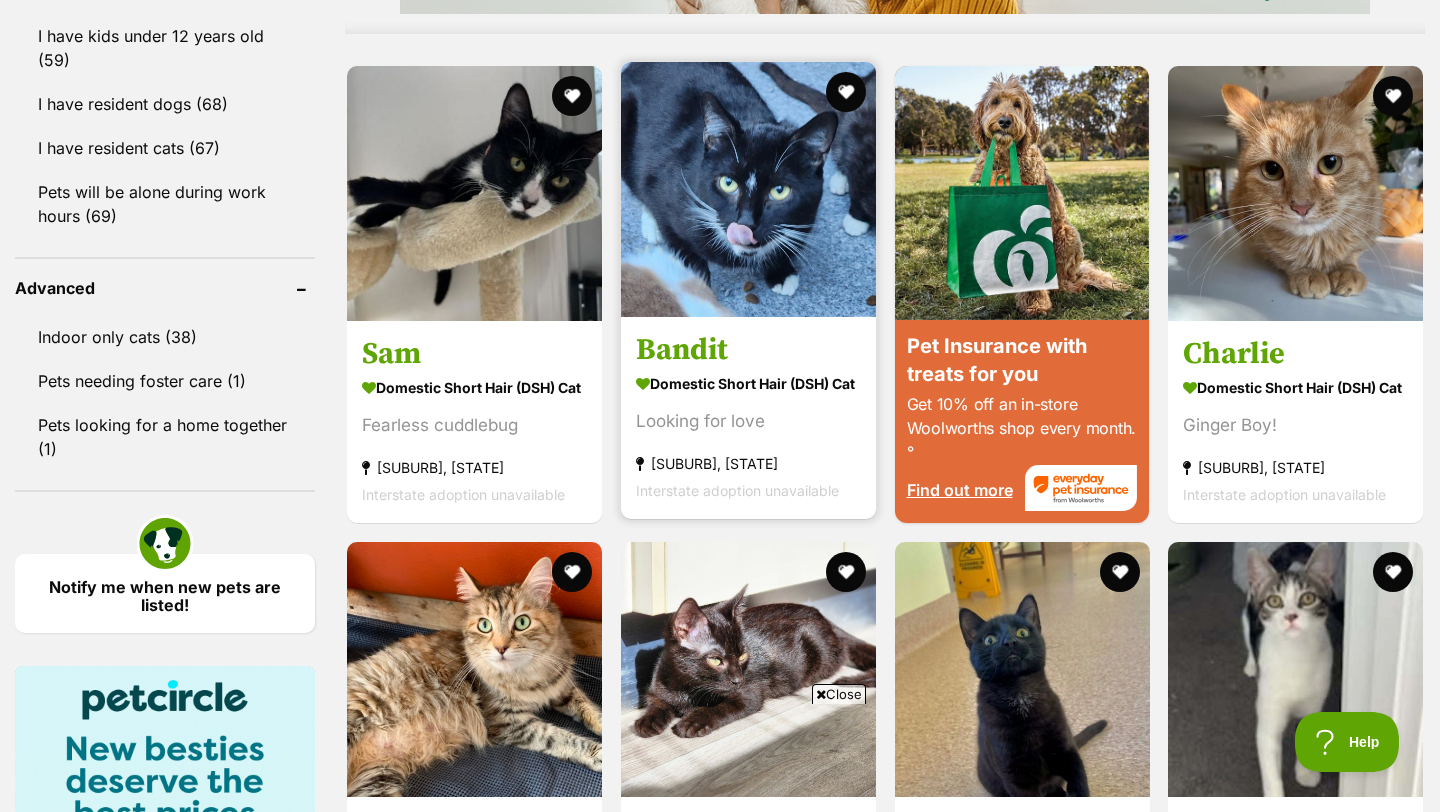 scroll, scrollTop: 1770, scrollLeft: 0, axis: vertical 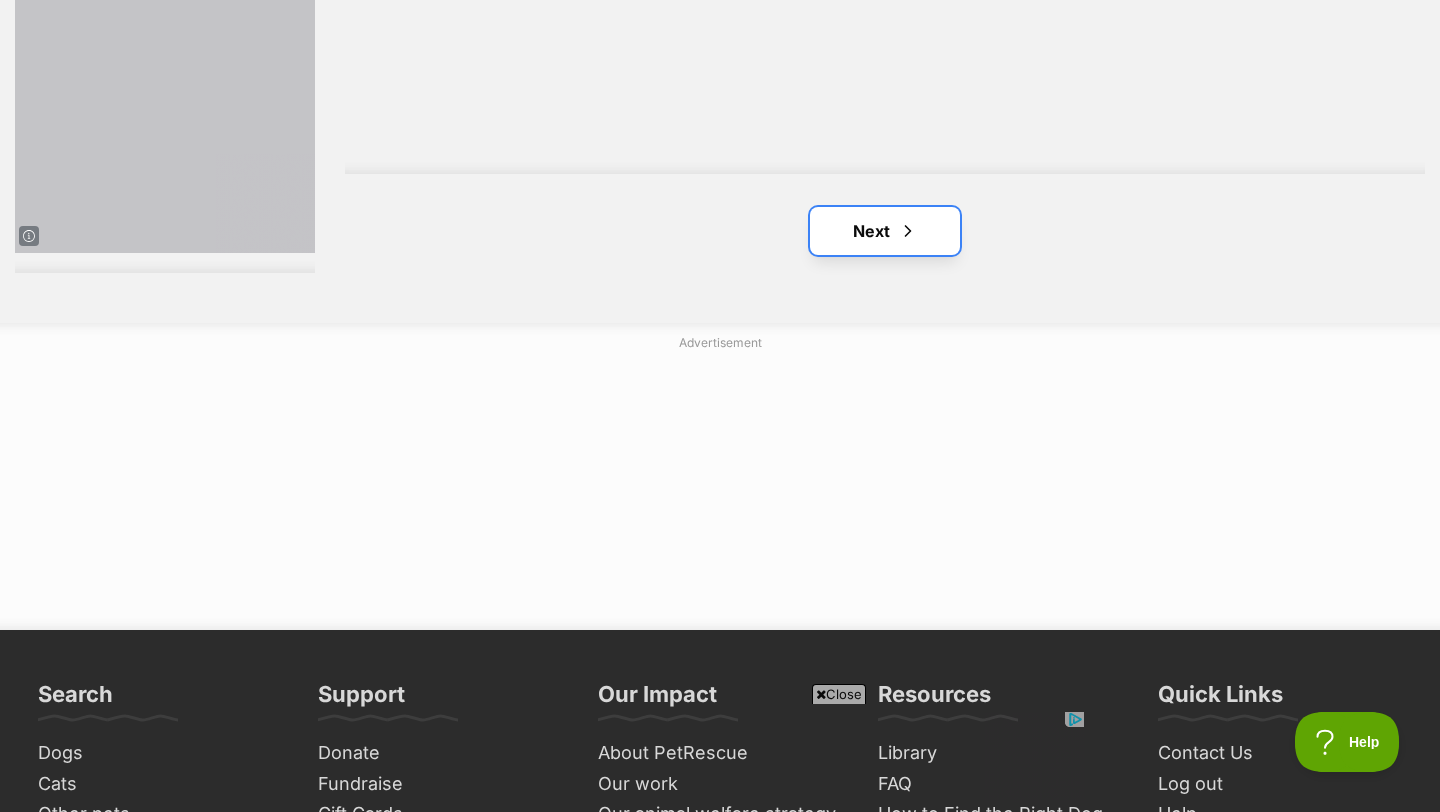 click on "Next" at bounding box center (885, 231) 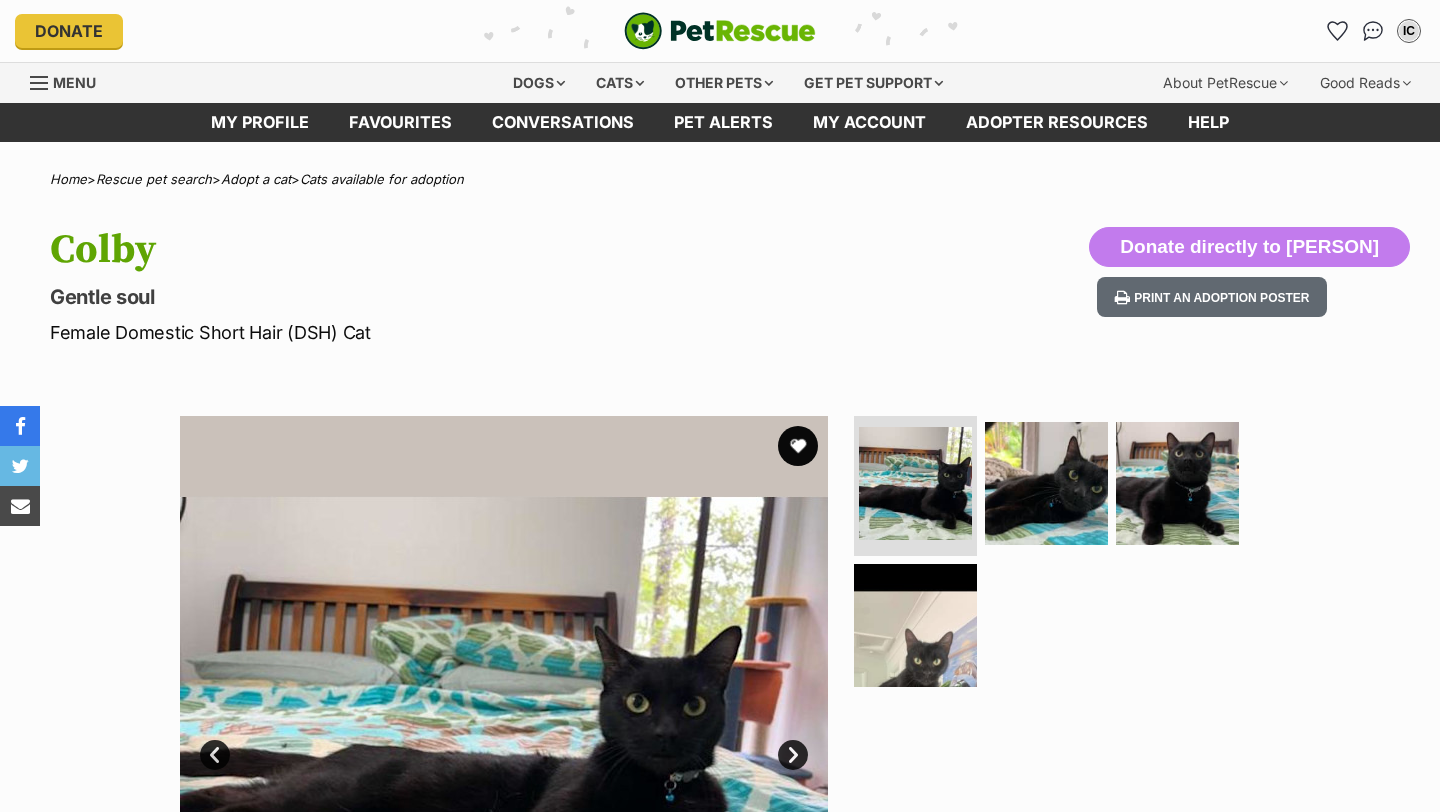 scroll, scrollTop: 0, scrollLeft: 0, axis: both 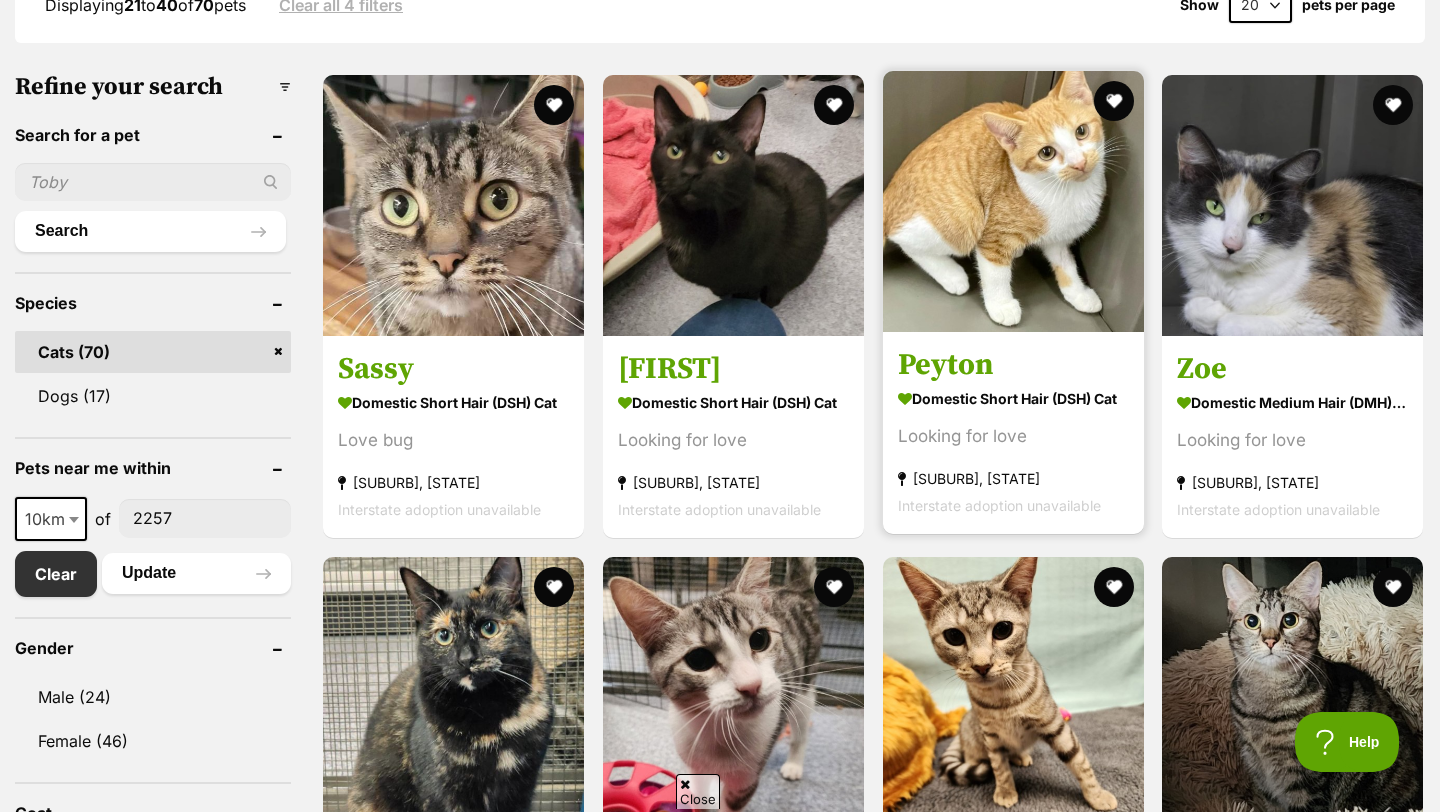 click at bounding box center (1013, 201) 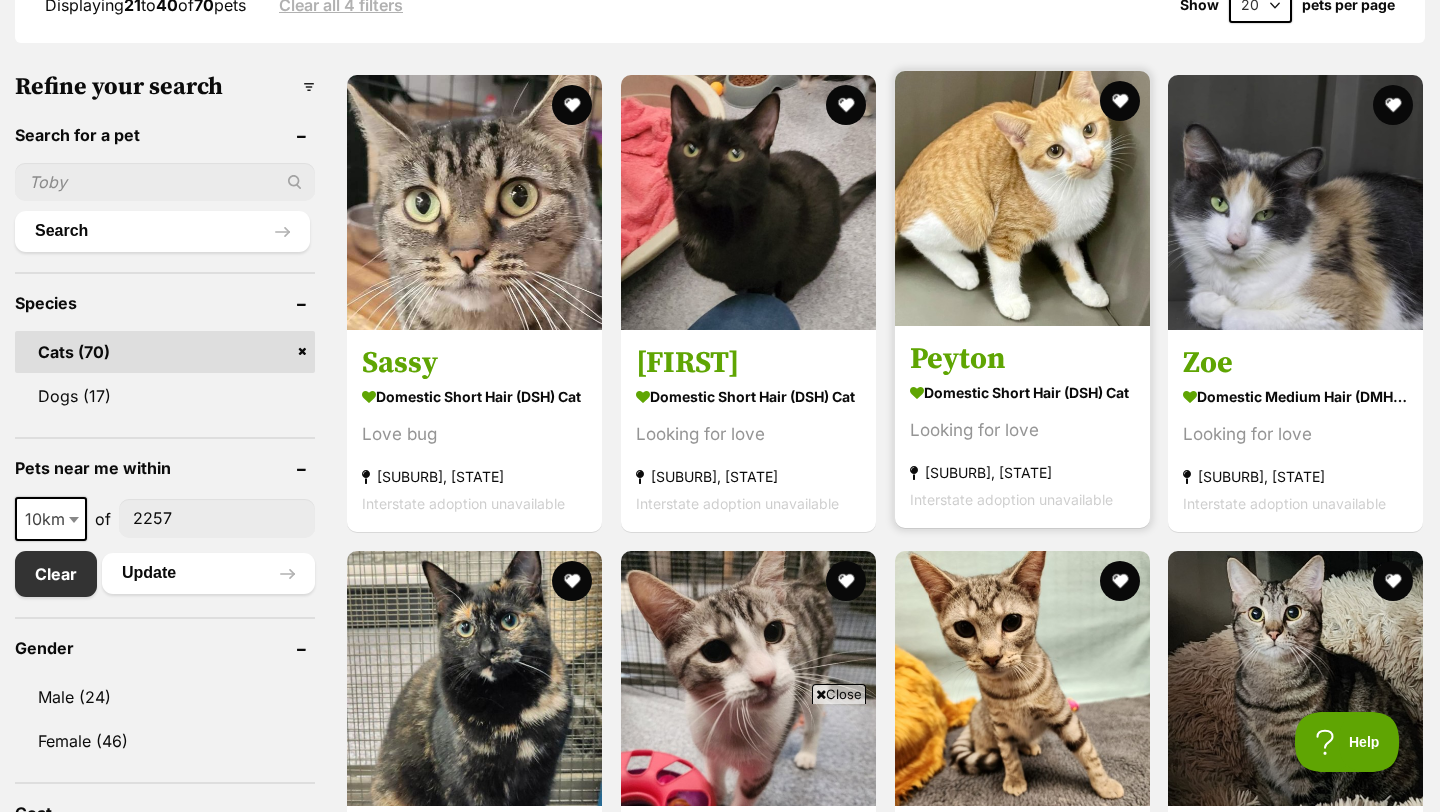 scroll, scrollTop: 0, scrollLeft: 0, axis: both 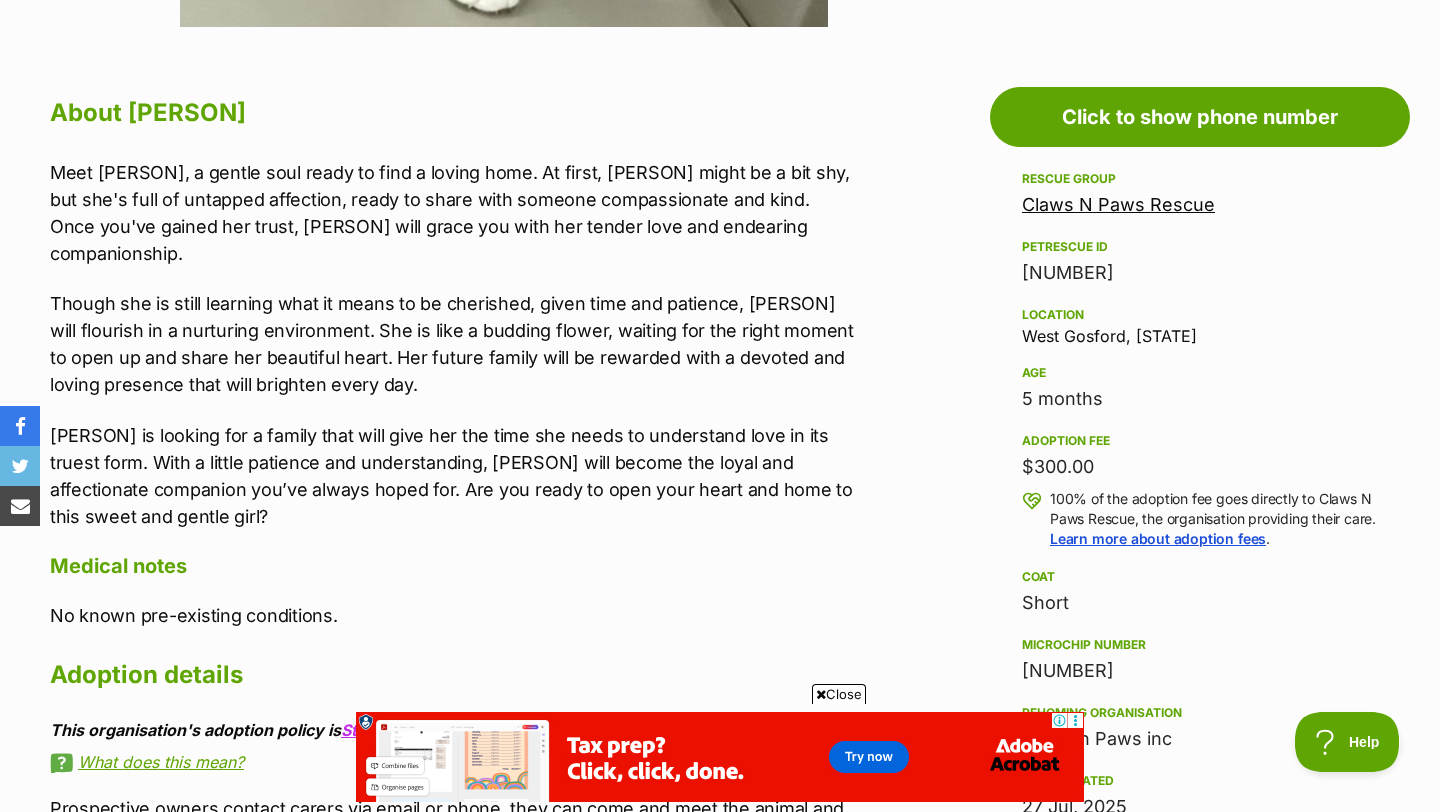 click on "Claws N Paws Rescue" at bounding box center (1118, 204) 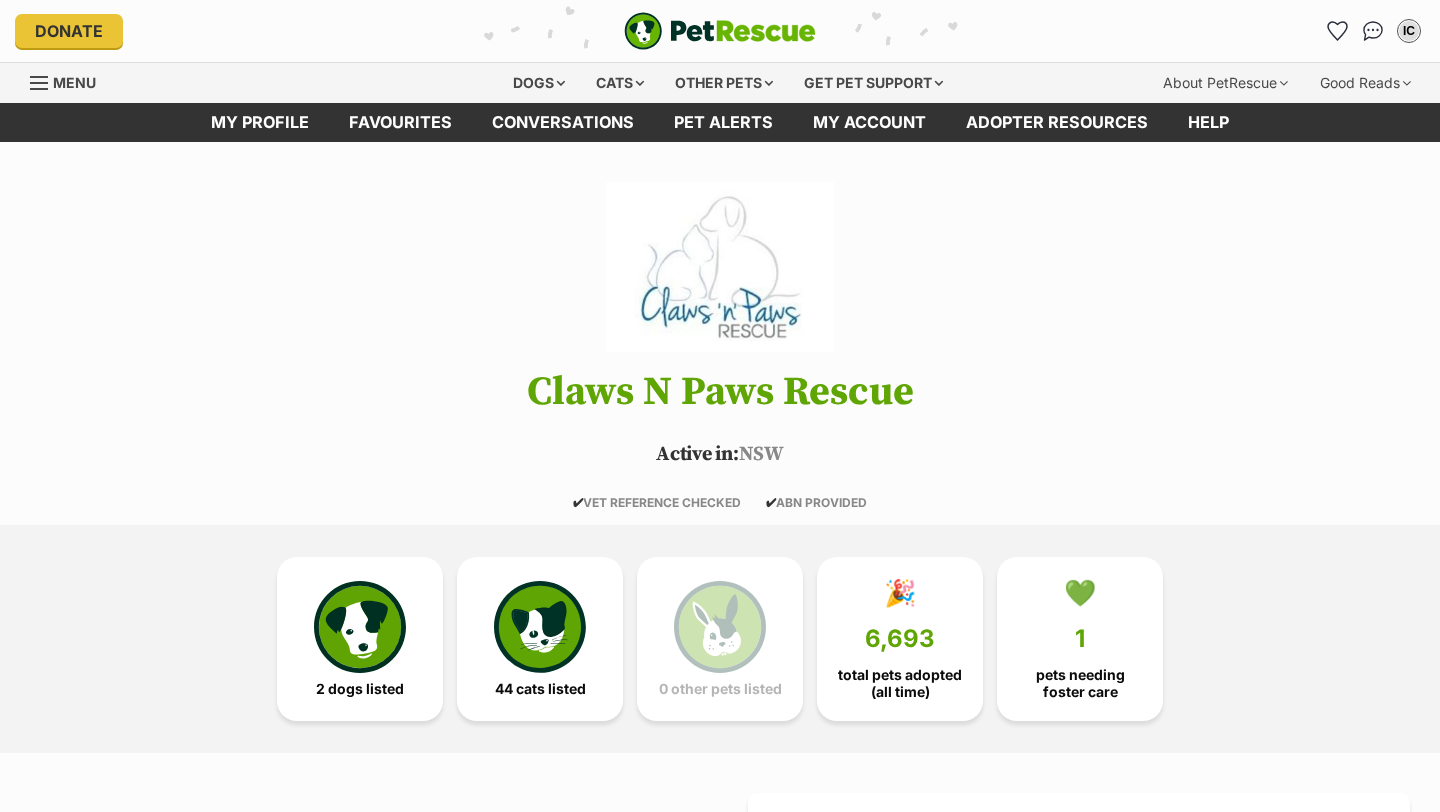 scroll, scrollTop: 0, scrollLeft: 0, axis: both 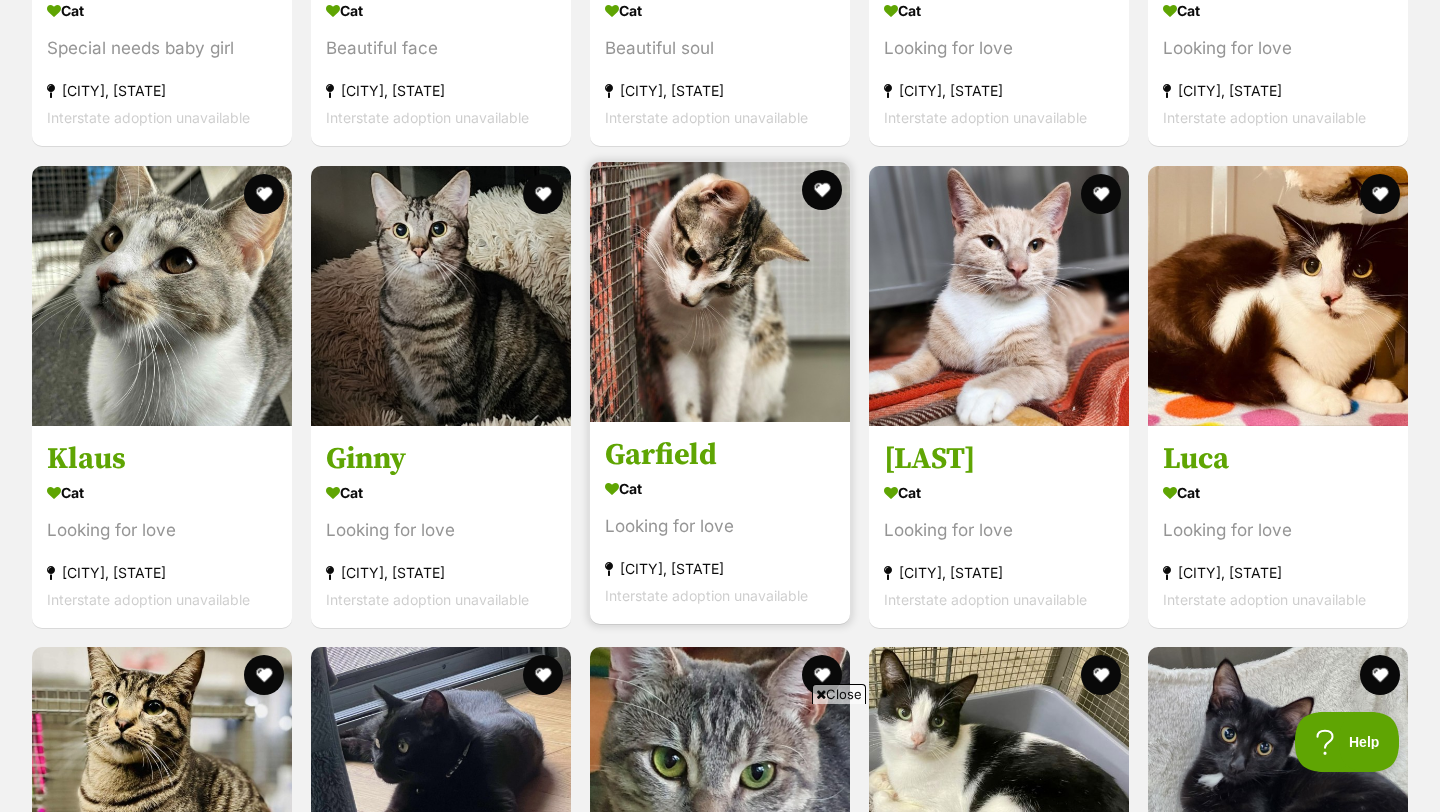 click at bounding box center [720, 292] 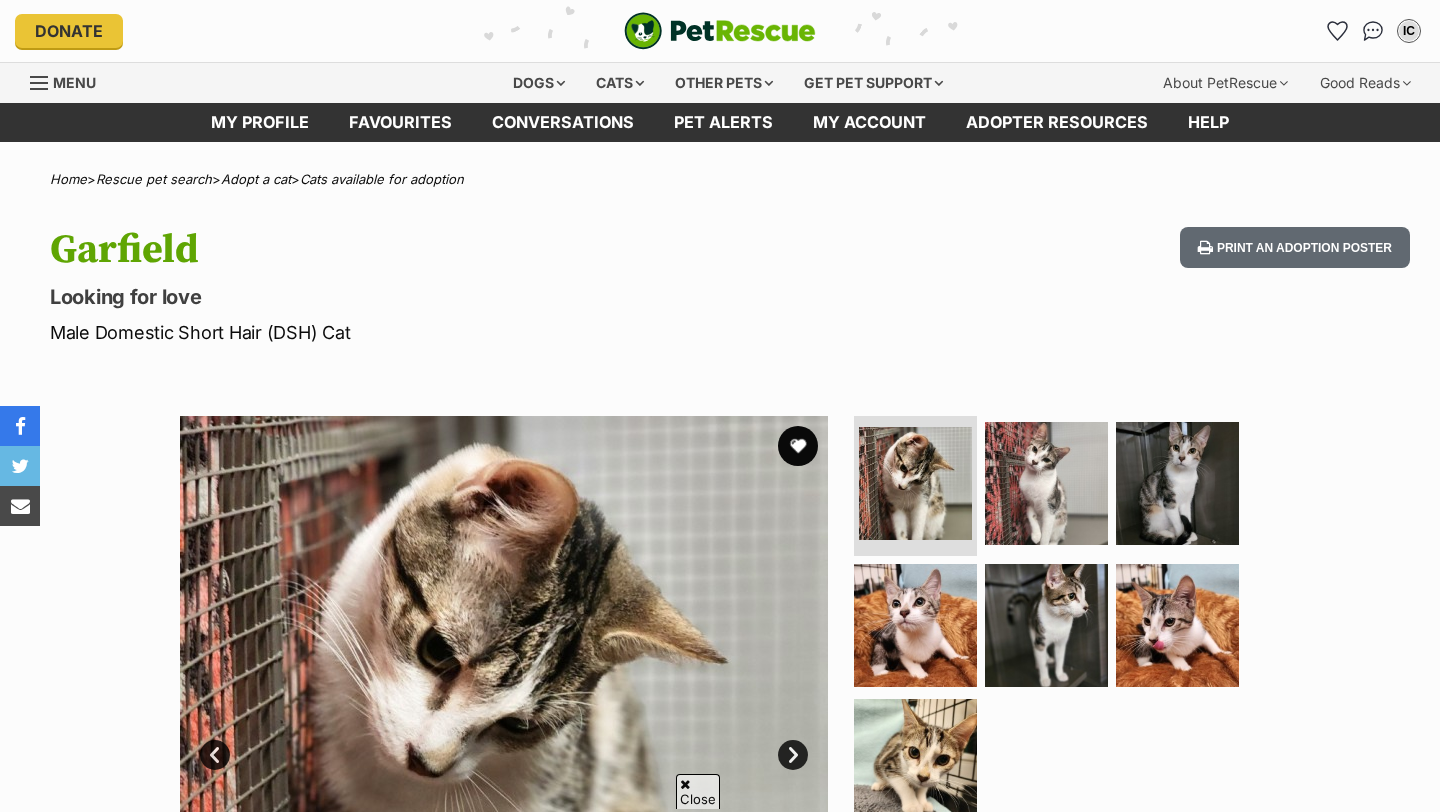 scroll, scrollTop: 517, scrollLeft: 0, axis: vertical 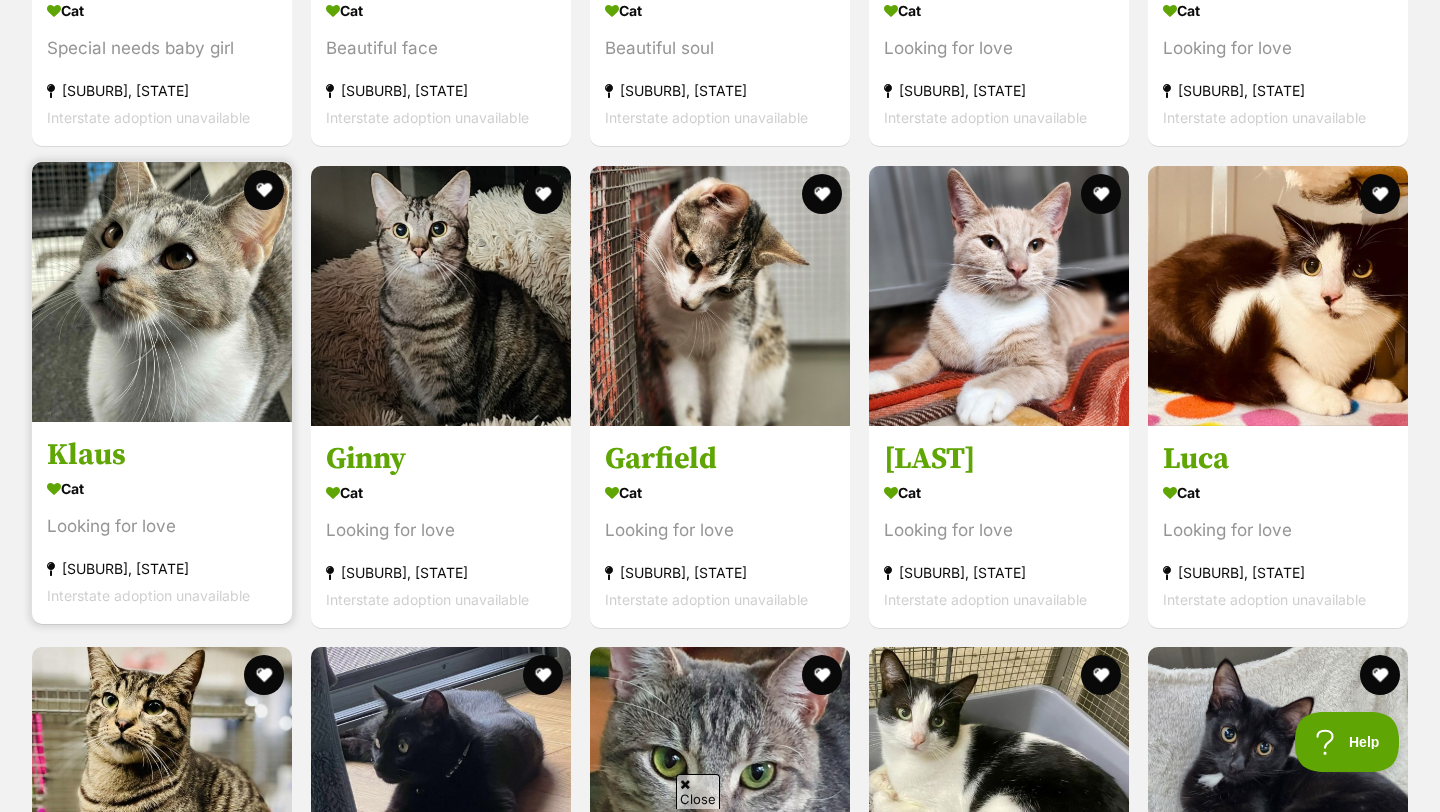 click at bounding box center (162, 292) 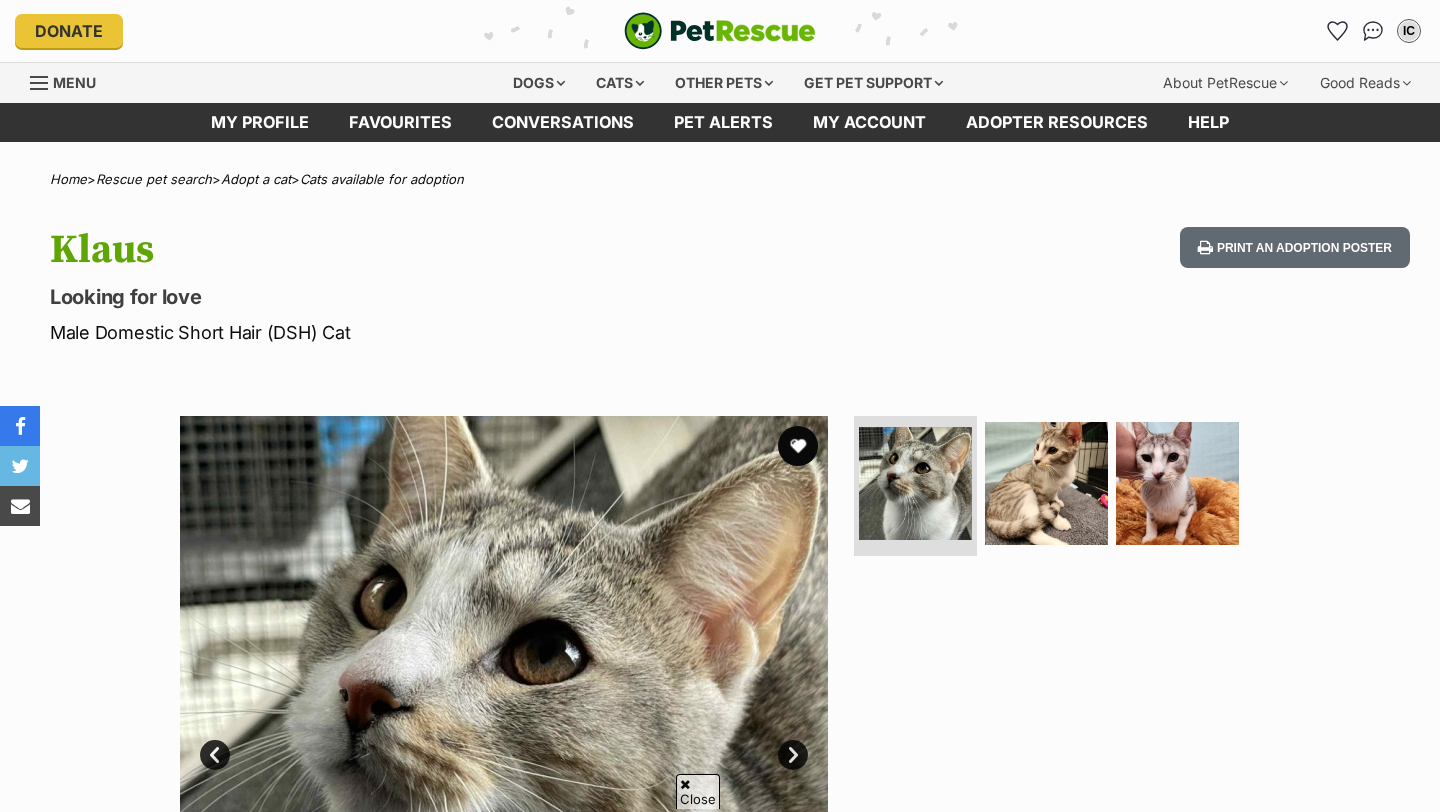 scroll, scrollTop: 572, scrollLeft: 0, axis: vertical 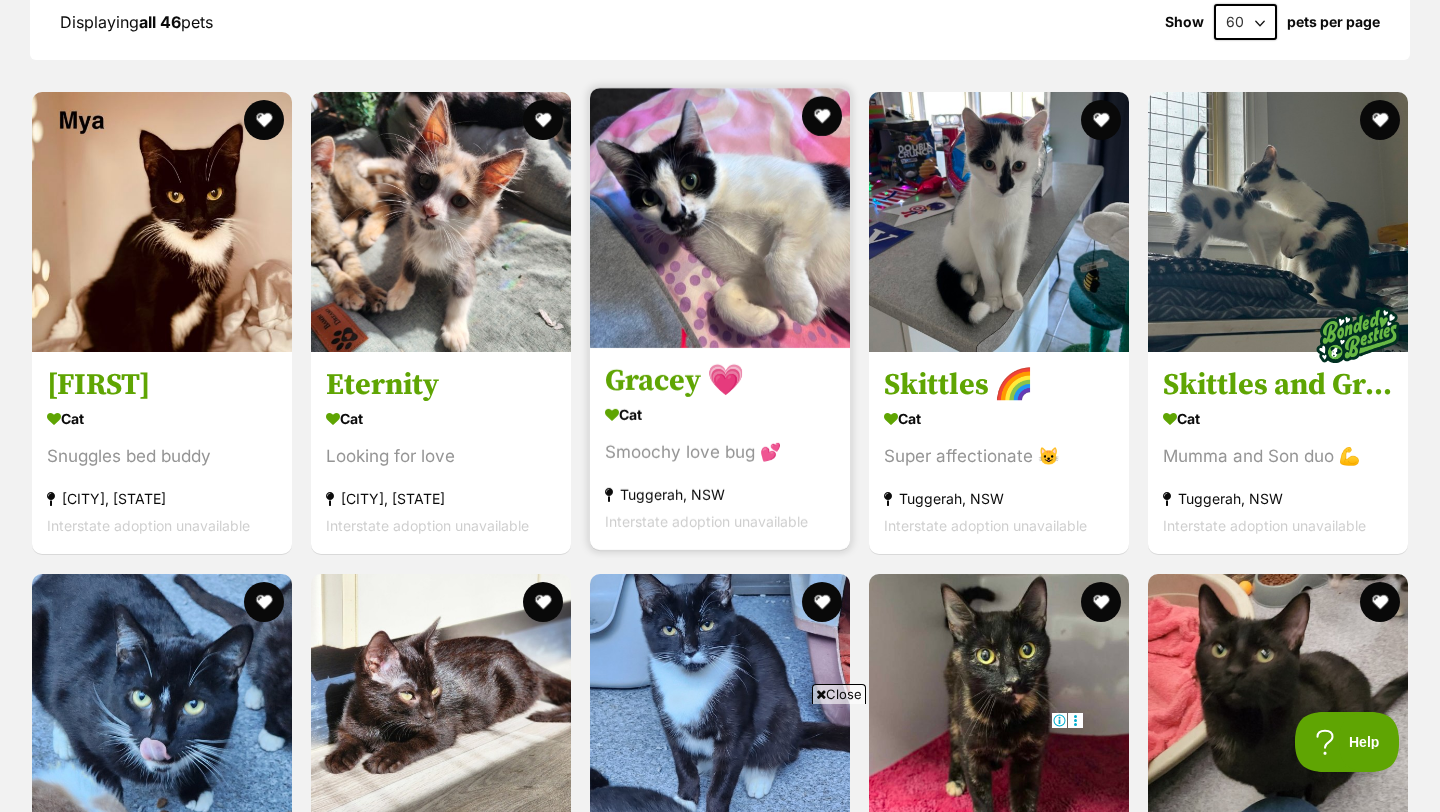 click at bounding box center [720, 218] 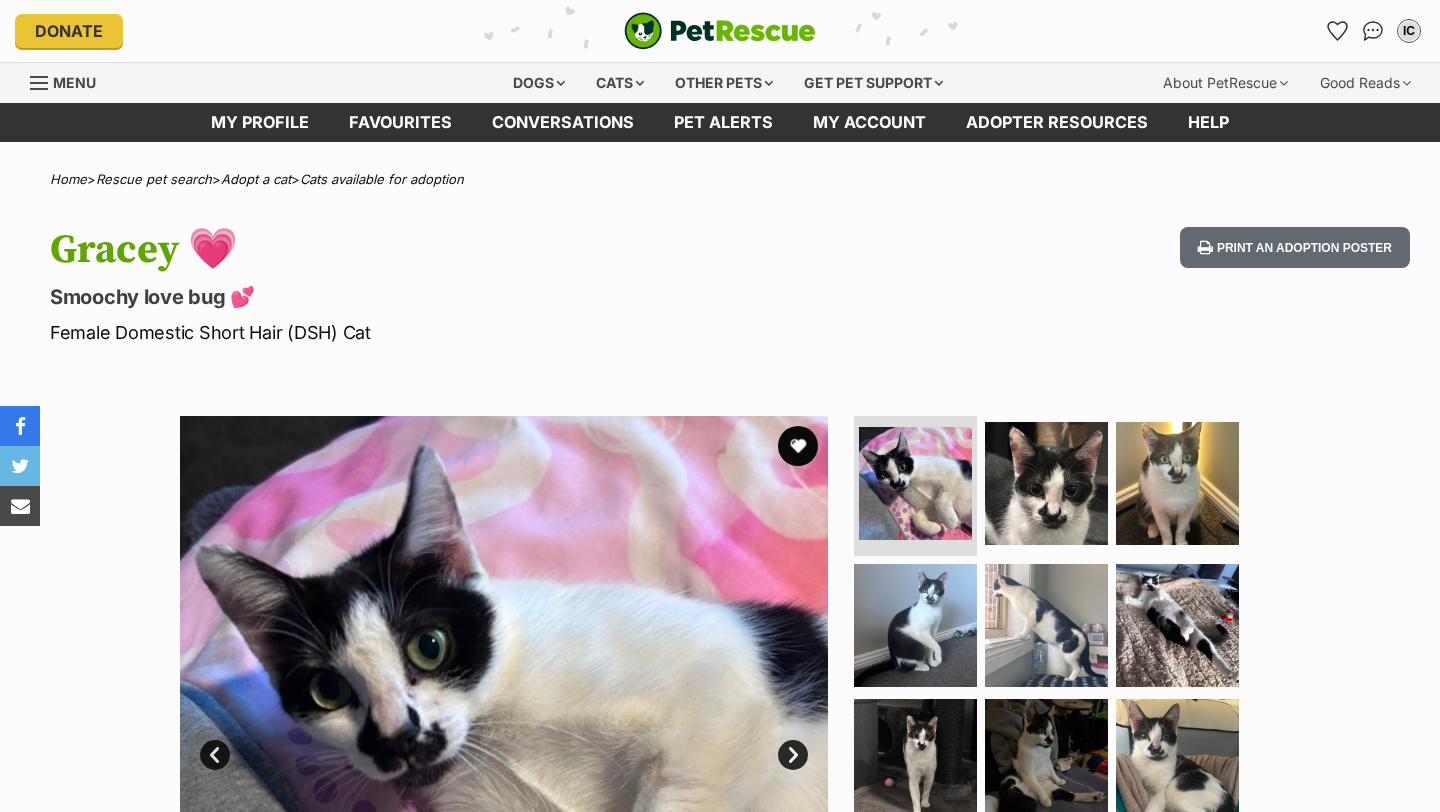 scroll, scrollTop: 188, scrollLeft: 0, axis: vertical 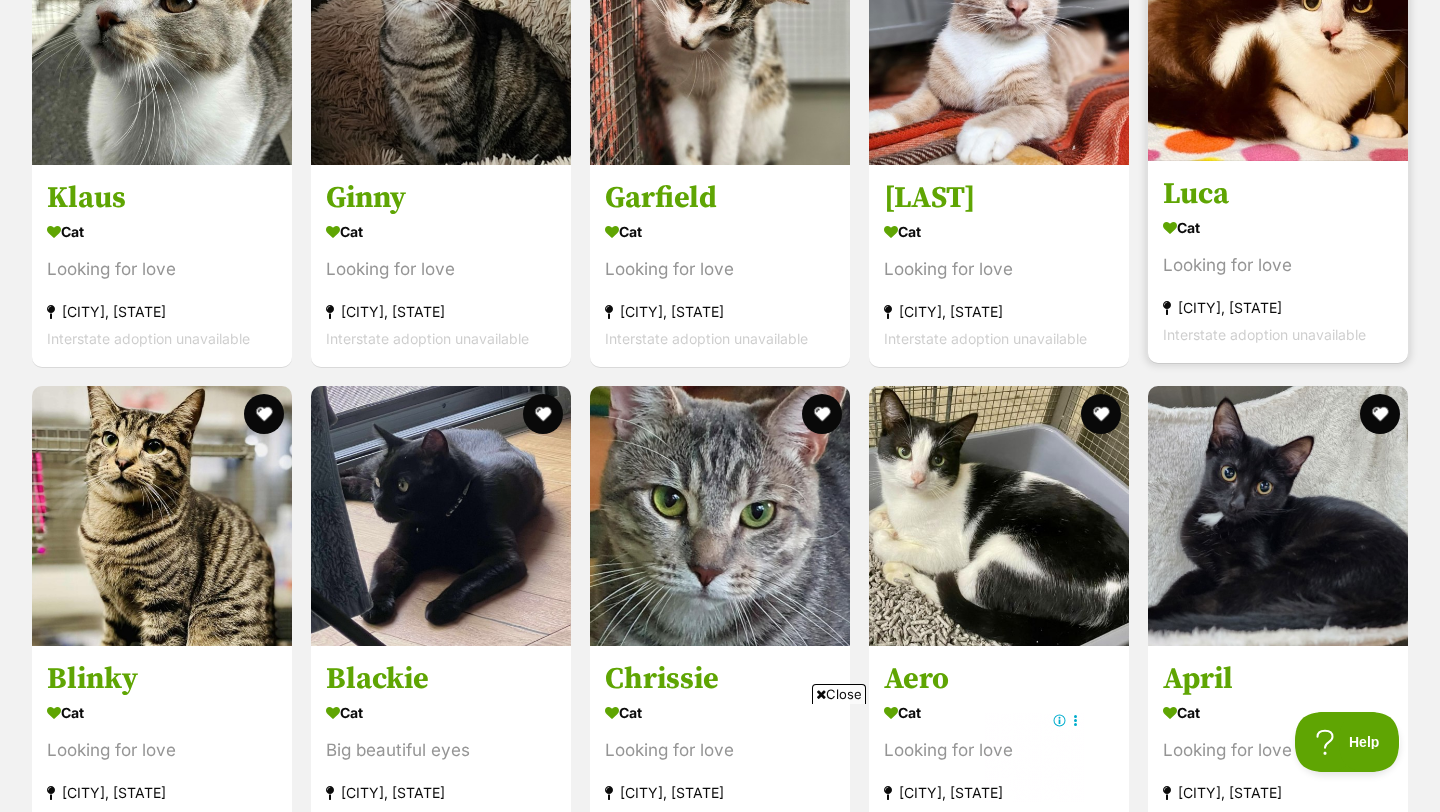 click at bounding box center (1278, 31) 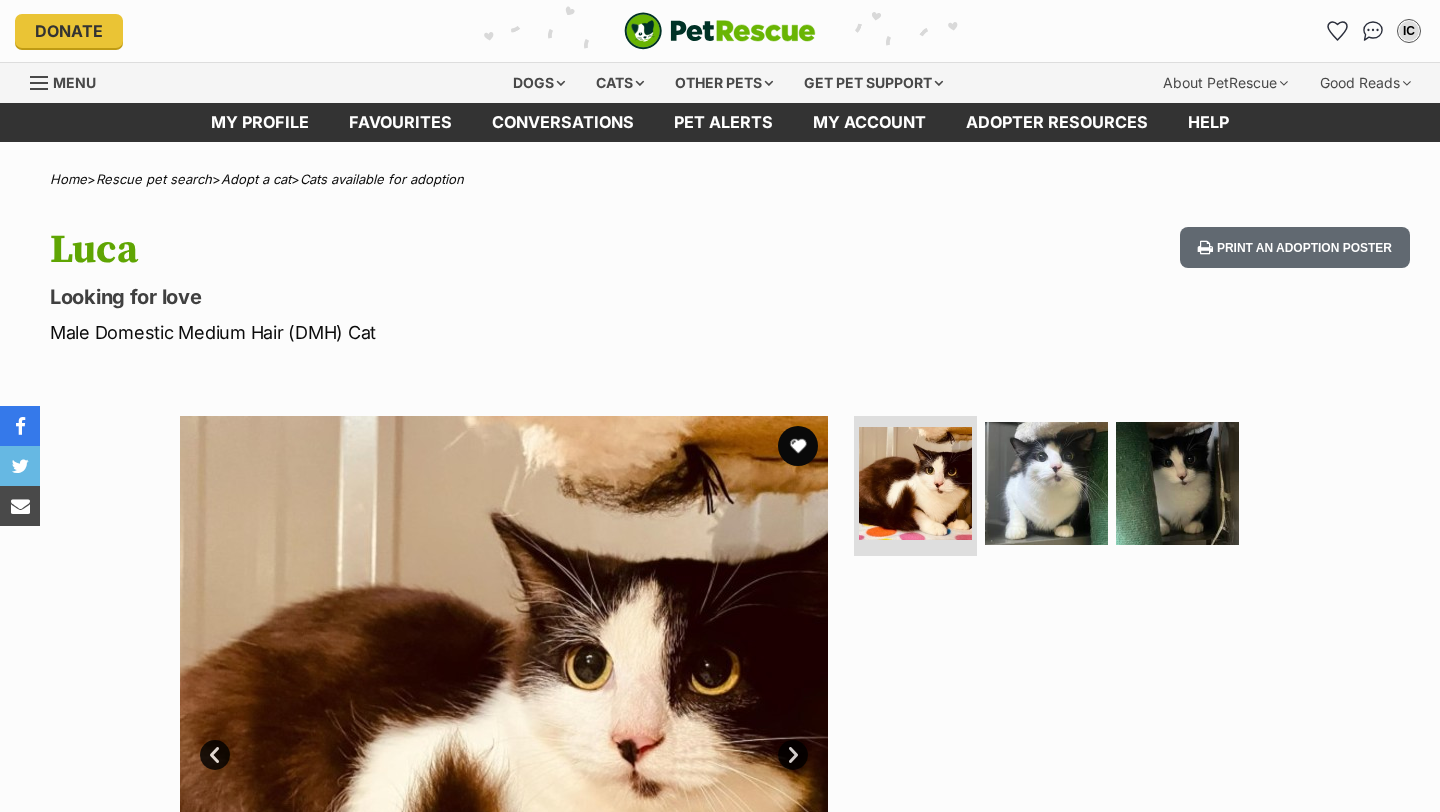 scroll, scrollTop: 236, scrollLeft: 0, axis: vertical 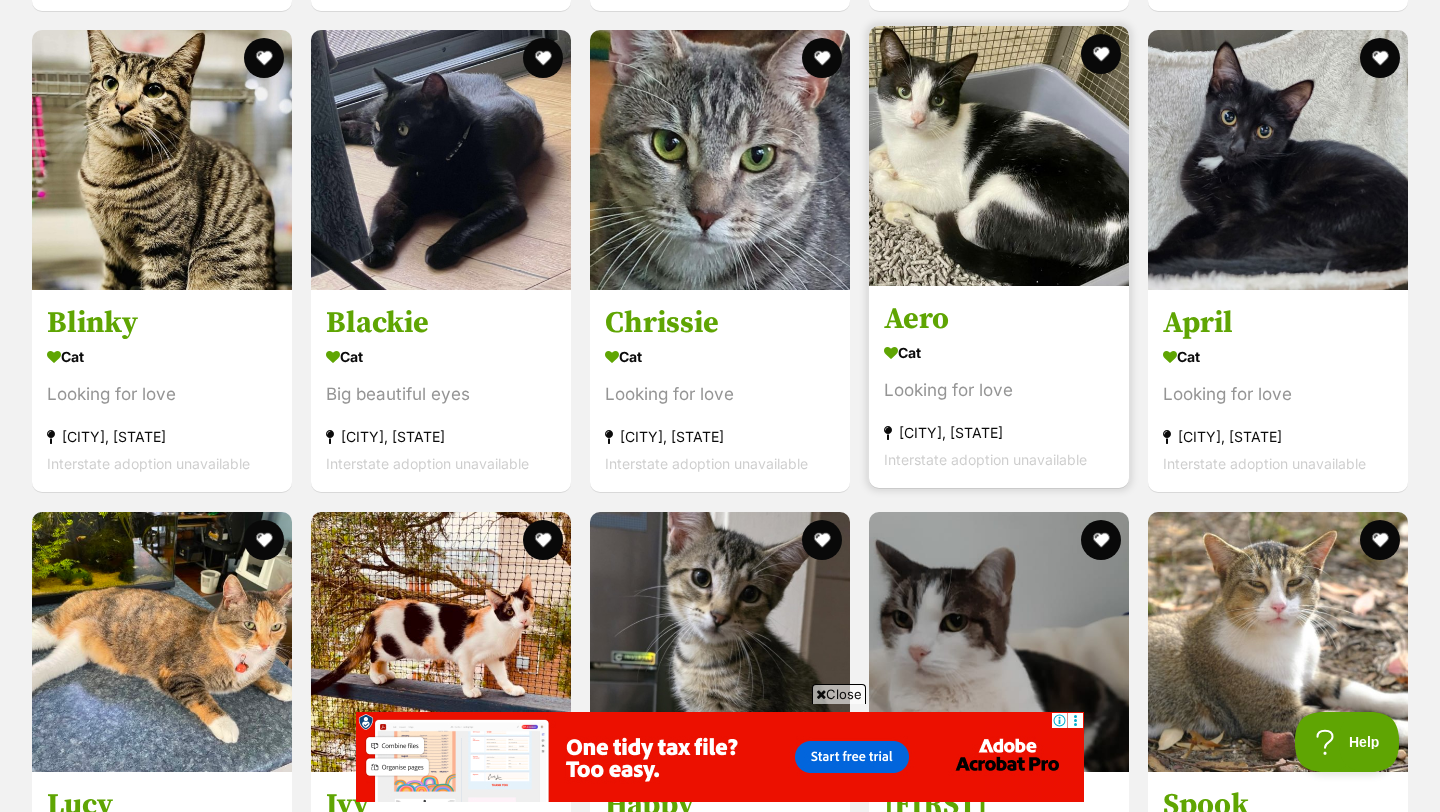 click on "Aero" at bounding box center (999, 320) 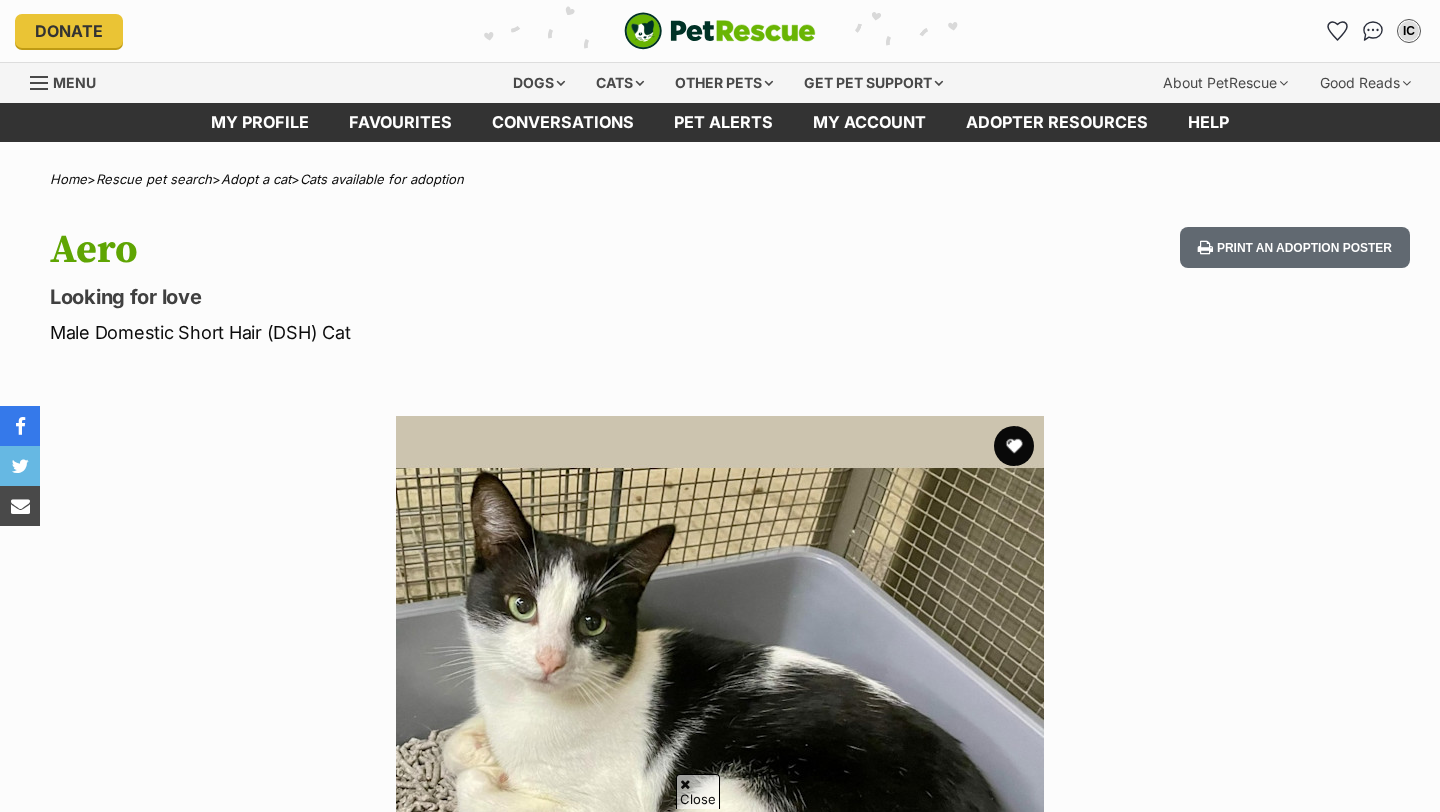 scroll, scrollTop: 166, scrollLeft: 0, axis: vertical 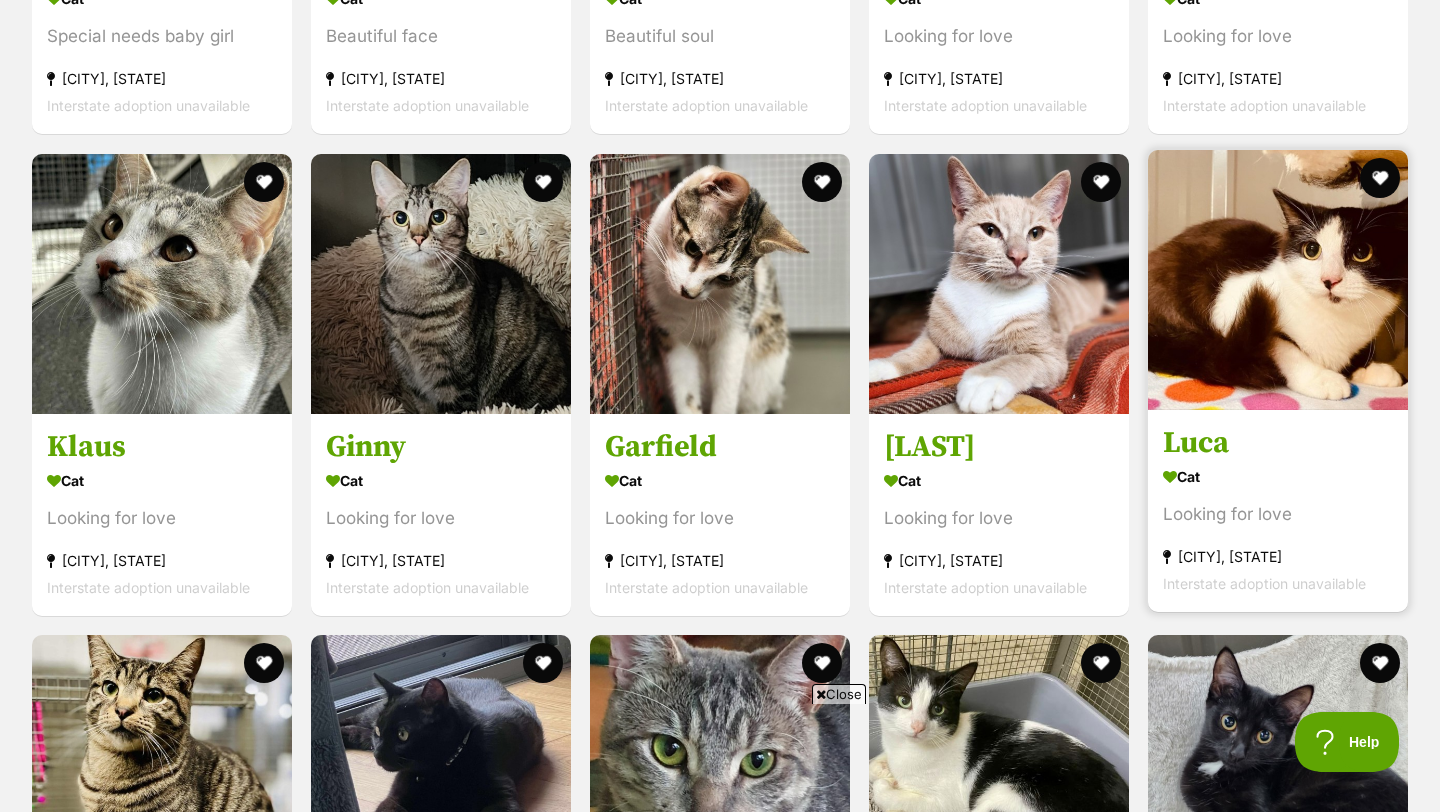 click on "Luca
Cat
Looking for love
West Gosford, NSW
Interstate adoption unavailable" at bounding box center (1278, 510) 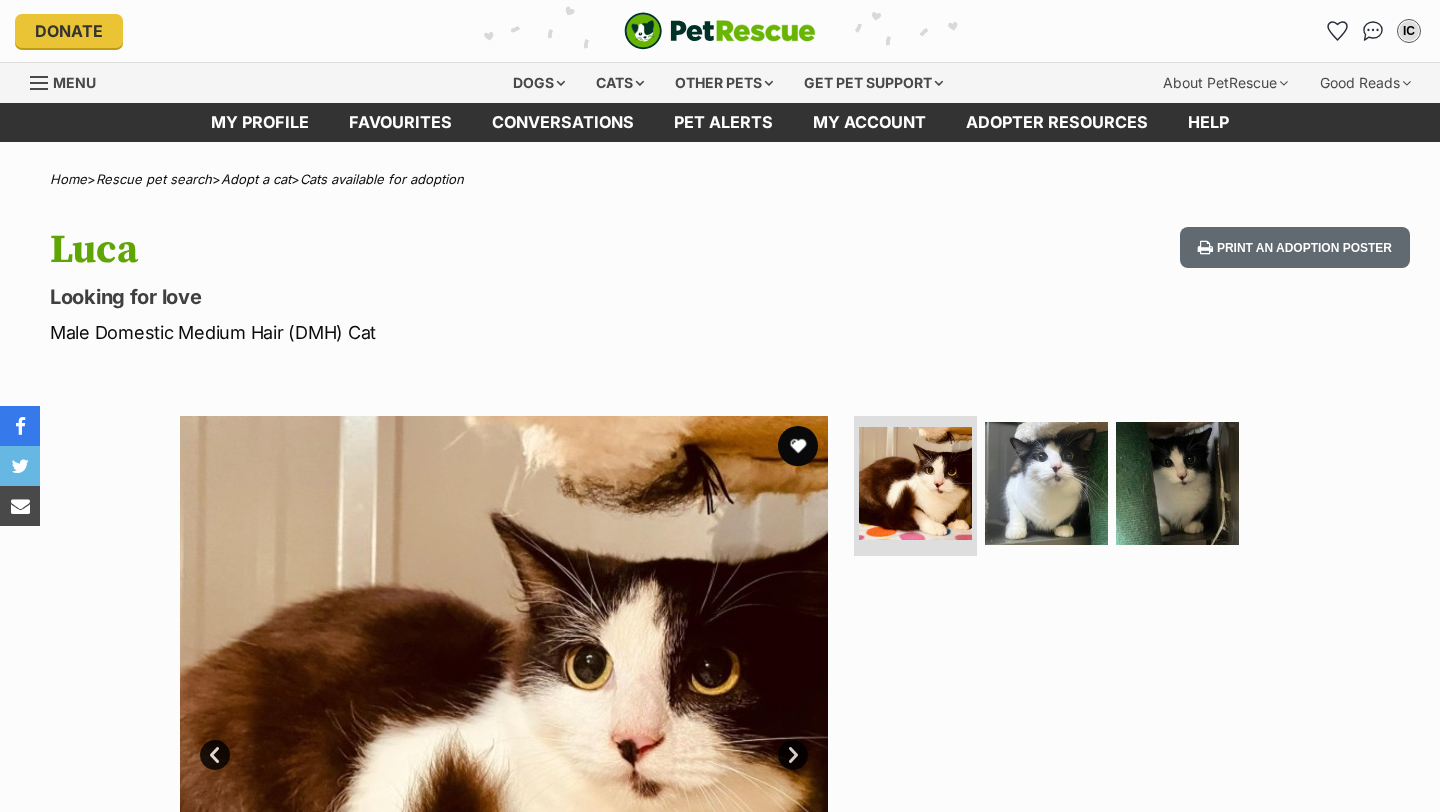 scroll, scrollTop: 0, scrollLeft: 0, axis: both 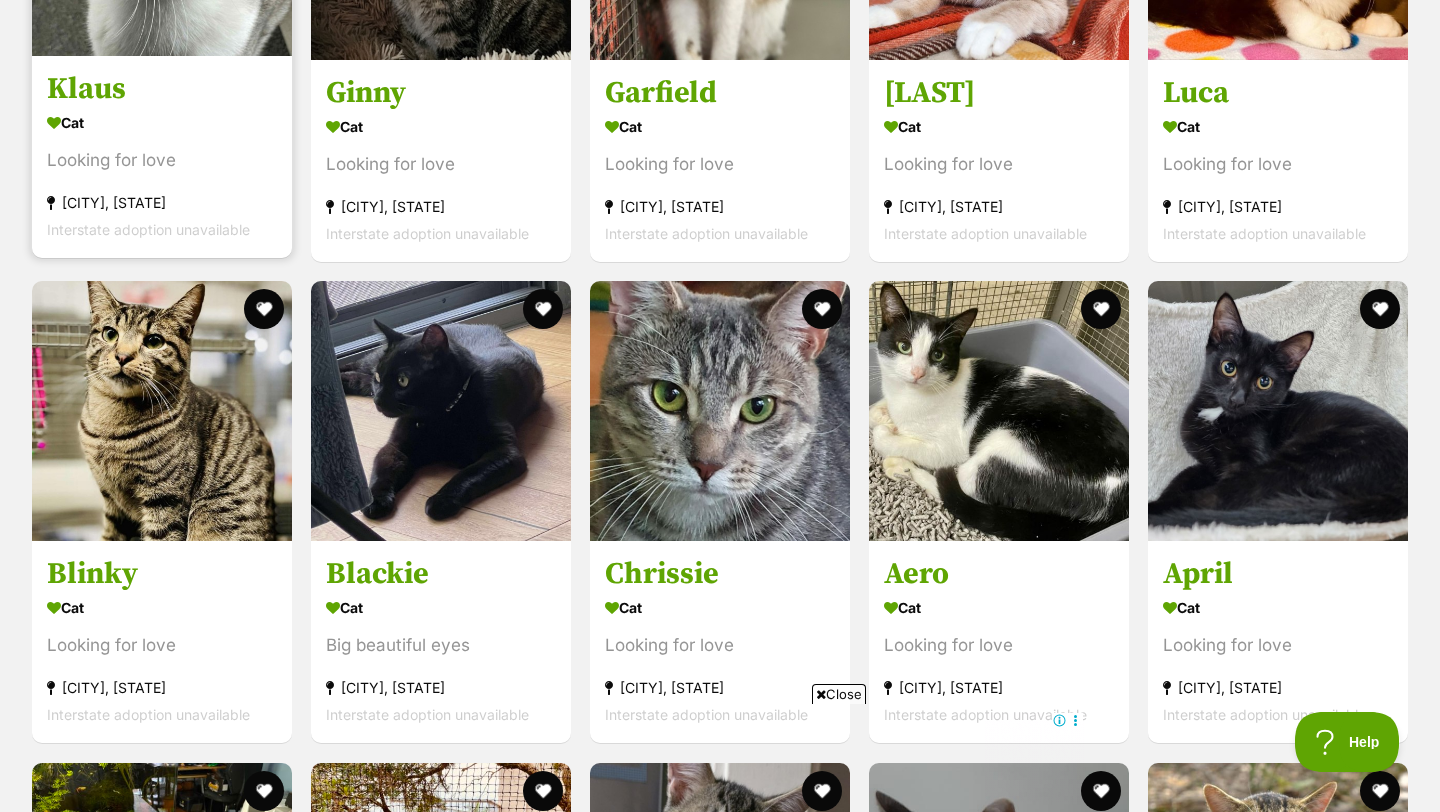 click on "Klaus" at bounding box center (162, 89) 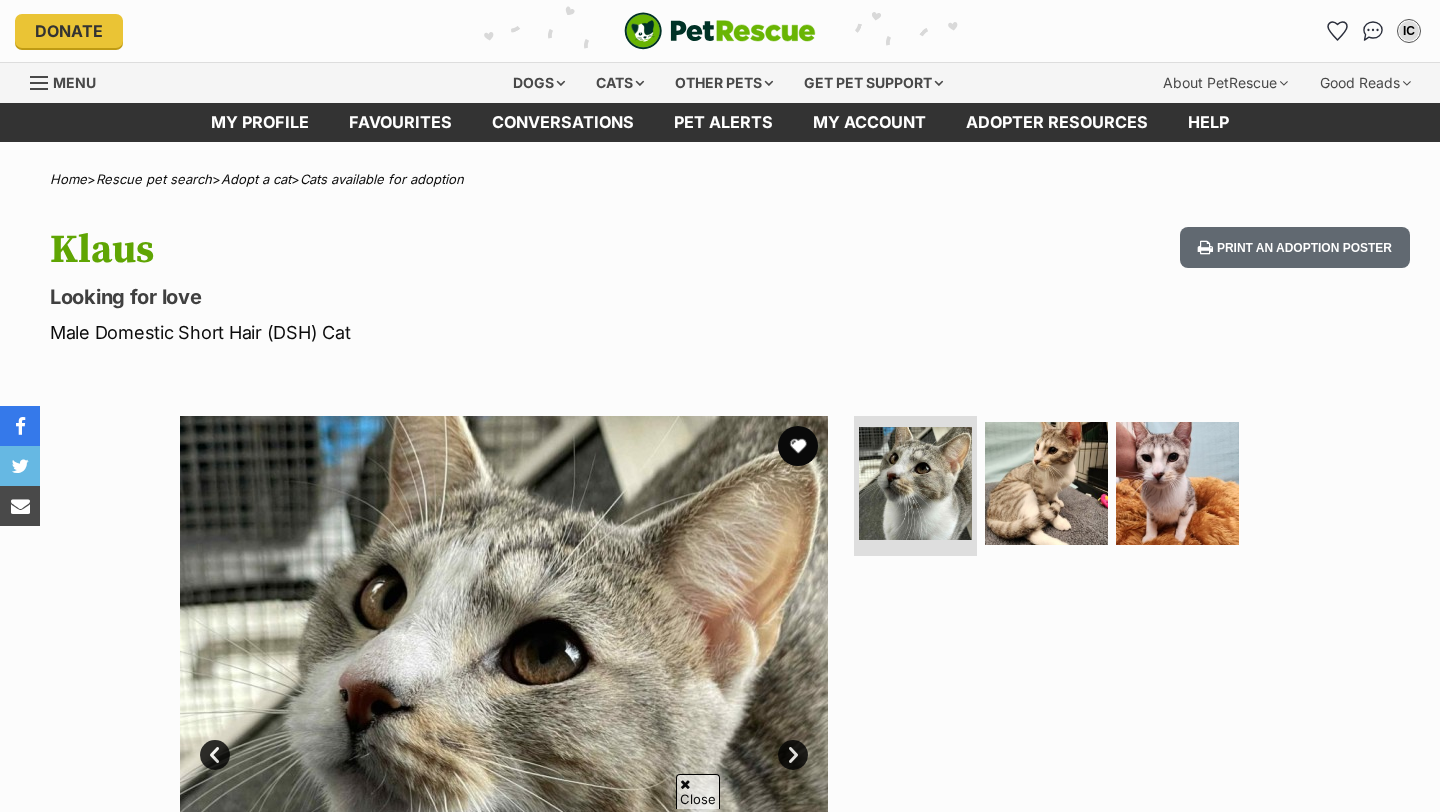 scroll, scrollTop: 587, scrollLeft: 0, axis: vertical 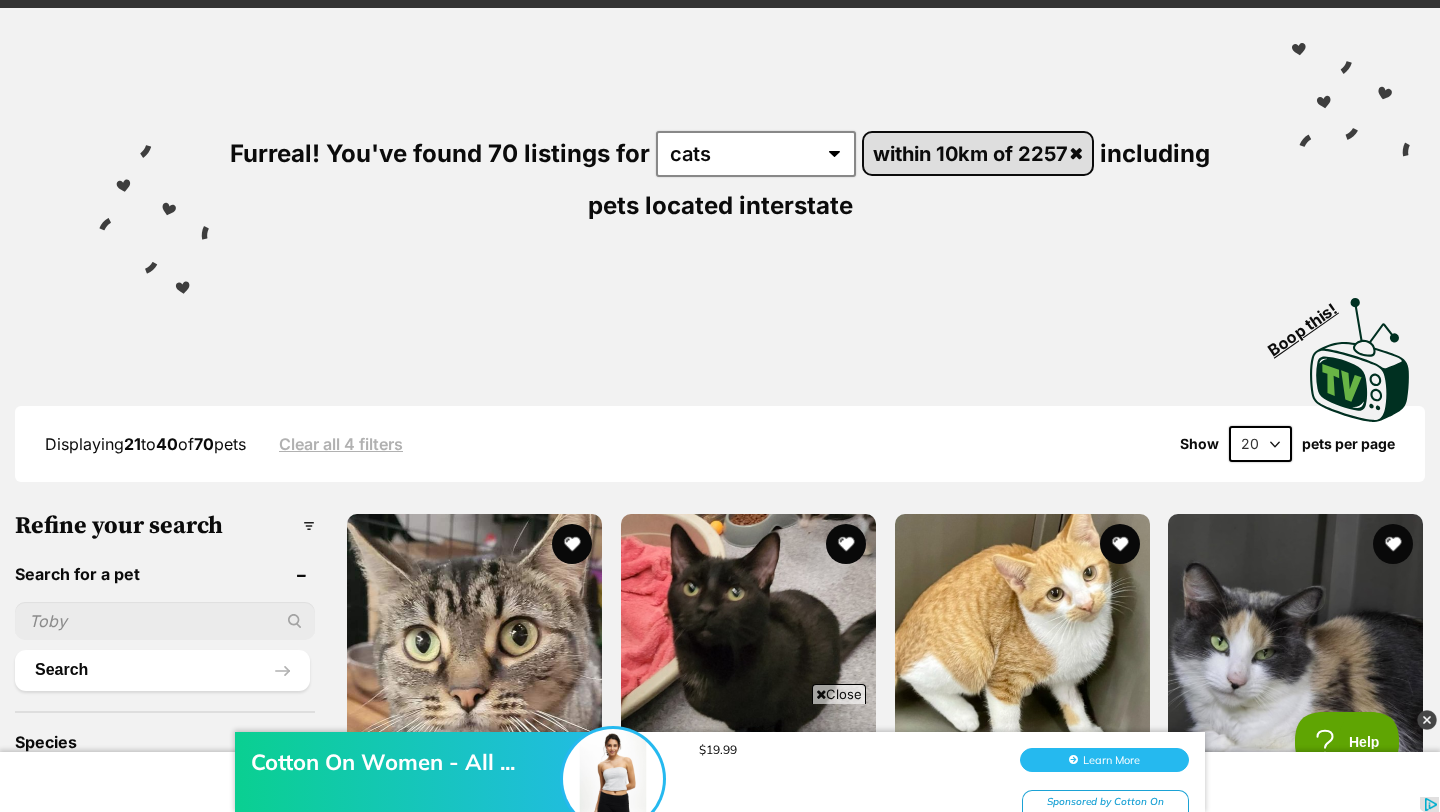 click on "within 10km of 2257" at bounding box center [978, 153] 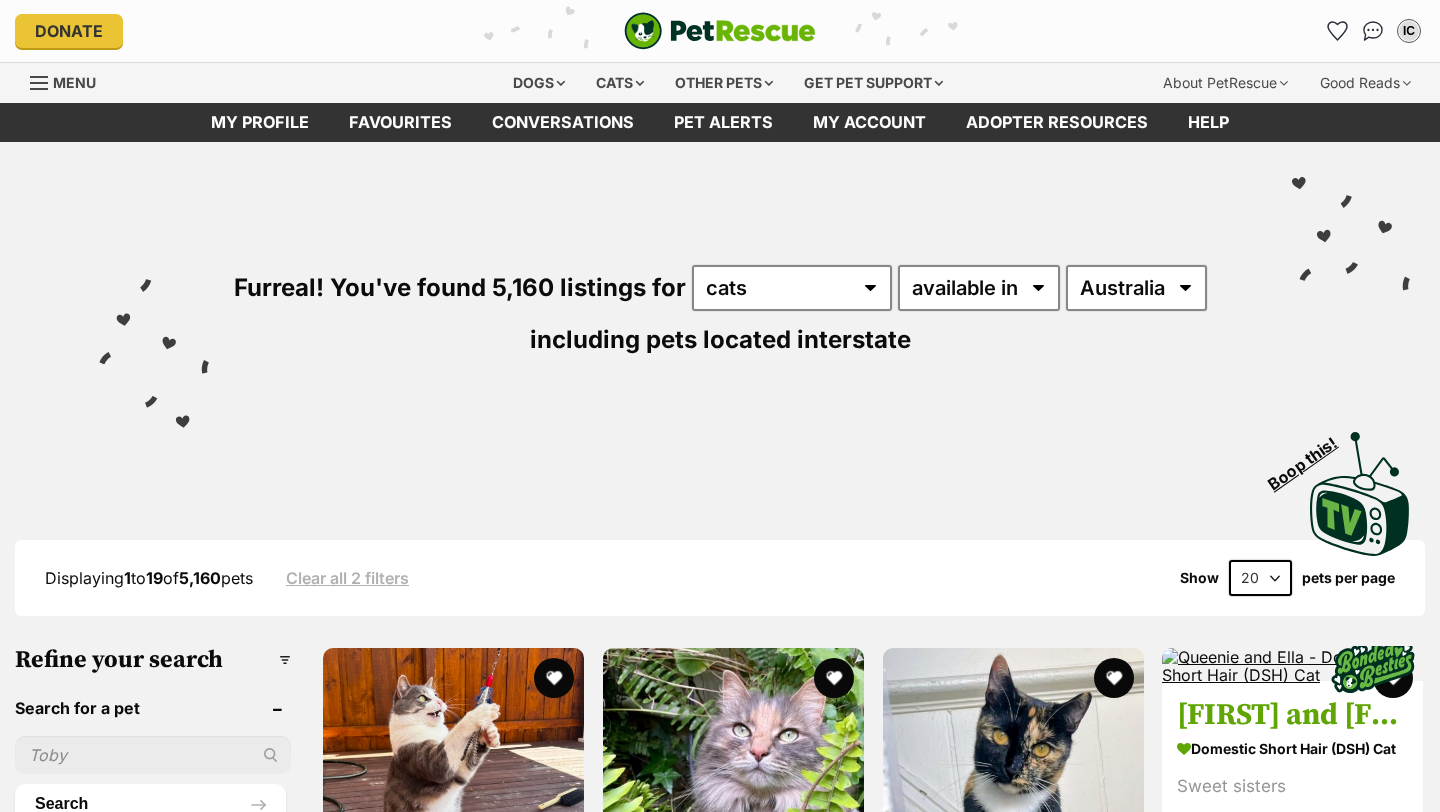 scroll, scrollTop: 0, scrollLeft: 0, axis: both 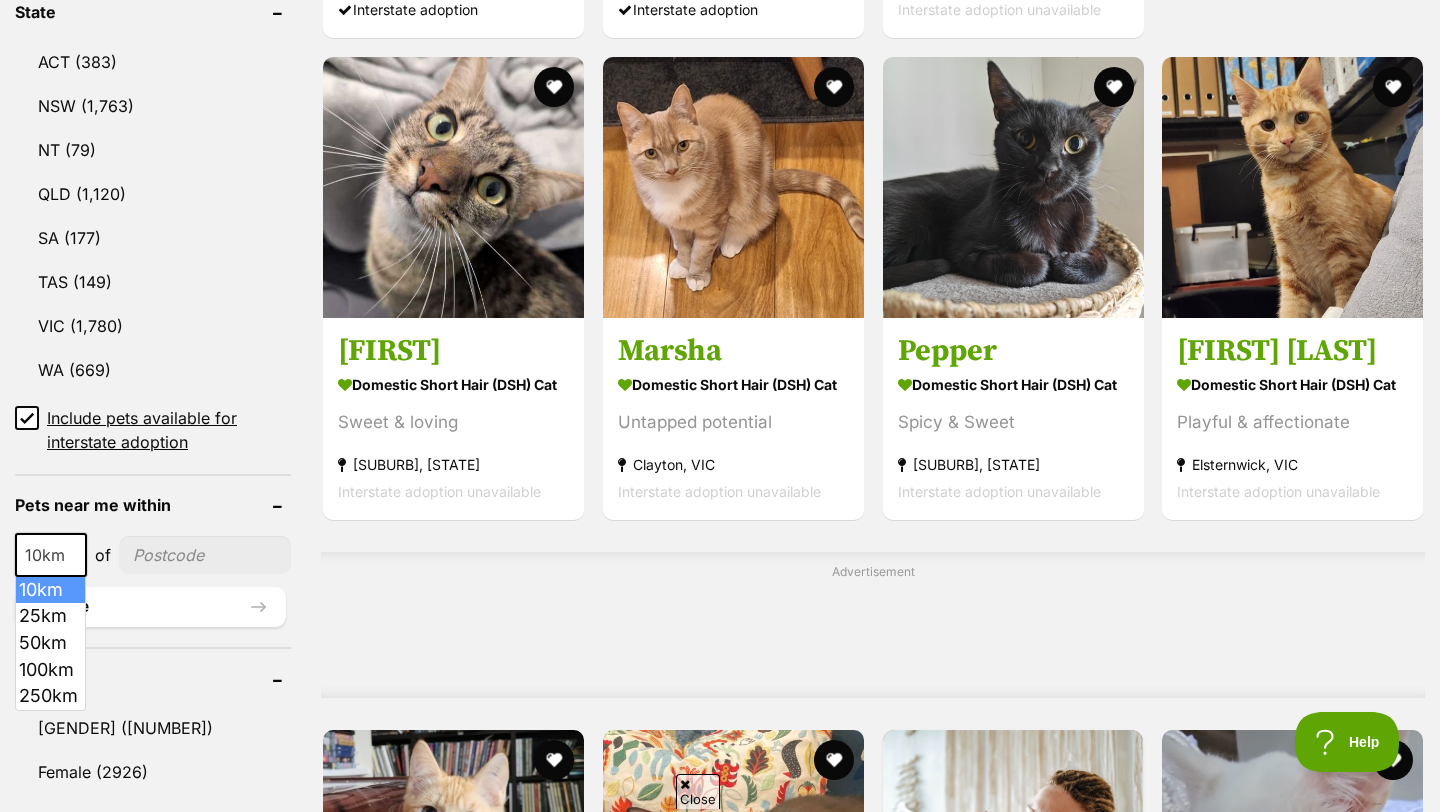 click at bounding box center (76, 555) 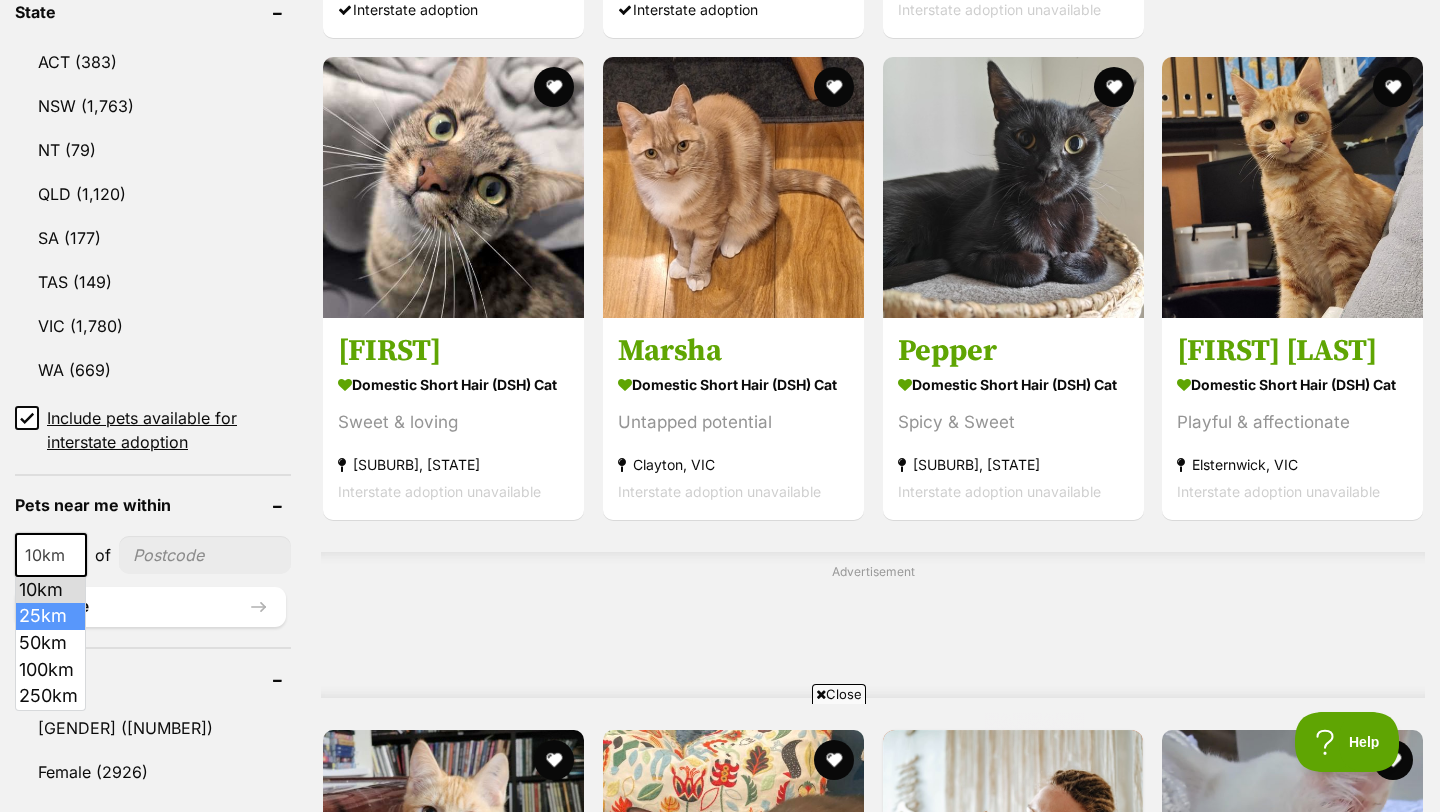 scroll, scrollTop: 0, scrollLeft: 0, axis: both 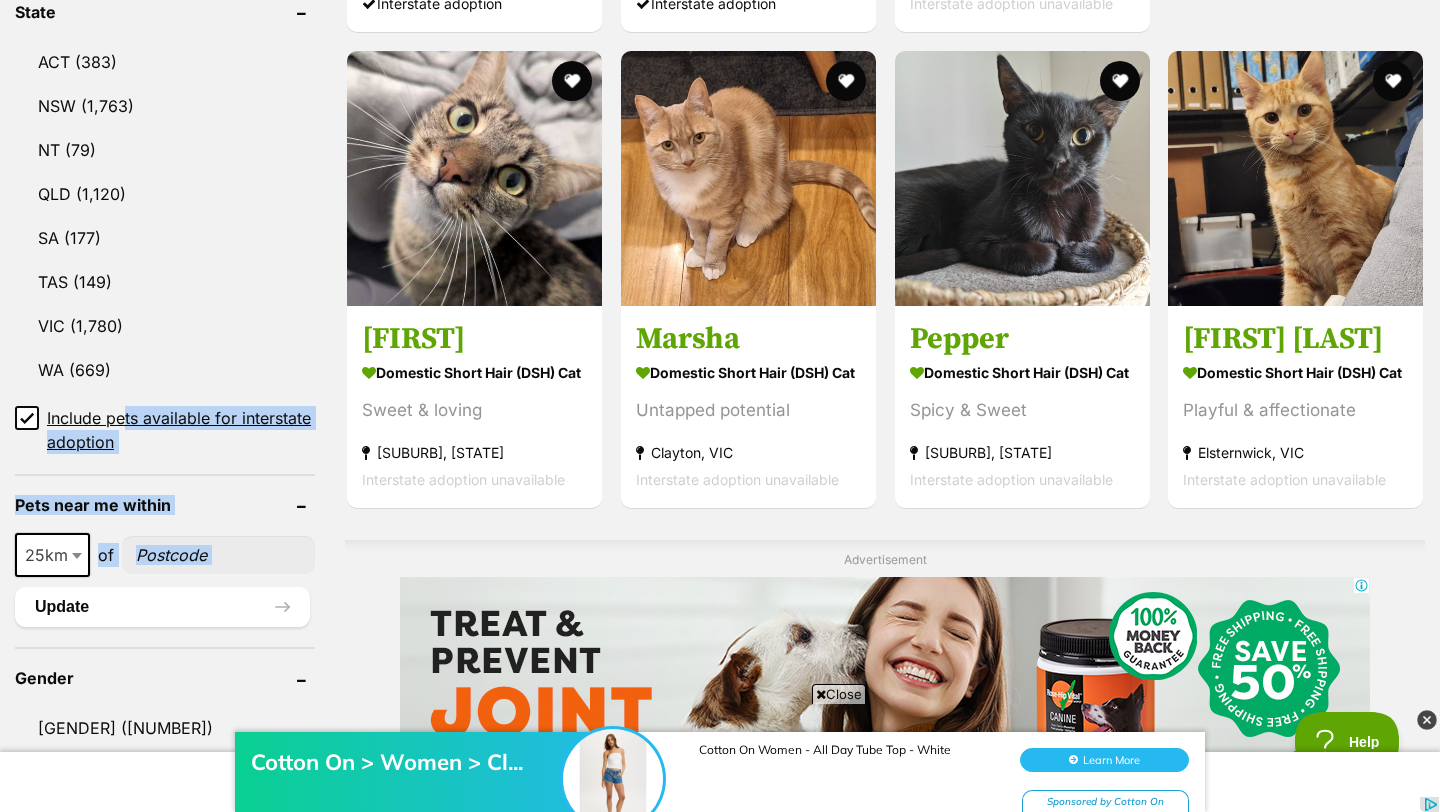 drag, startPoint x: 142, startPoint y: 578, endPoint x: 127, endPoint y: 428, distance: 150.74814 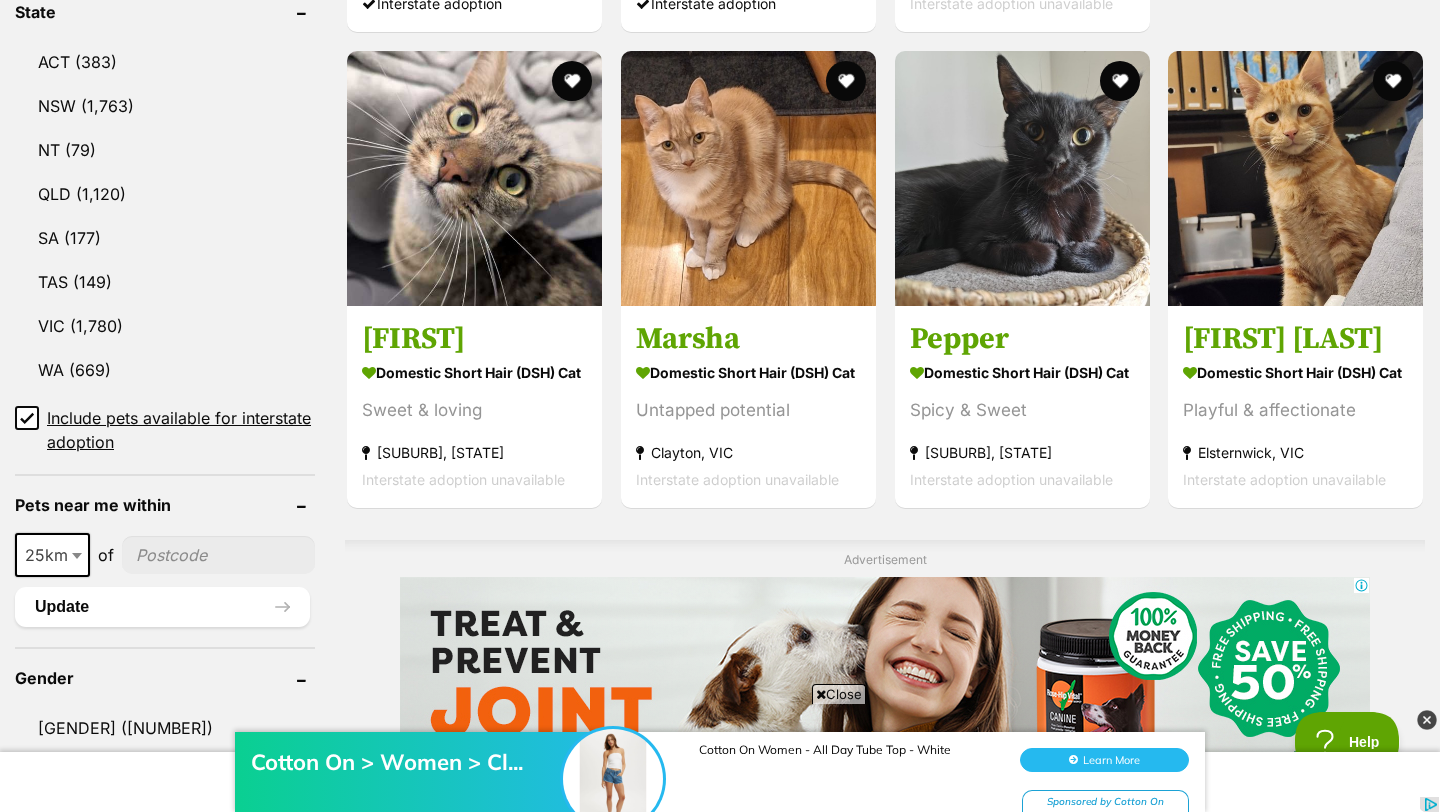 click at bounding box center [218, 555] 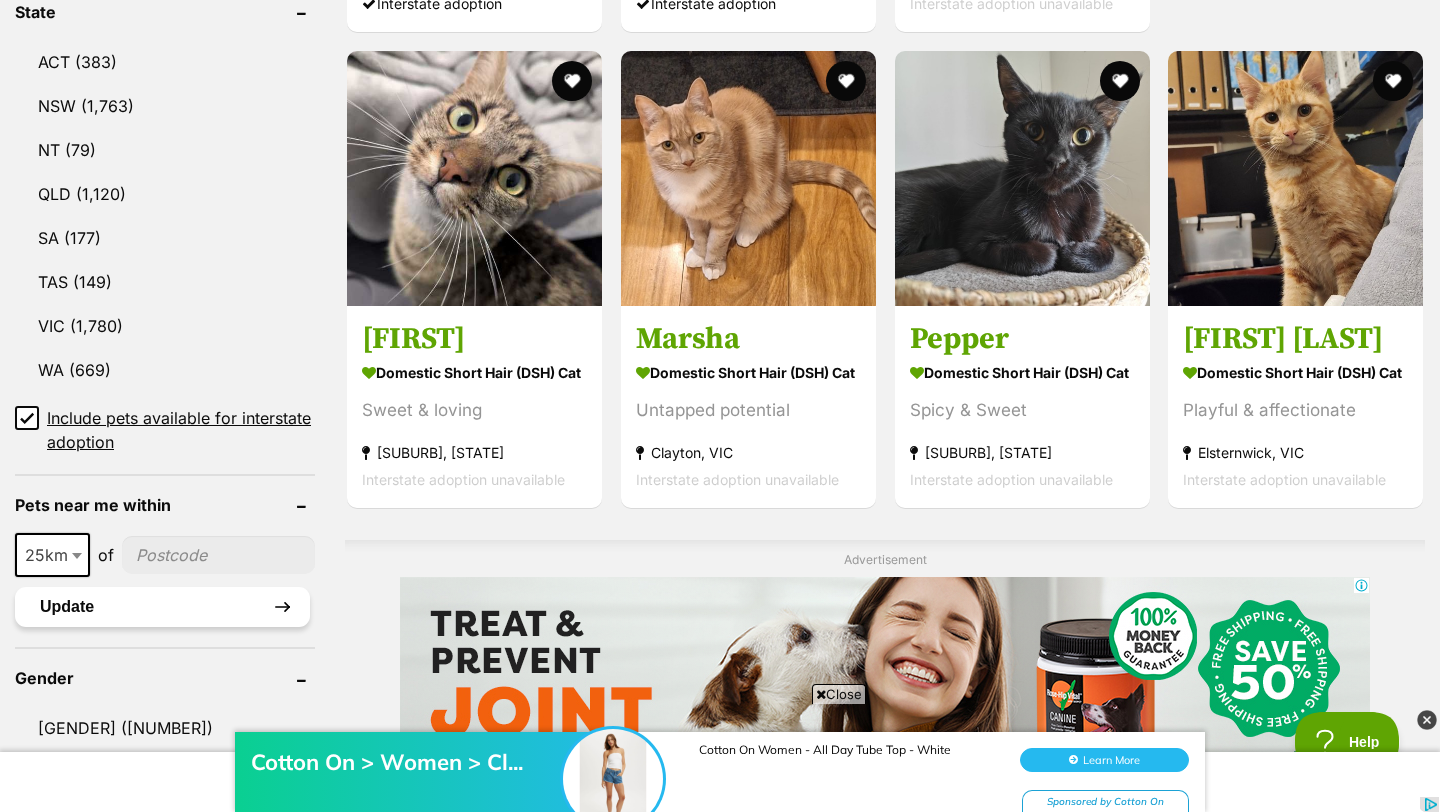 type on "2257" 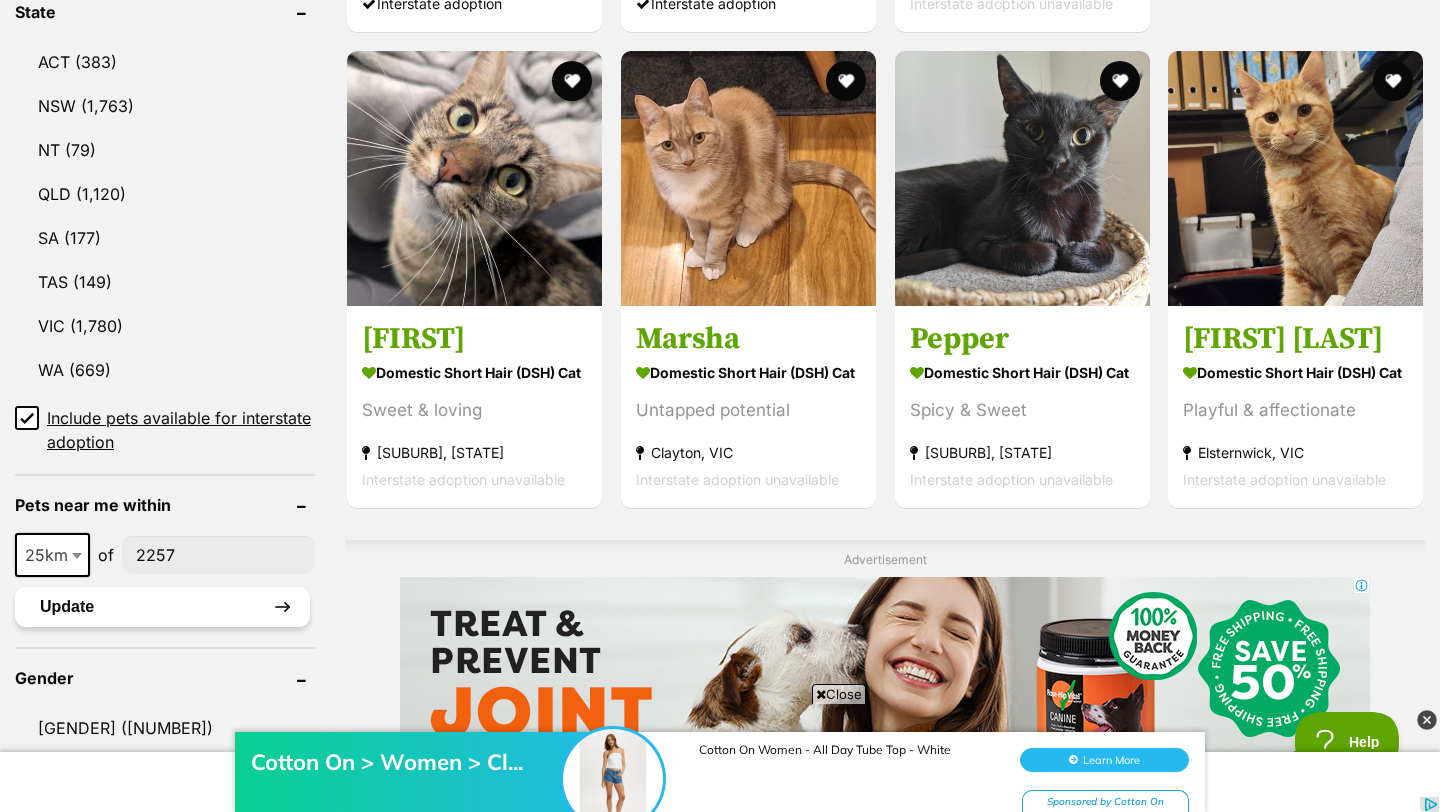 click on "Update" at bounding box center [162, 607] 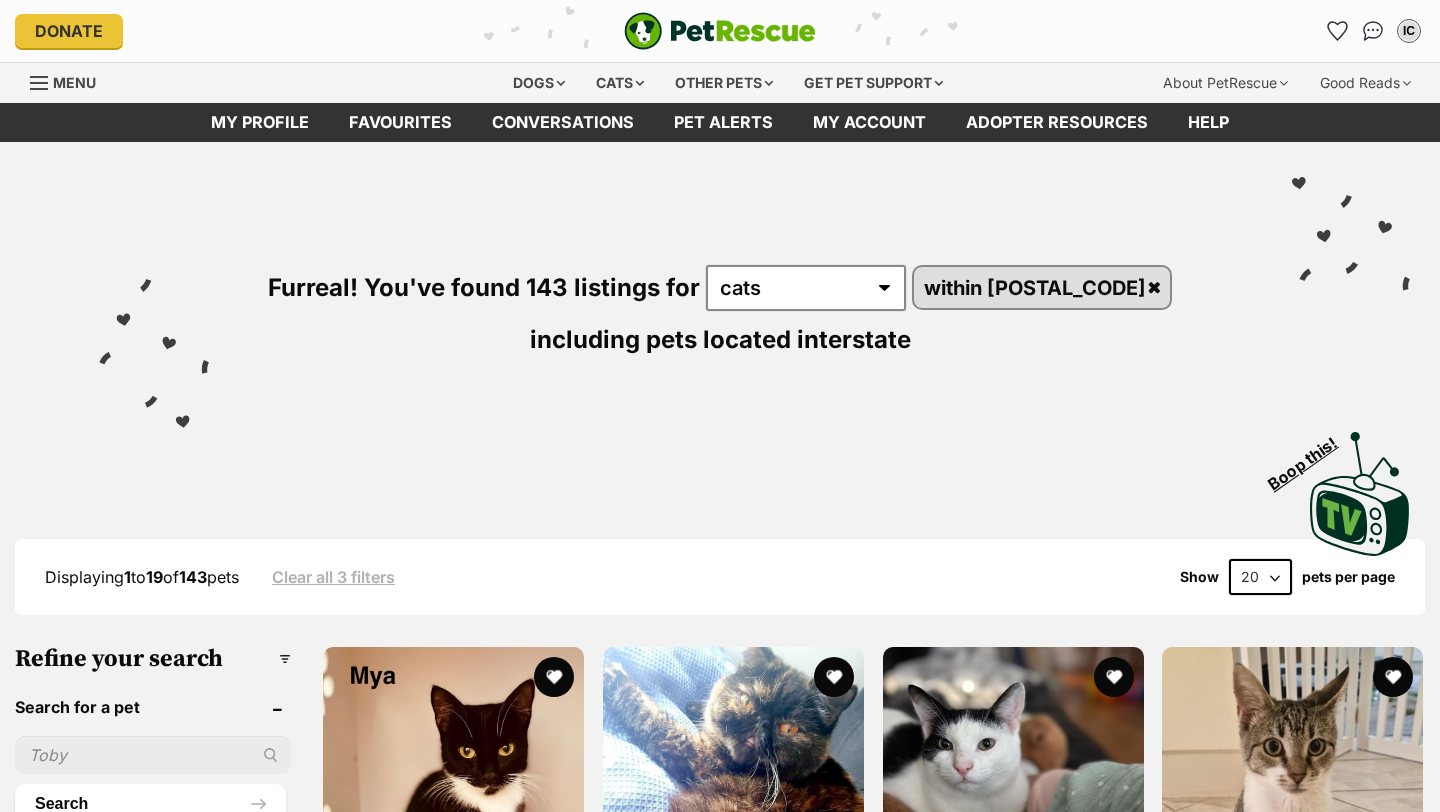 scroll, scrollTop: 0, scrollLeft: 0, axis: both 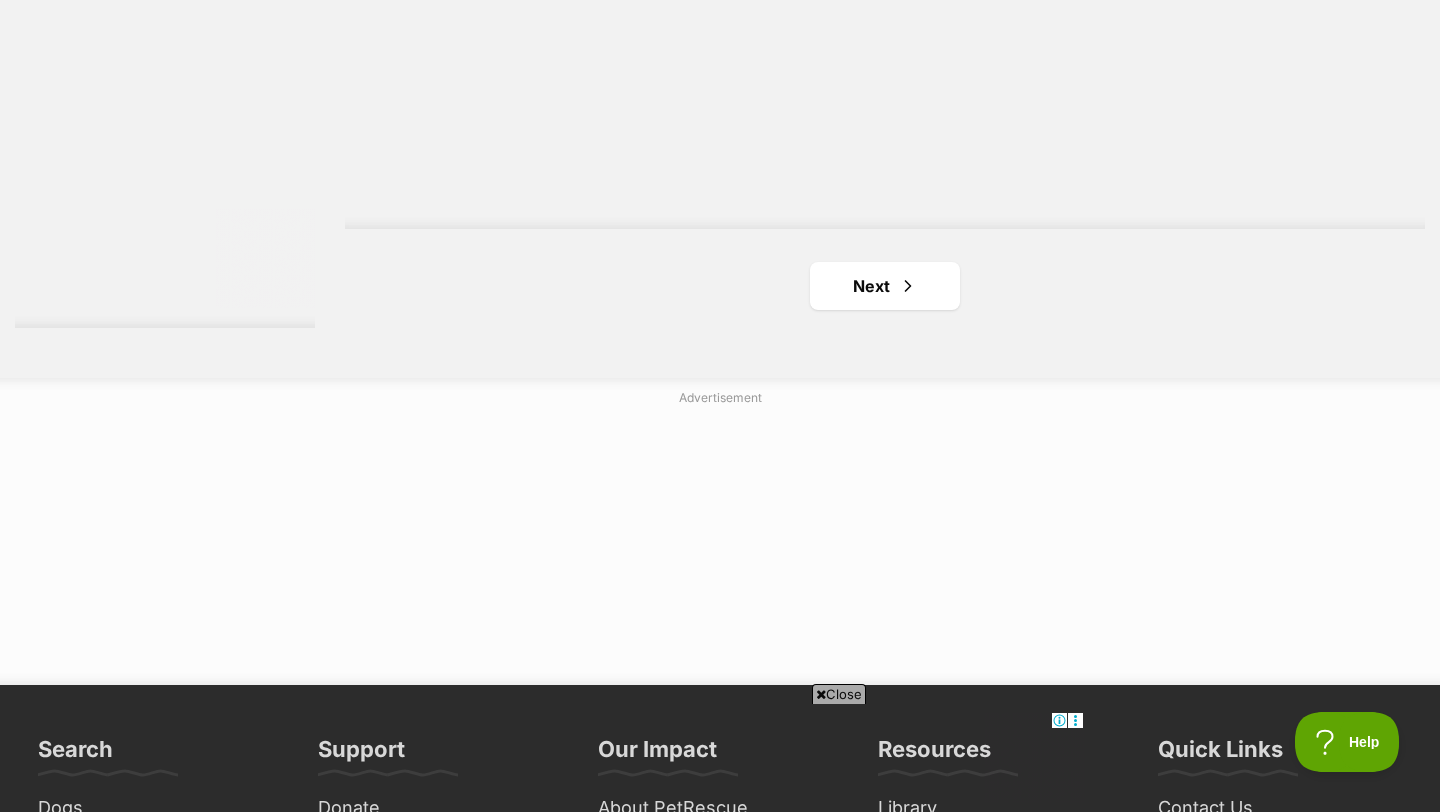click on "Mya
Domestic Short Hair (DSH) Cat
Snuggles bed buddy
Bateau Bay, NSW
Interstate adoption unavailable
🐾Flow🐾
Exotic Shorthair Cat
Looking for love
Collaroy, NSW
Interstate adoption unavailable
Pirate
Domestic Short Hair (DSH) Cat
Born entertainer
Killara, NSW
Interstate adoption
Lilly
Domestic Short Hair (DSH) Cat
Tabby and white girl
St Ives, NSW
Interstate adoption unavailable
Cleopatra
Domestic Short Hair Cat
Gentle & Affectionate
Erina Heights, NSW
Interstate adoption unavailable
Zoe
Domestic Short Hair (DSH) Cat
Gentle & Affectionate
Erina Heights, NSW
Interstate adoption unavailable
Advertisement
Clover" at bounding box center (885, -1352) 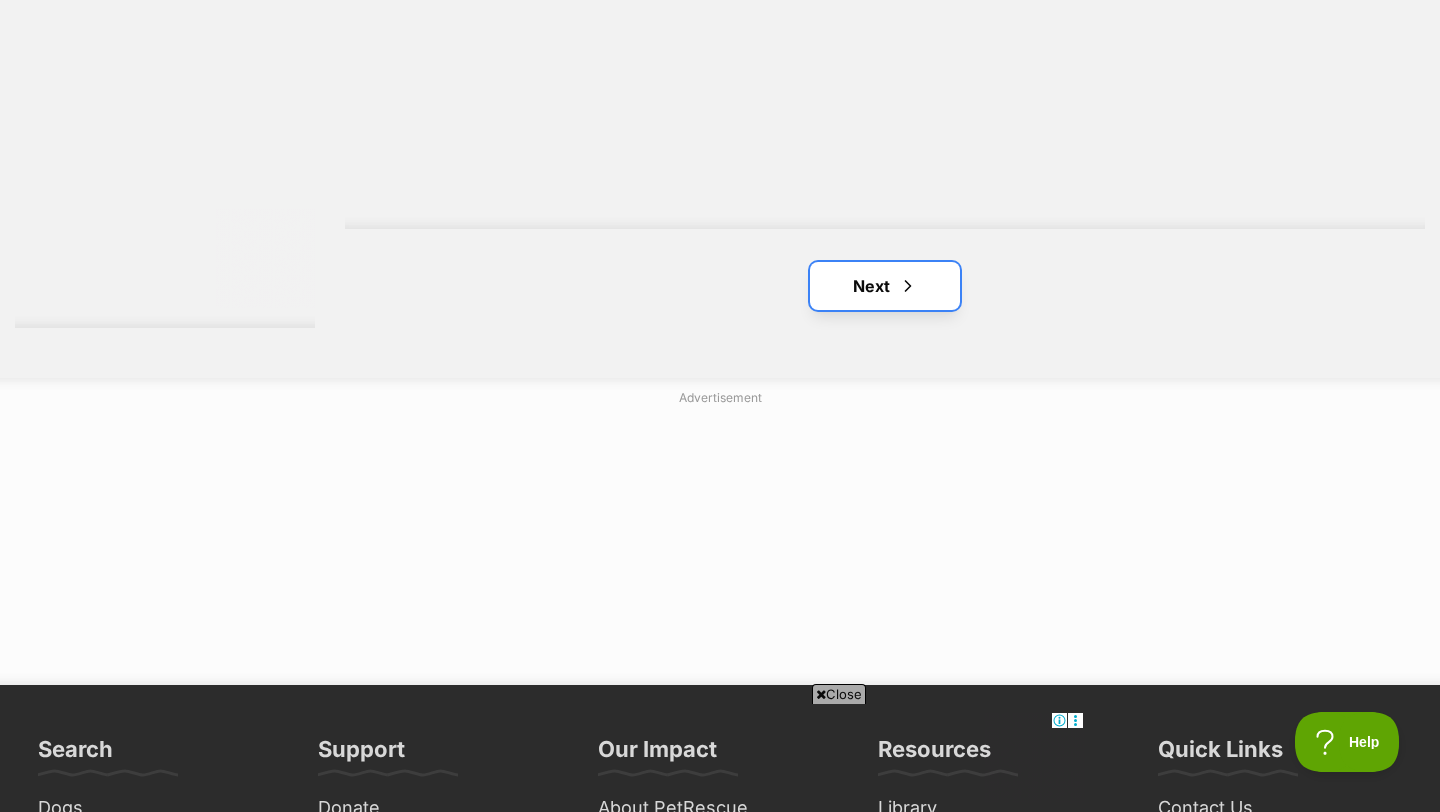 click on "Next" at bounding box center (885, 286) 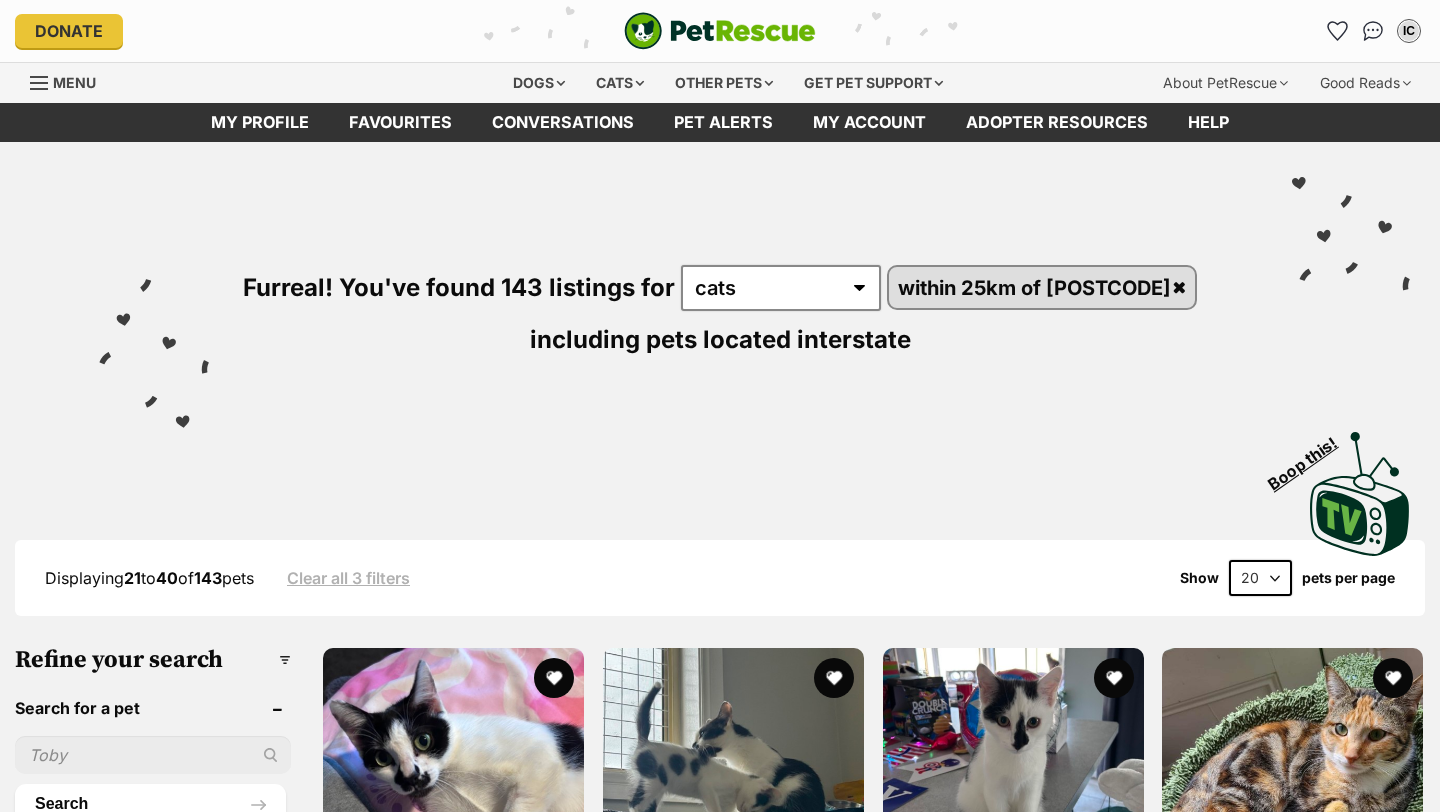 scroll, scrollTop: 0, scrollLeft: 0, axis: both 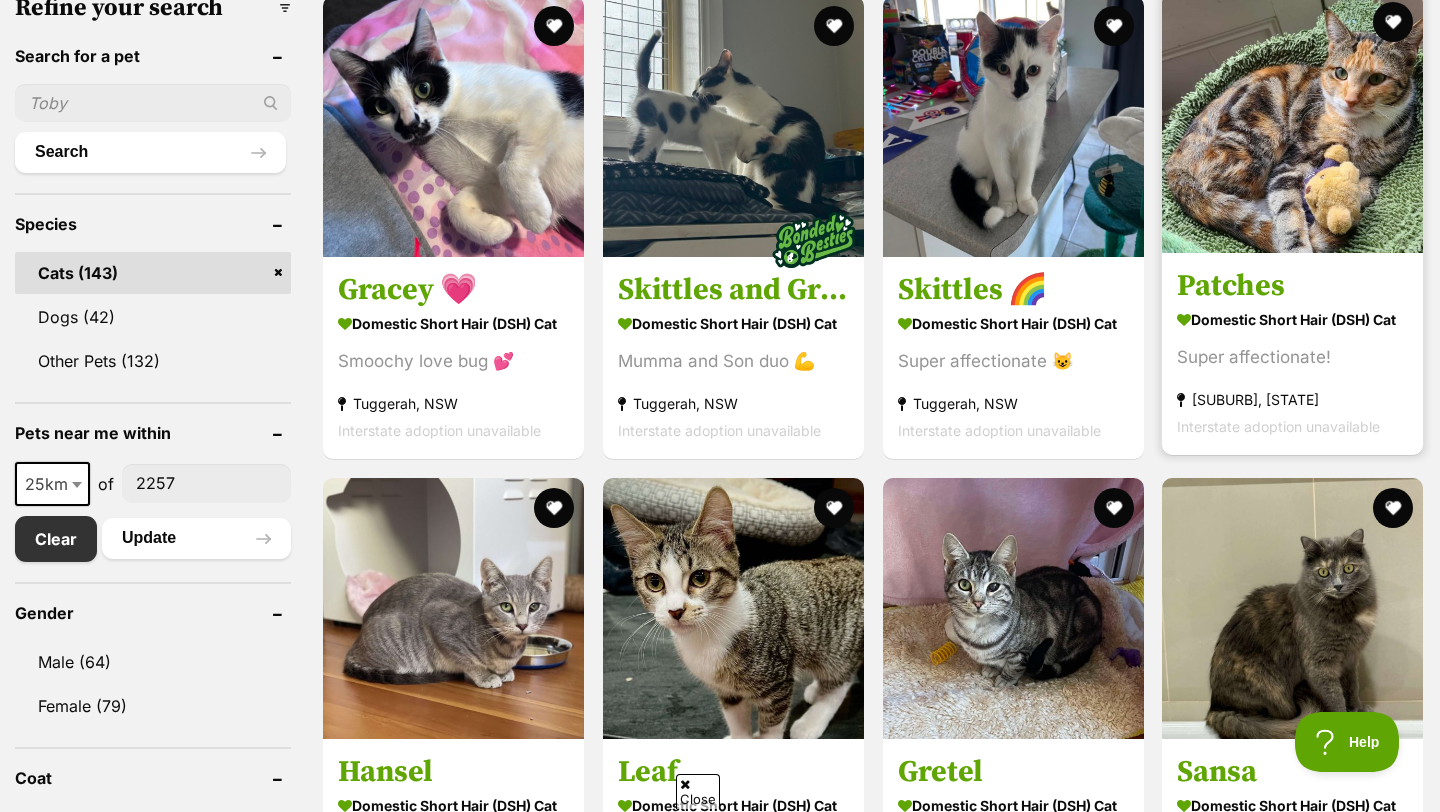 click on "Patches" at bounding box center [1292, 286] 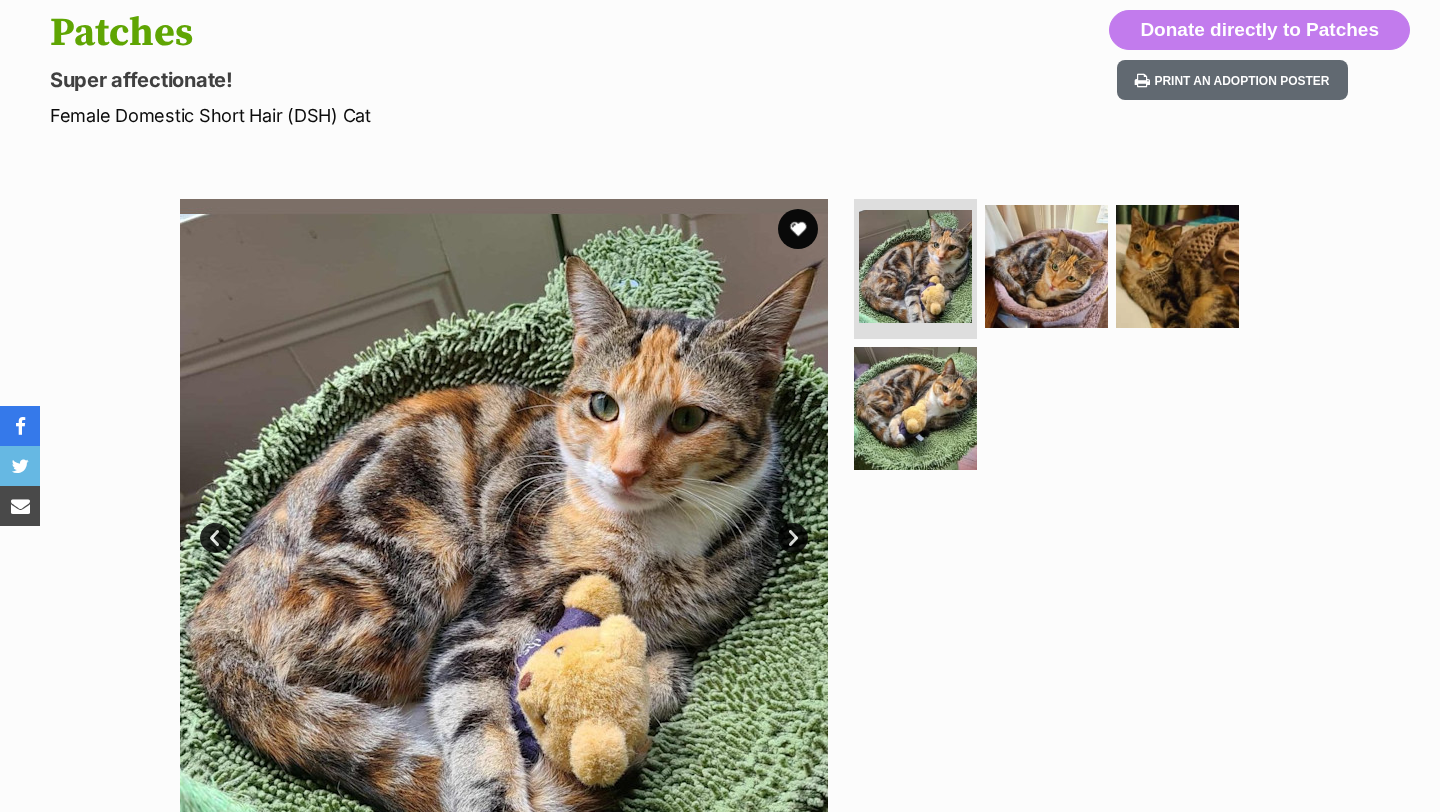 scroll, scrollTop: 0, scrollLeft: 0, axis: both 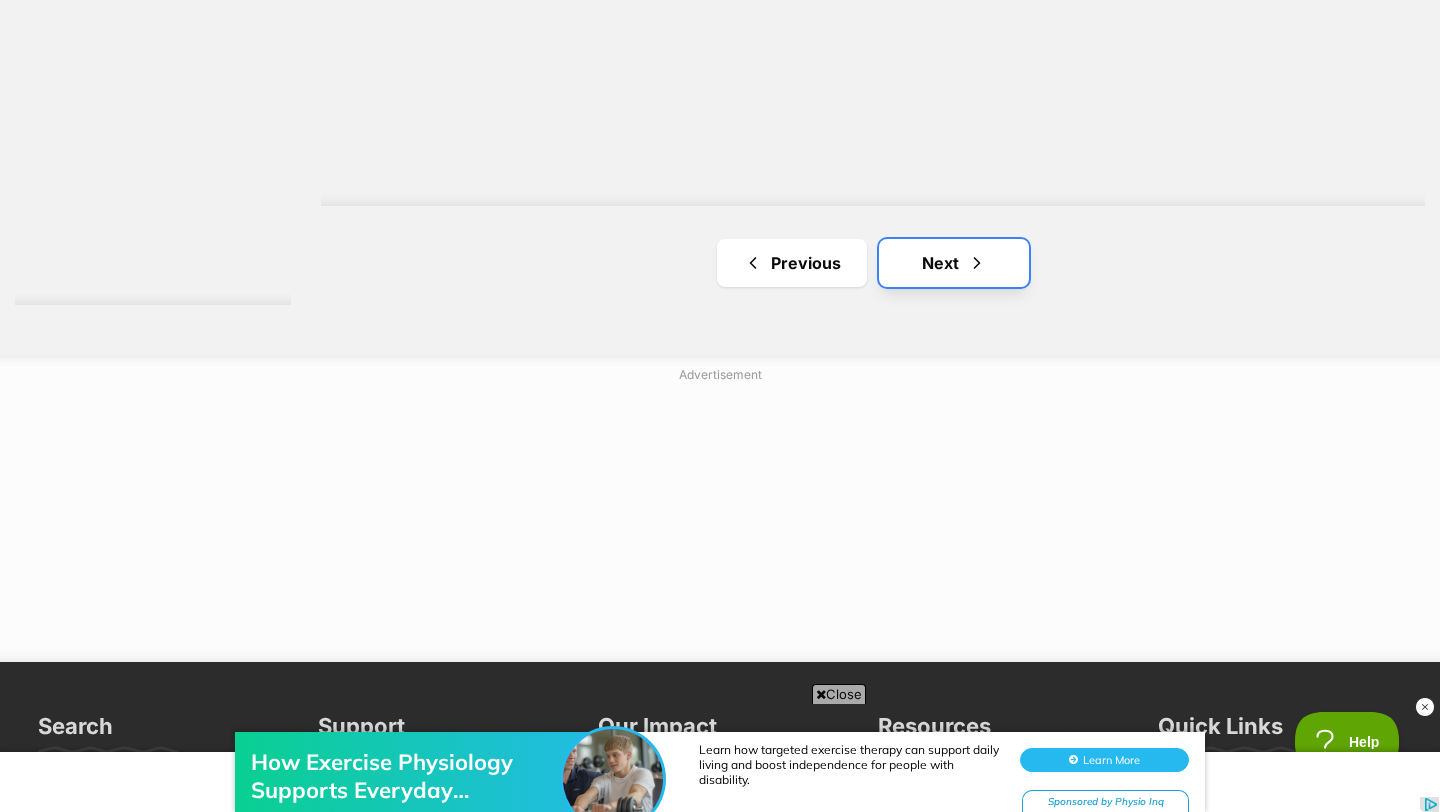 click on "Next" at bounding box center [954, 263] 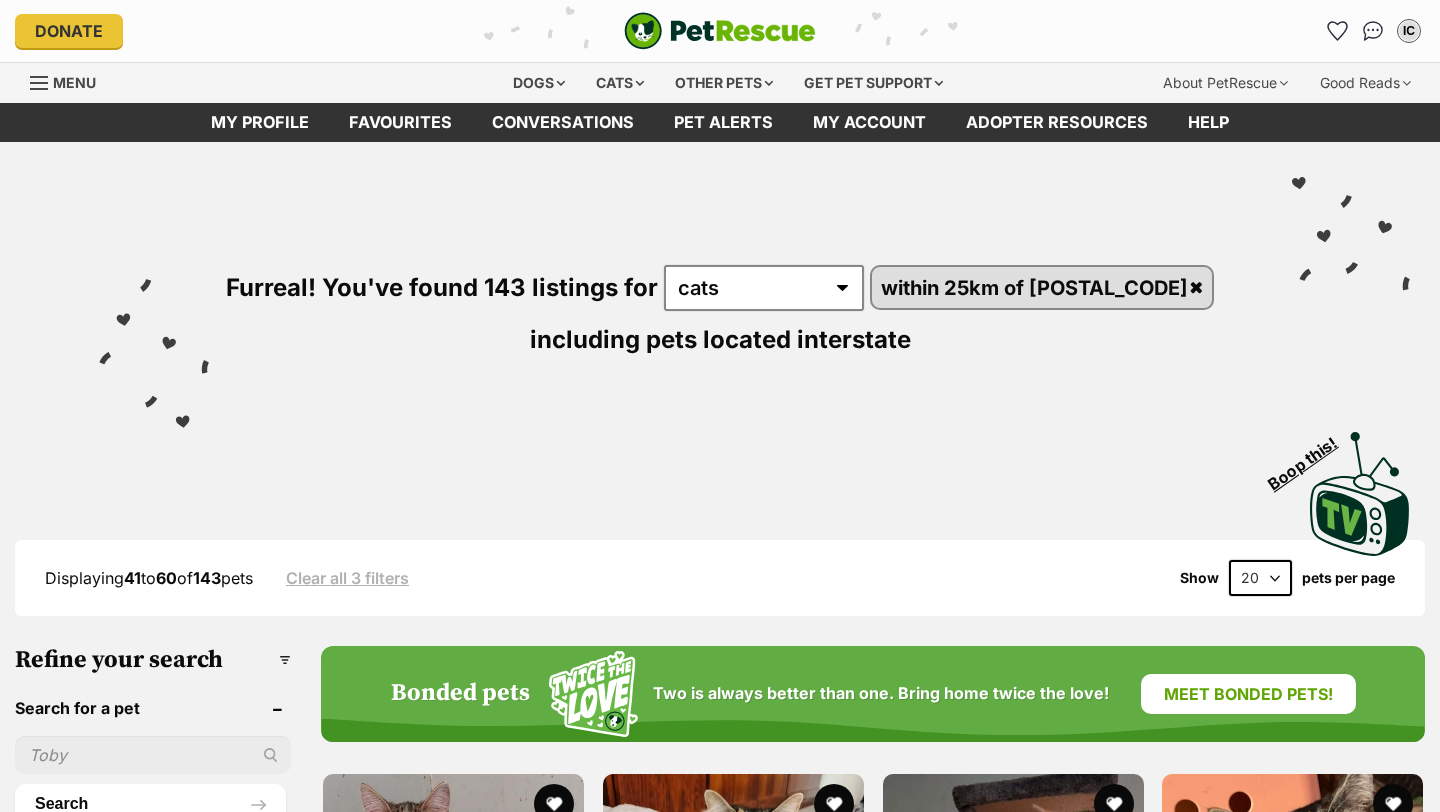 scroll, scrollTop: 0, scrollLeft: 0, axis: both 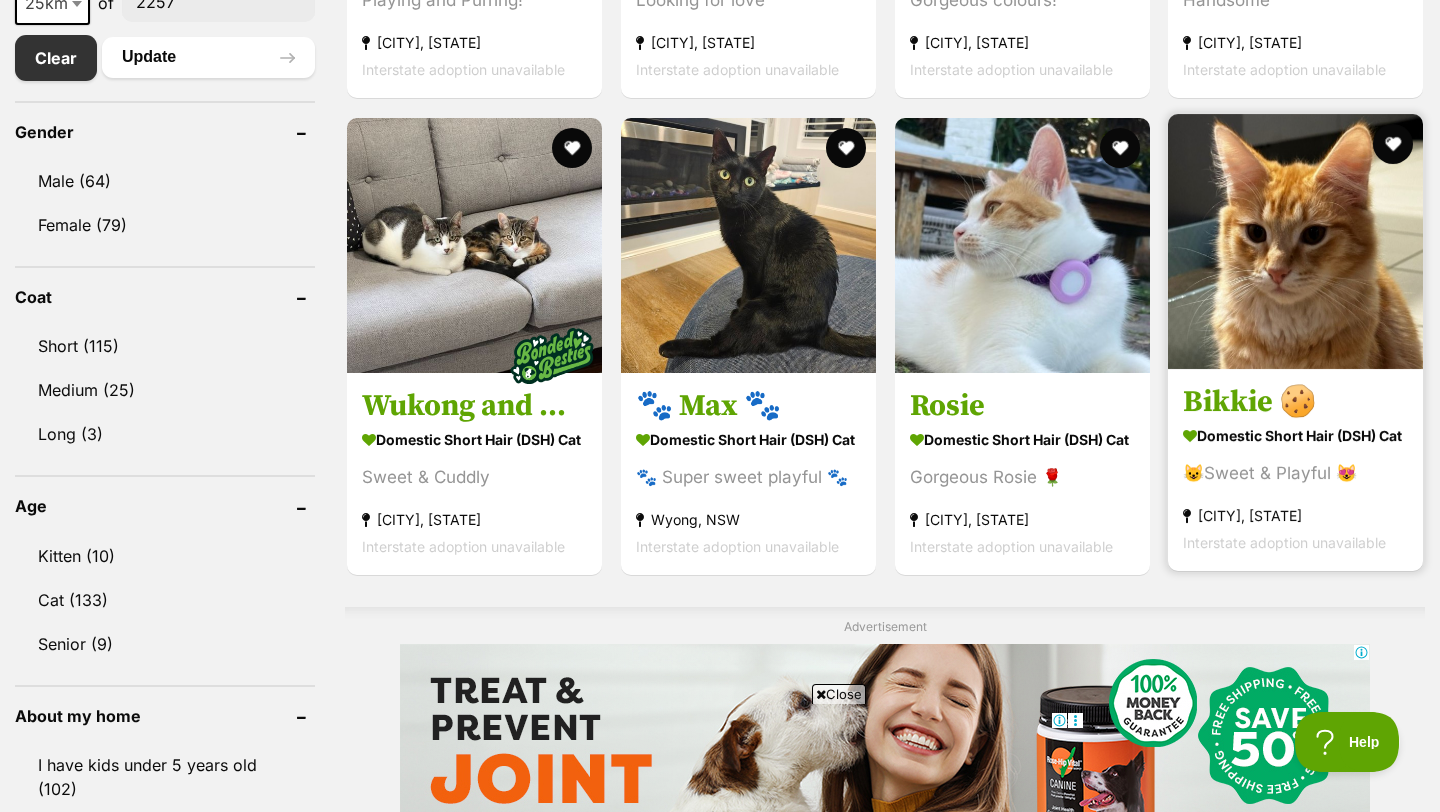 click at bounding box center (1295, 241) 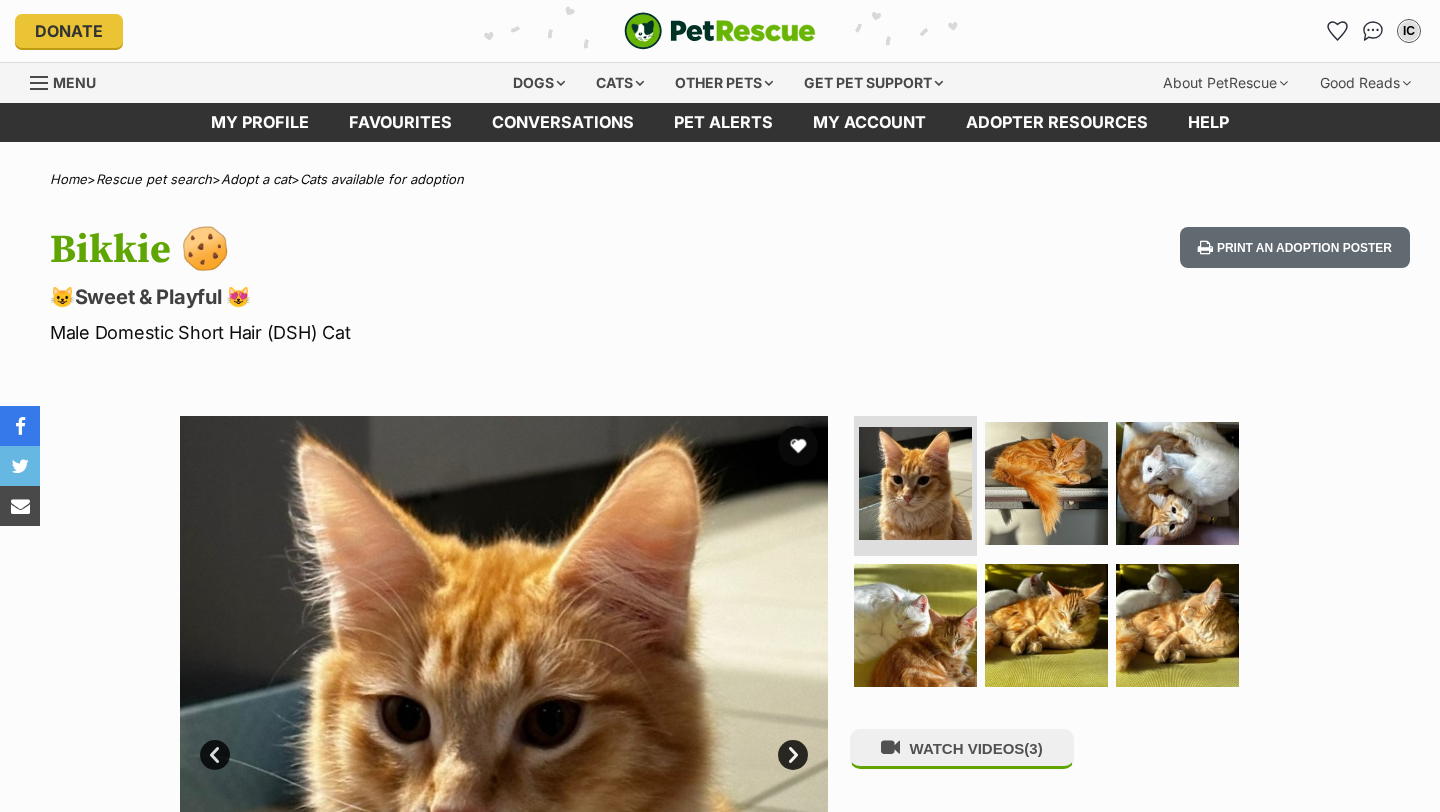 scroll, scrollTop: 692, scrollLeft: 0, axis: vertical 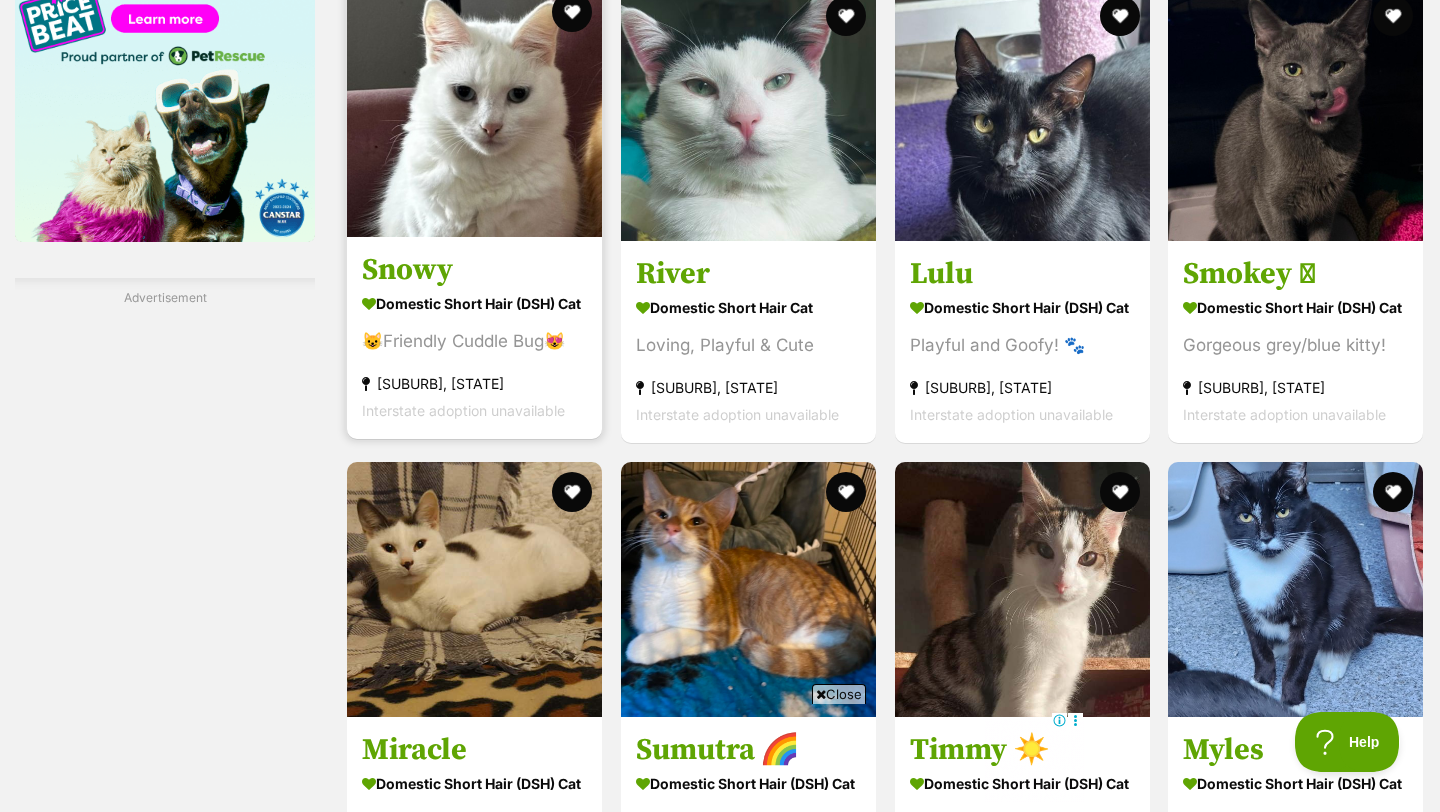 click at bounding box center (474, 109) 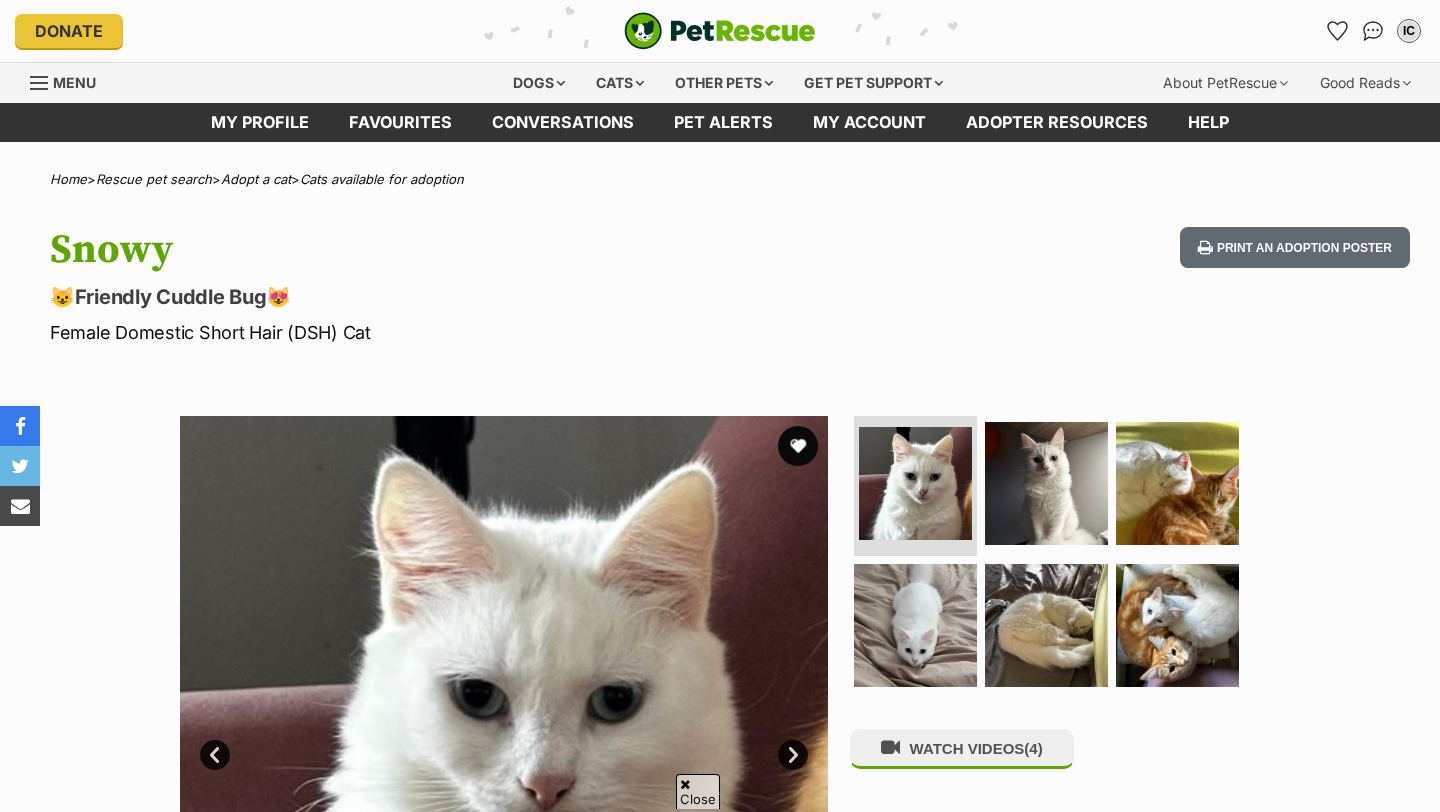 scroll, scrollTop: 846, scrollLeft: 0, axis: vertical 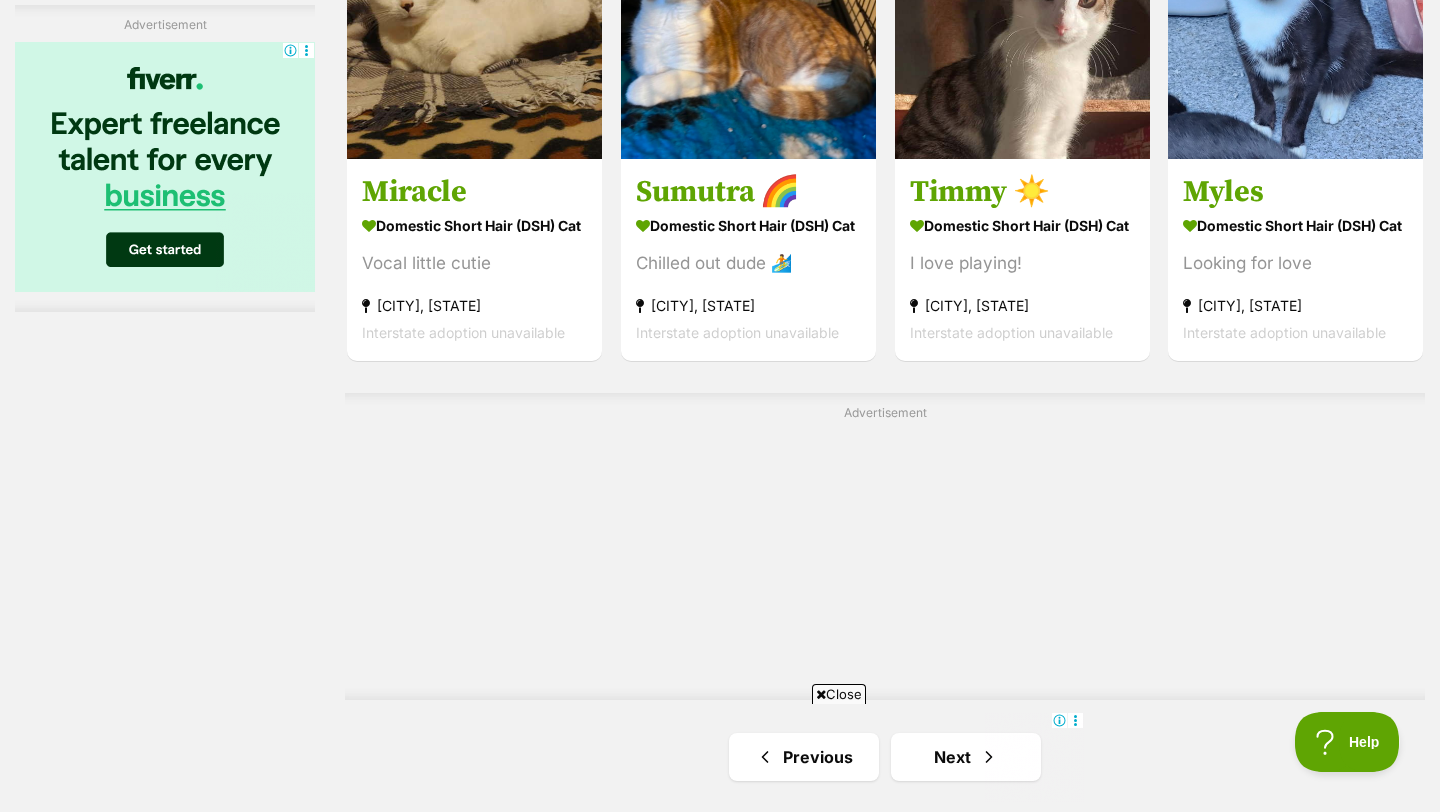 click on "Bonded pets
Two is always better than one. Bring home twice the love!
Meet bonded pets!
Tommy
Domestic Short Hair (DSH) Cat
Playing and Purring!
Bateau Bay, NSW
Interstate adoption unavailable
Bear 🩷
Domestic Short Hair (DSH) Cat
Looking for love
Gosford, NSW
Interstate adoption unavailable
Pixie
Domestic Short Hair (DSH) Cat
Gorgeous colours!
Bateau Bay, NSW
Interstate adoption unavailable
Tipster
Mixed Cat
Handsome
Bateau Bay, NSW
Interstate adoption unavailable
Wukong and Meiv
Domestic Short Hair (DSH) Cat
Sweet & Cuddly
Hornsby, NSW
Interstate adoption unavailable
🐾 Max 🐾
Domestic Short Hair (DSH) Cat
🐾 Super sweet playful 🐾" at bounding box center [885, -943] 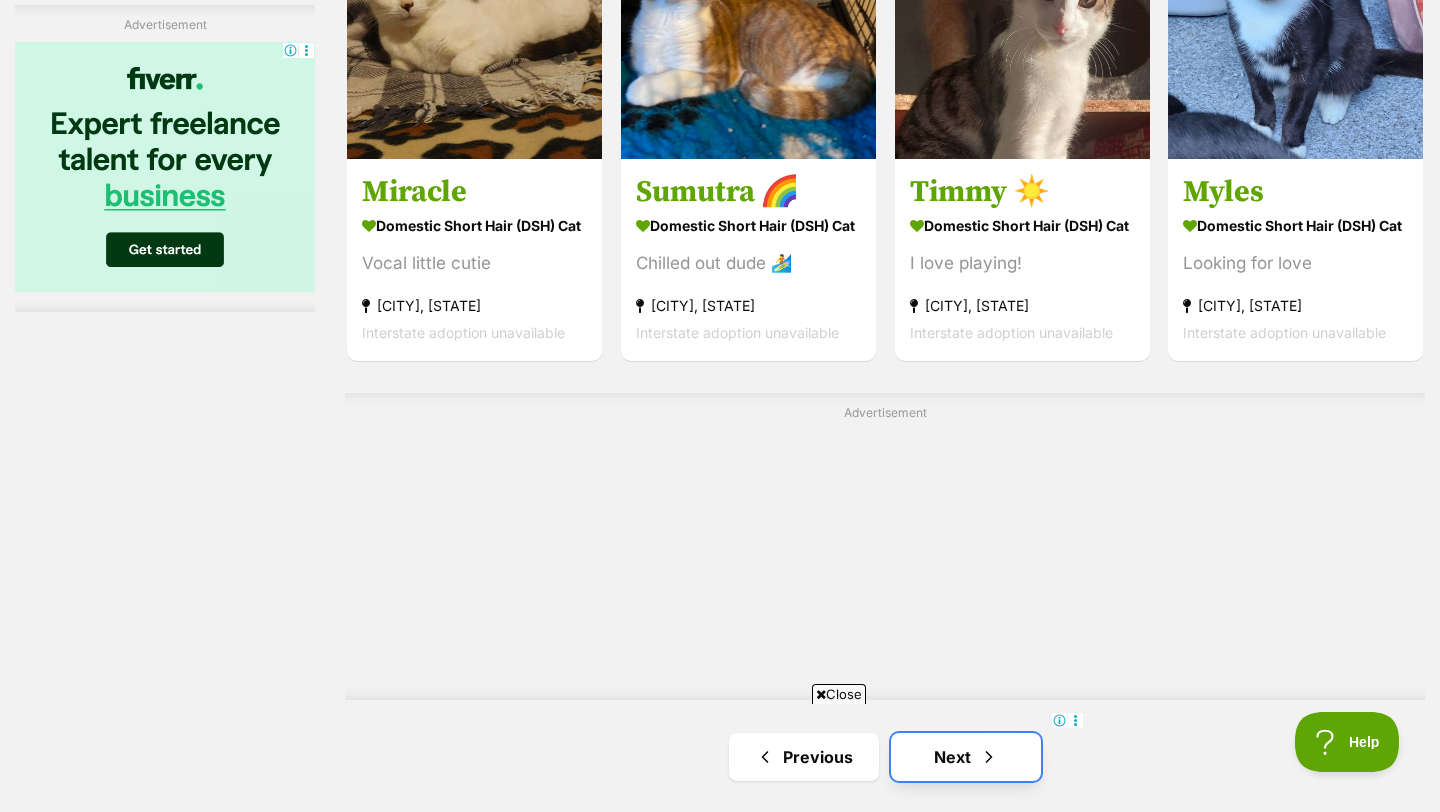 click on "Next" at bounding box center [966, 757] 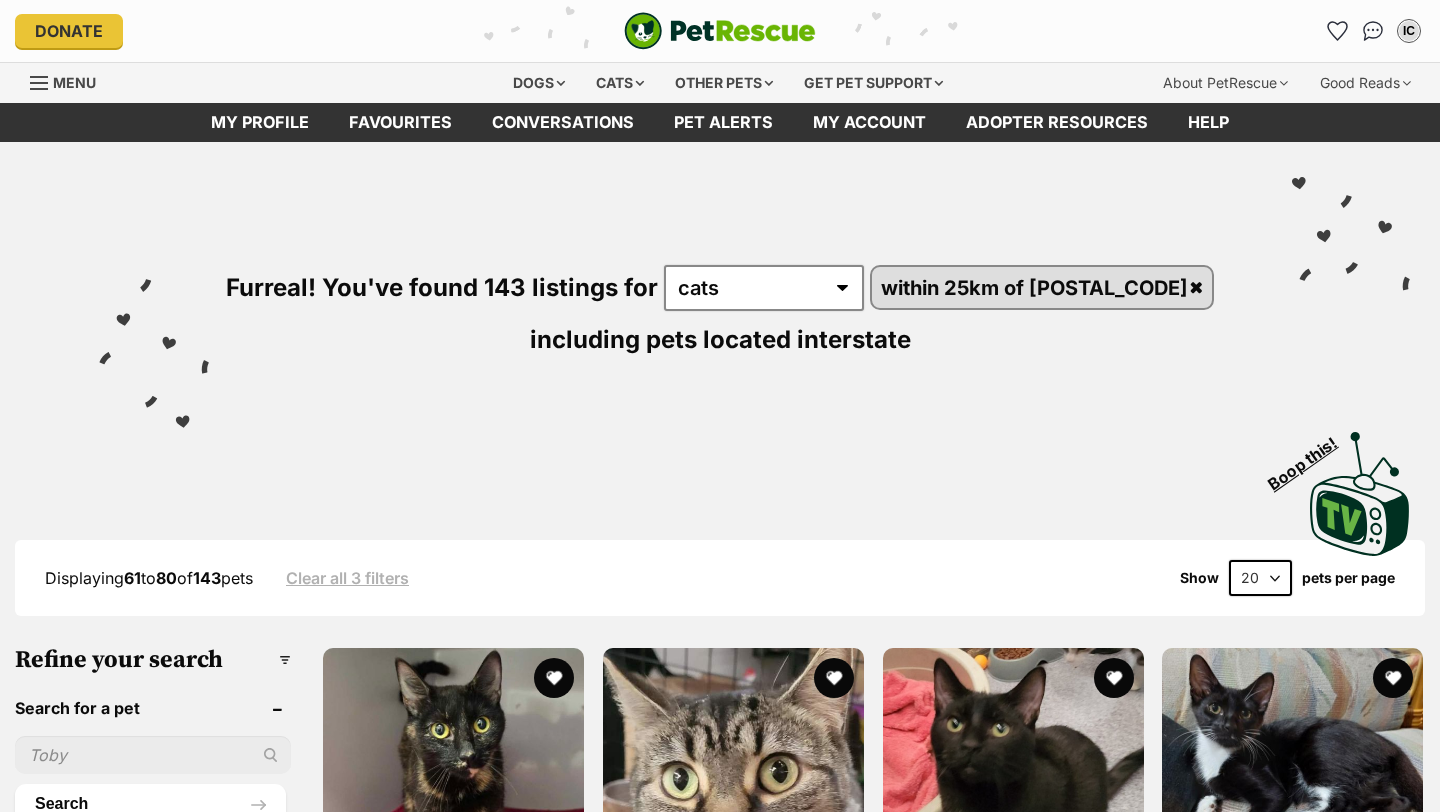 scroll, scrollTop: 0, scrollLeft: 0, axis: both 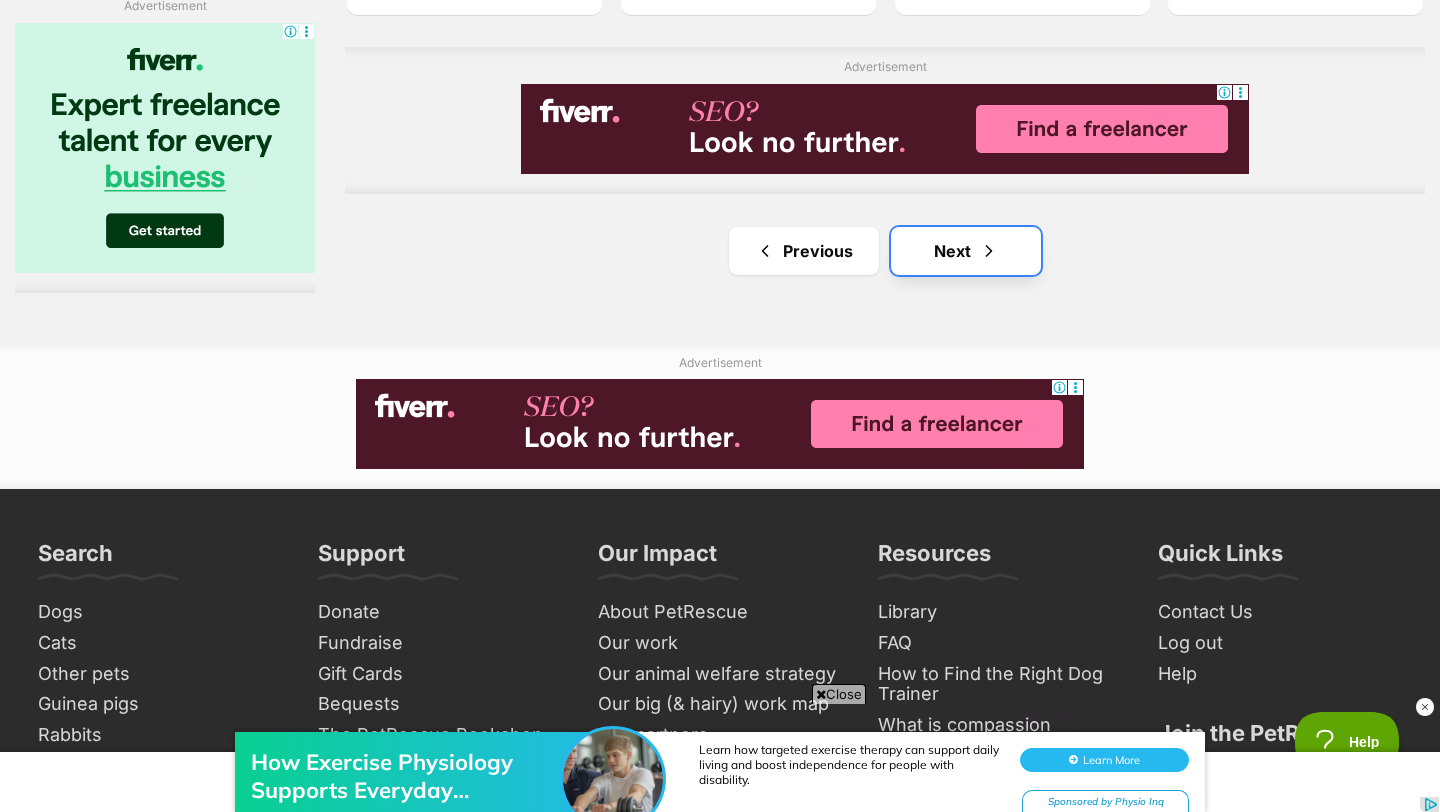 click on "Next" at bounding box center [966, 251] 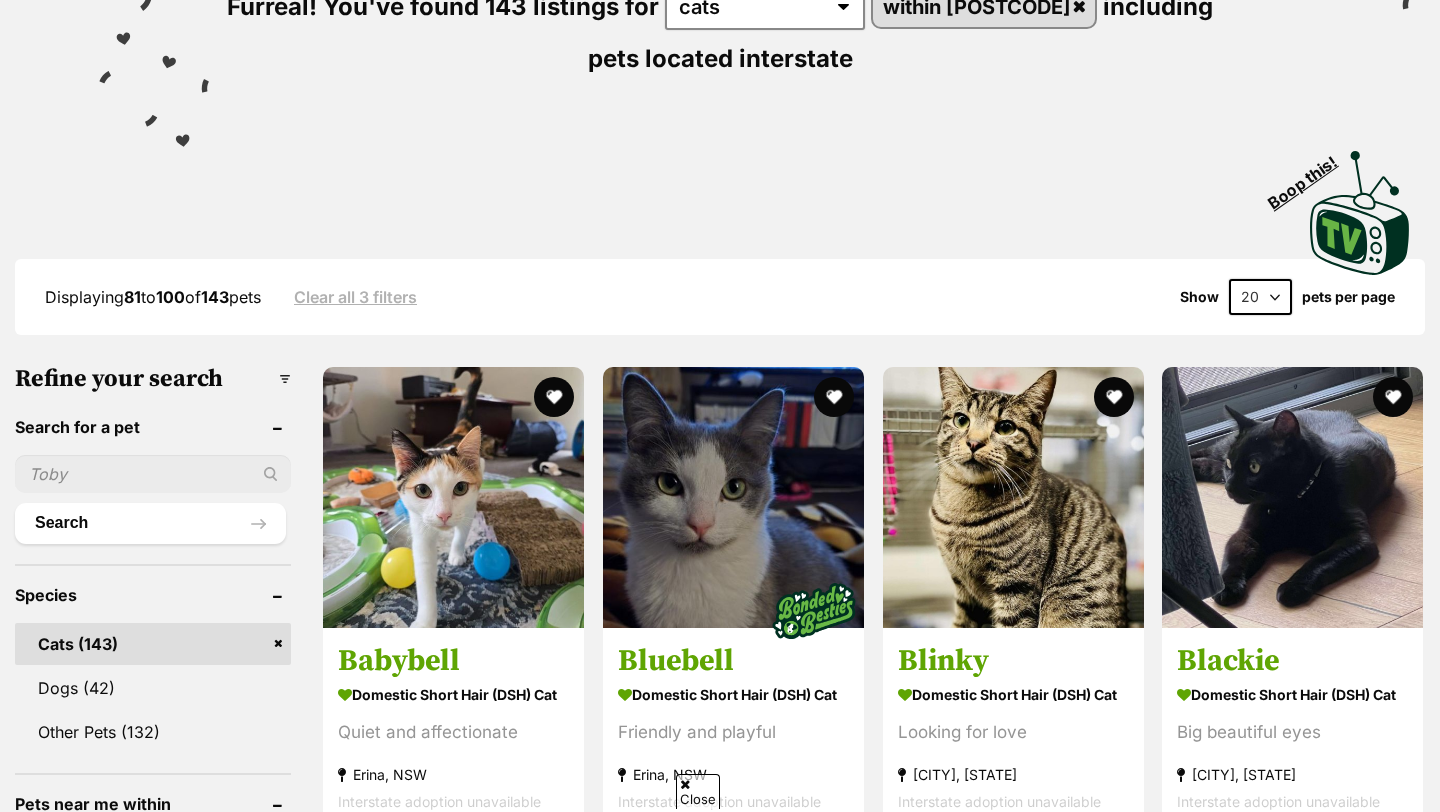 scroll, scrollTop: 418, scrollLeft: 0, axis: vertical 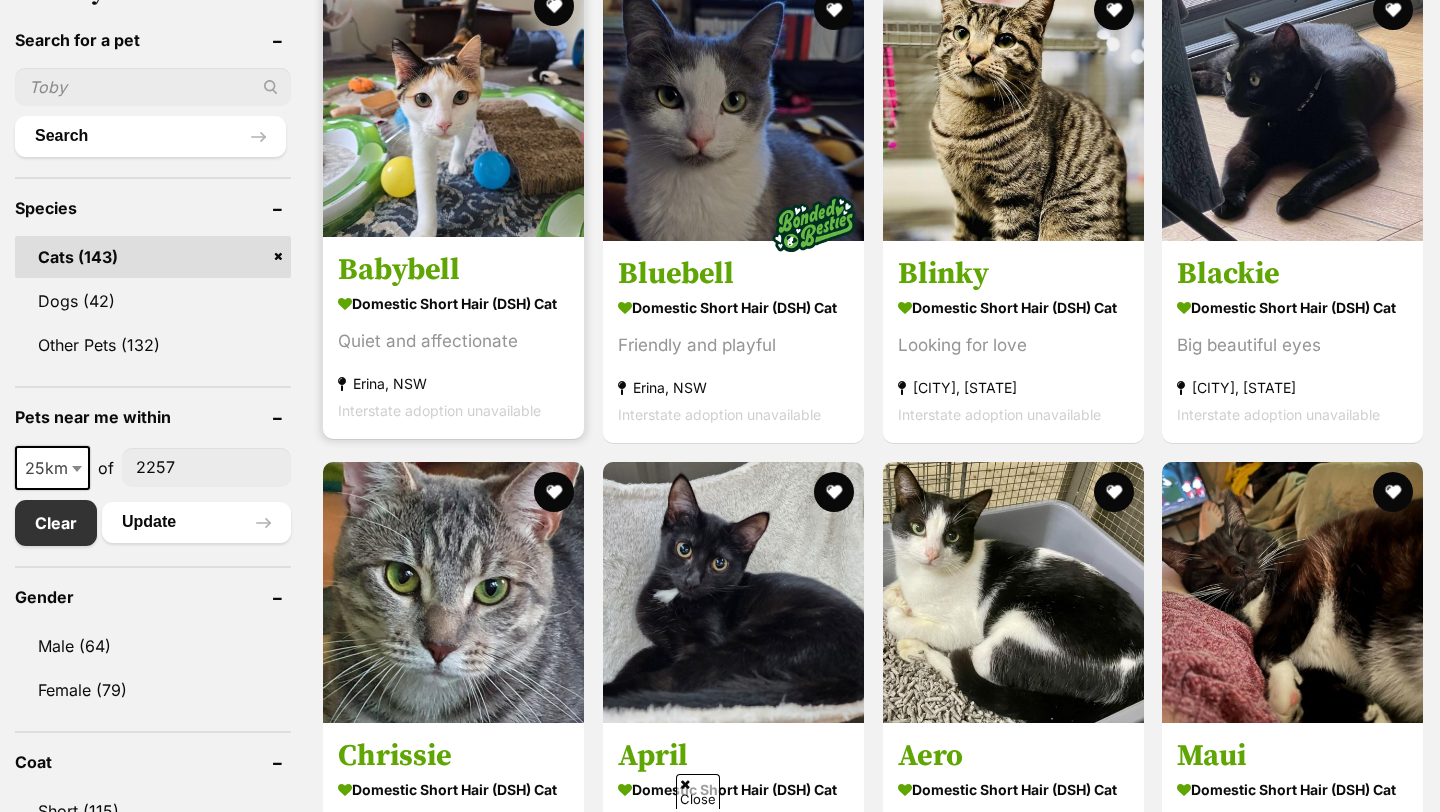 click on "Babybell" at bounding box center (453, 270) 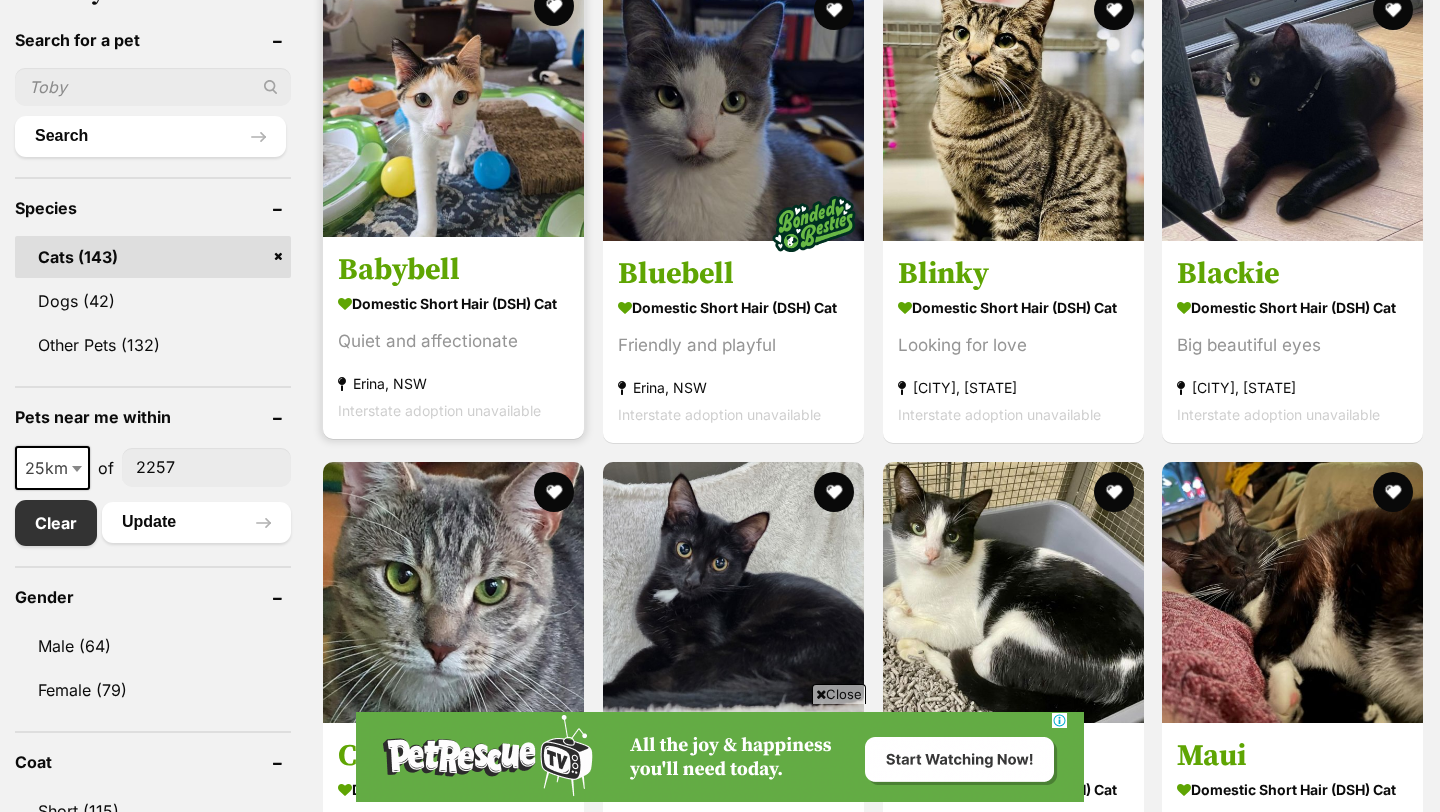 scroll, scrollTop: 0, scrollLeft: 0, axis: both 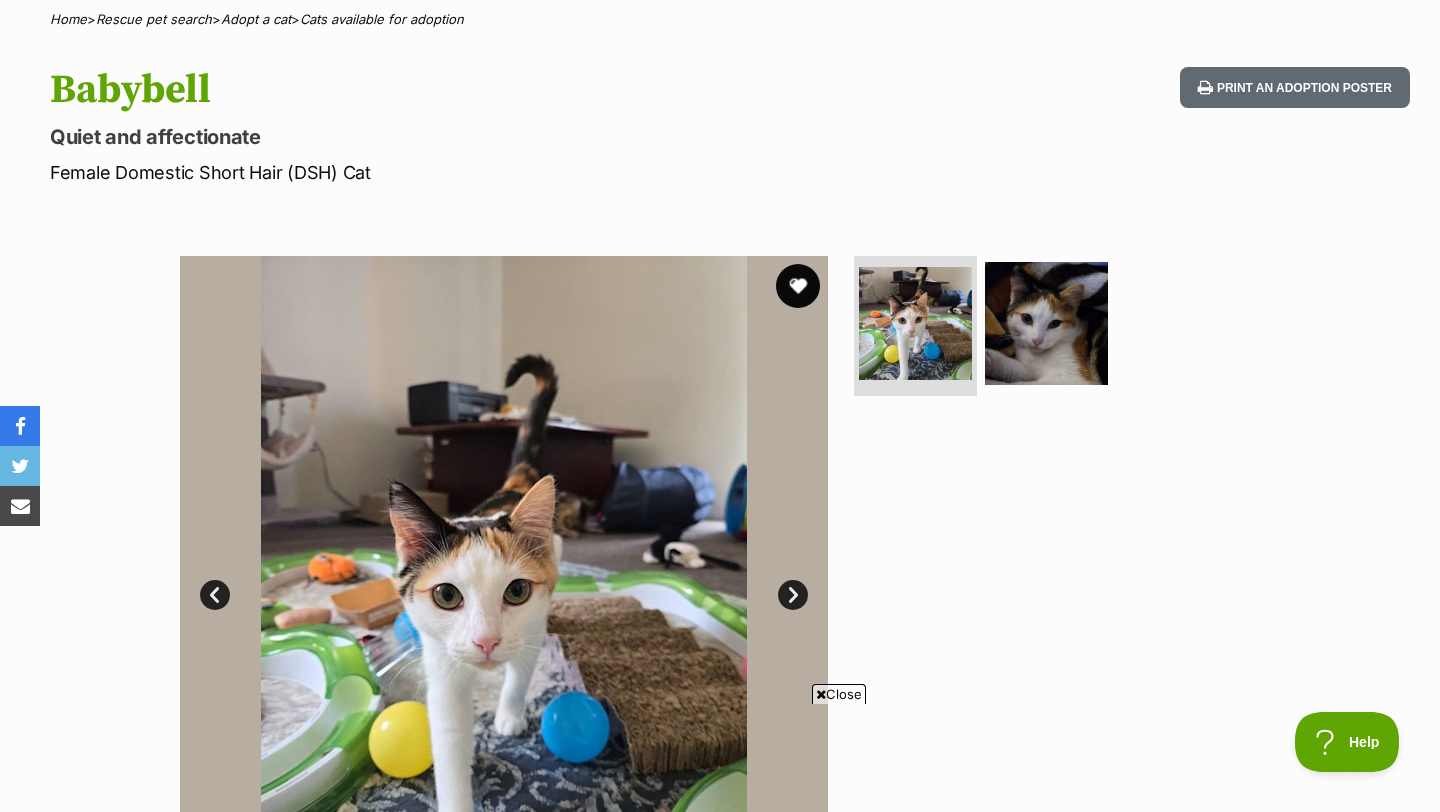 click at bounding box center (798, 286) 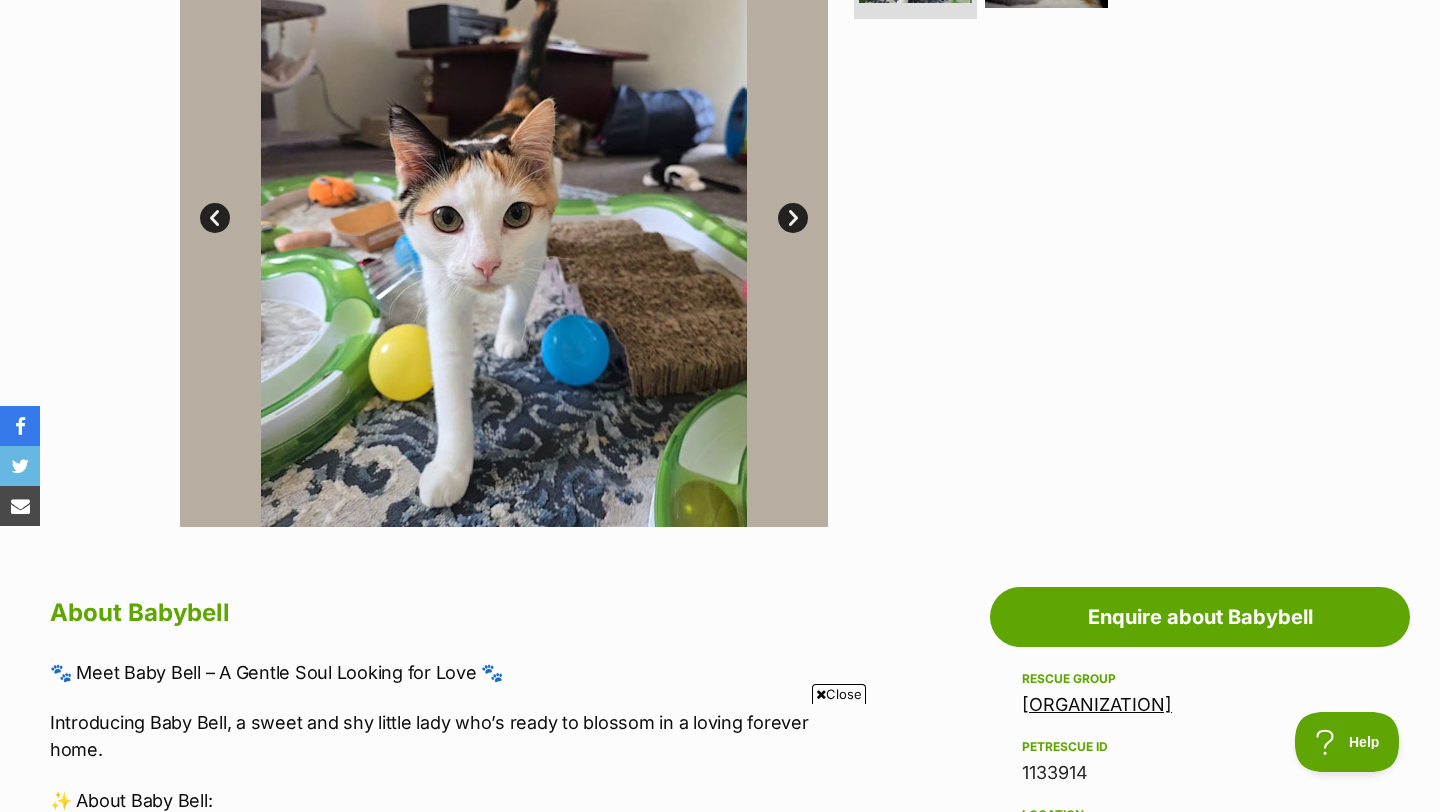 scroll, scrollTop: 546, scrollLeft: 0, axis: vertical 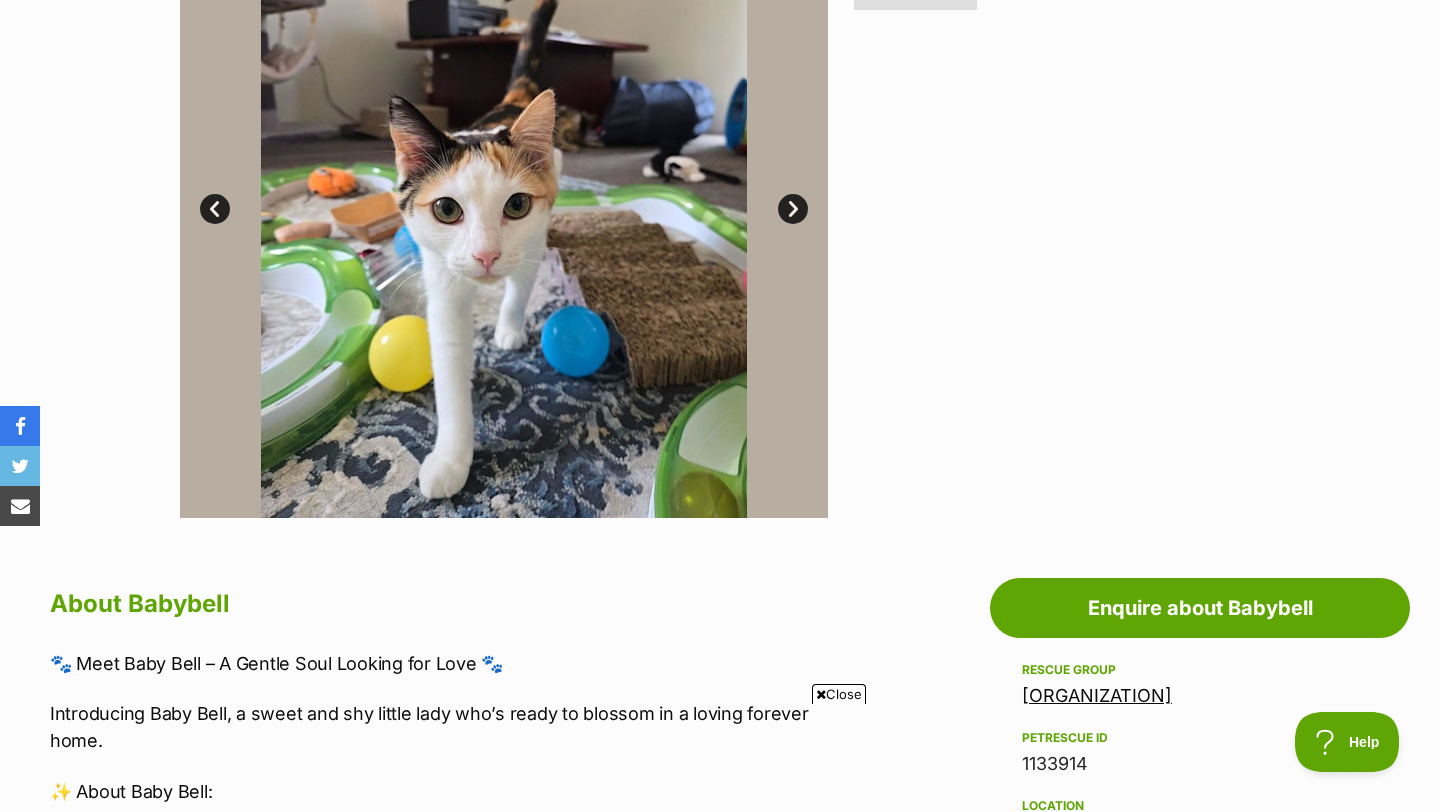 click on "Next" at bounding box center (793, 209) 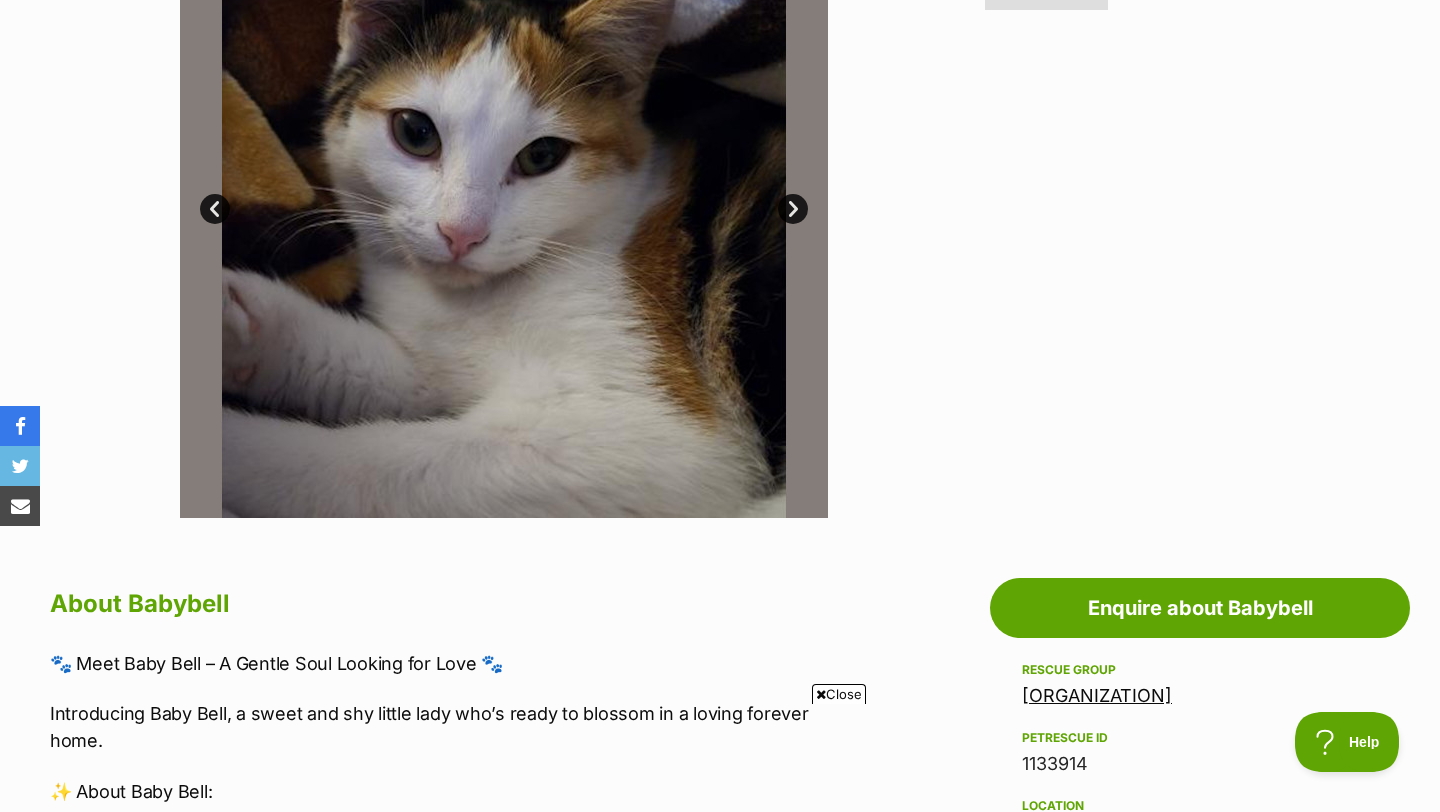 click on "Next" at bounding box center (793, 209) 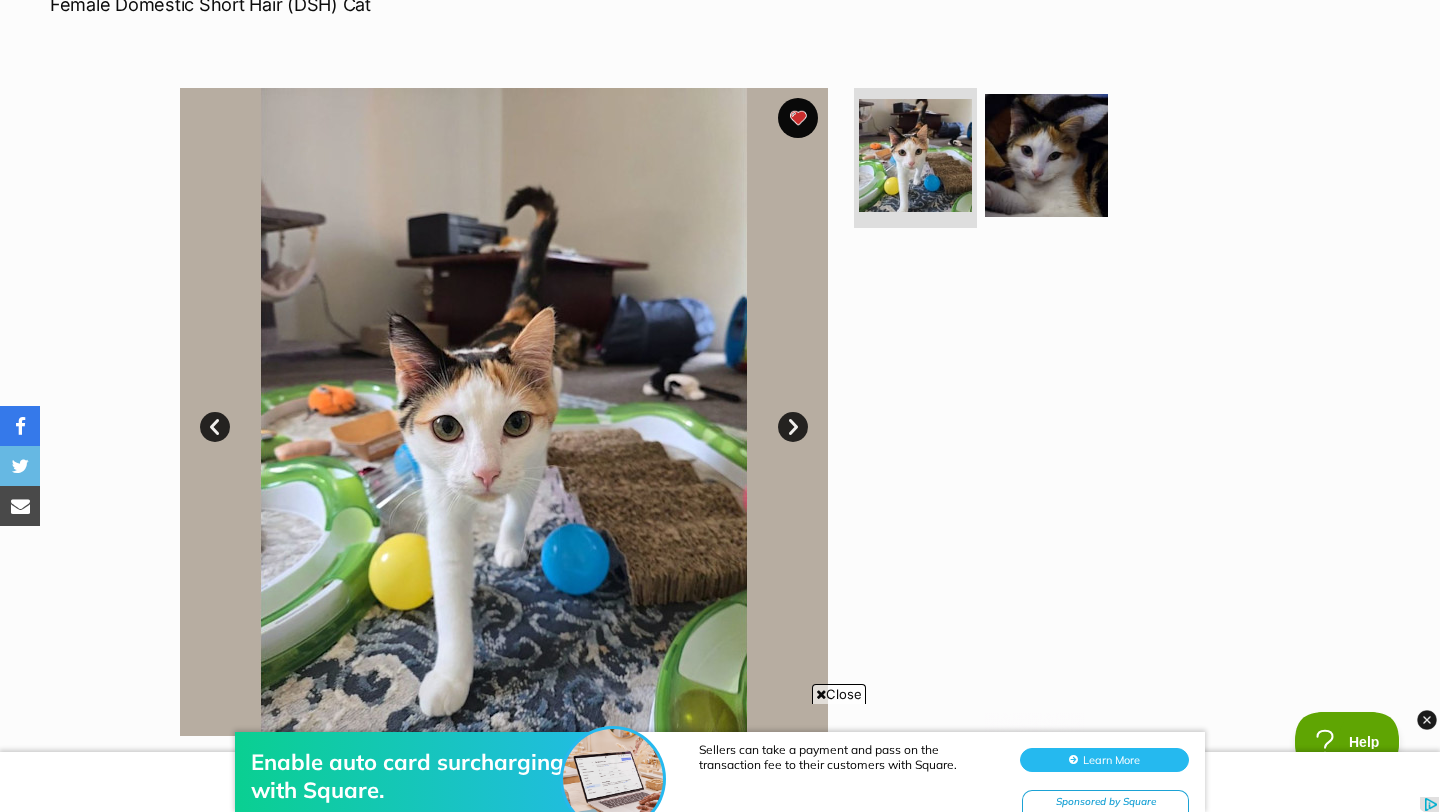 scroll, scrollTop: 0, scrollLeft: 0, axis: both 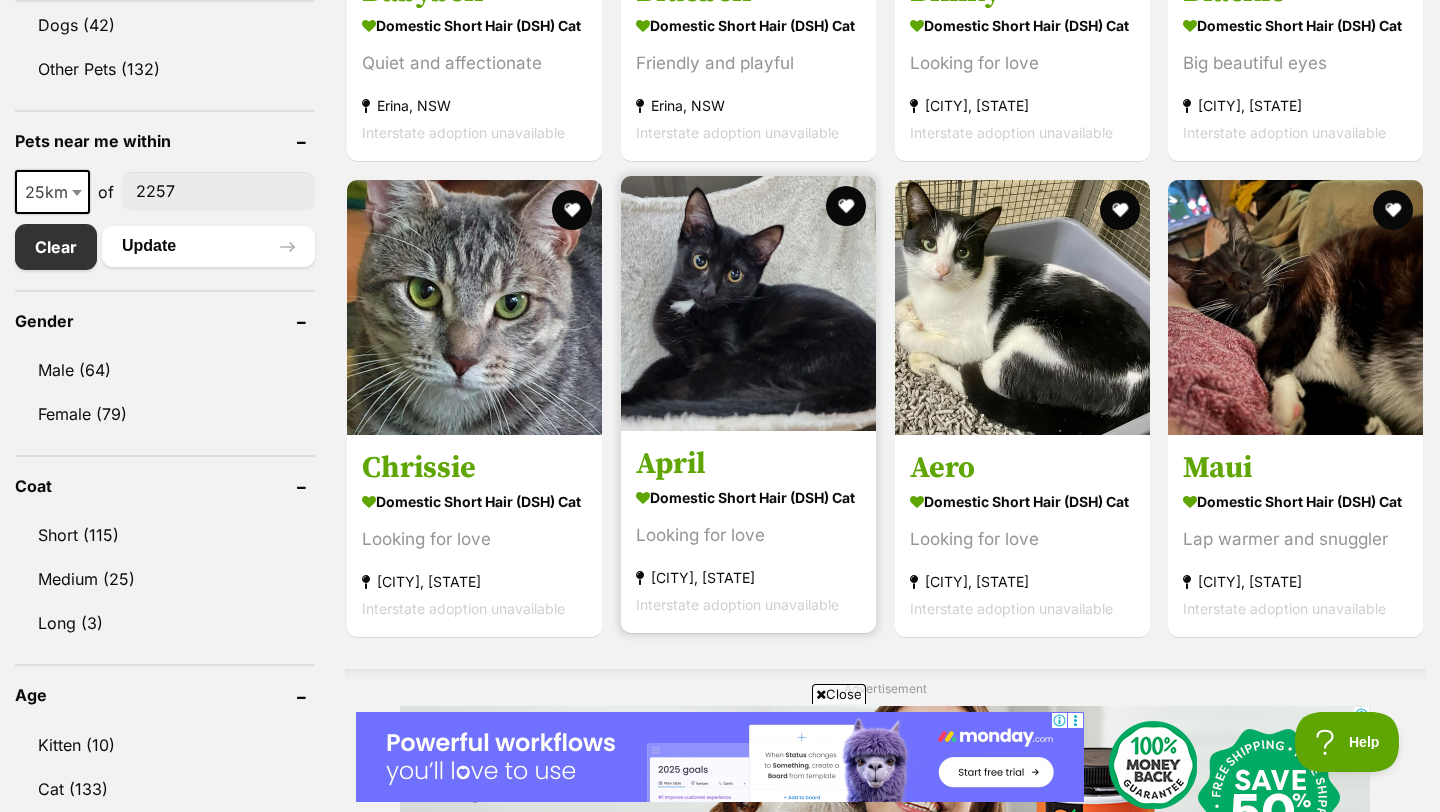 click at bounding box center (748, 303) 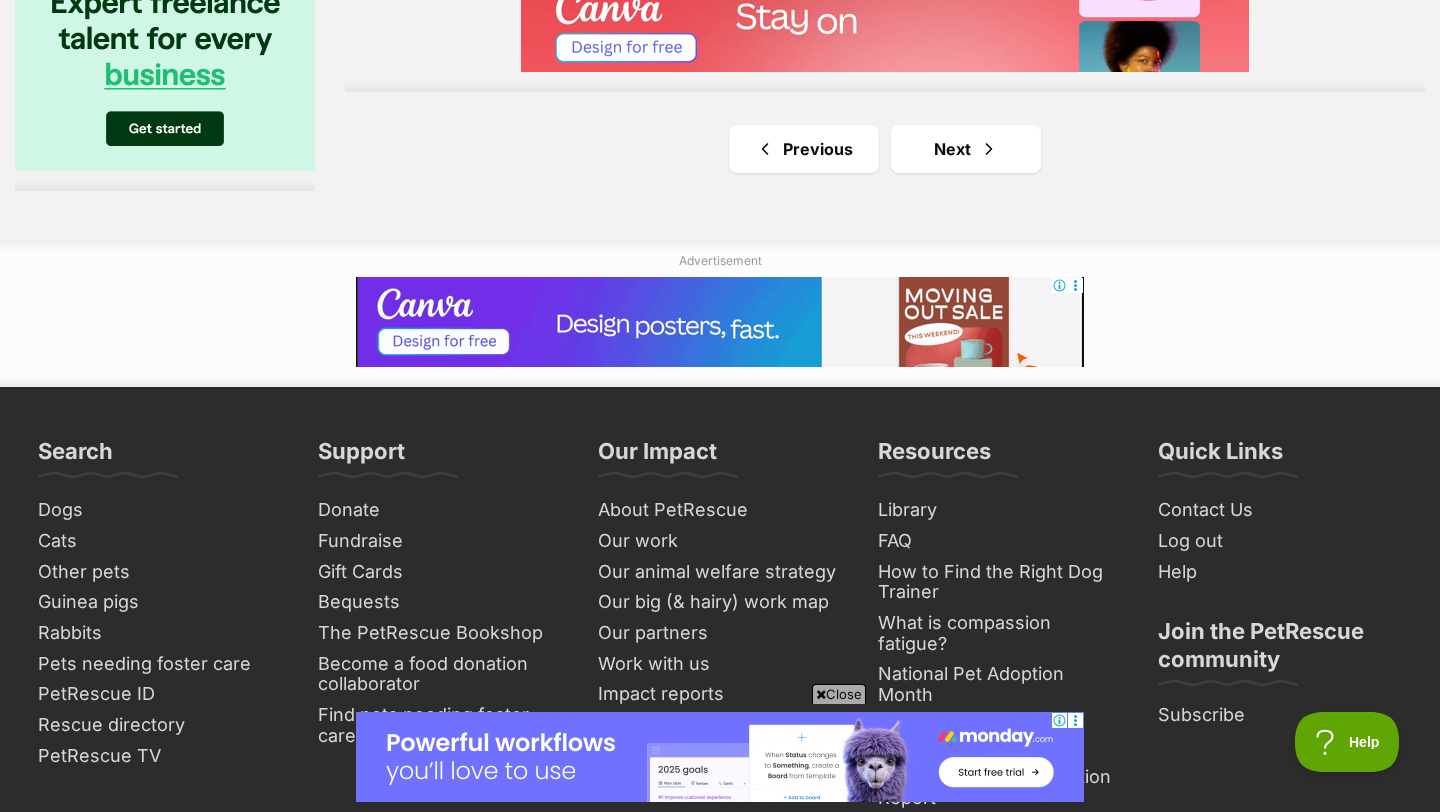 scroll, scrollTop: 3573, scrollLeft: 0, axis: vertical 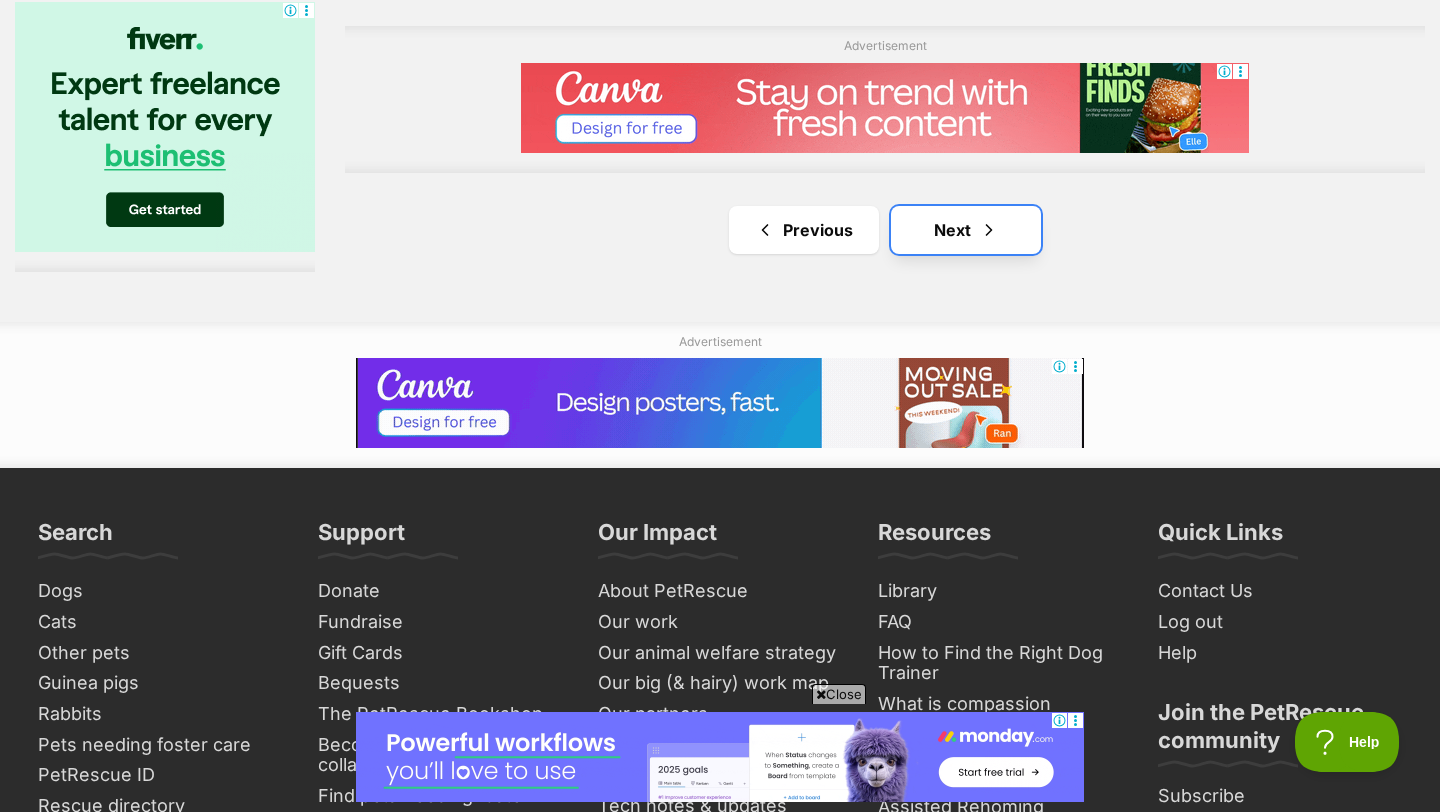 click on "Next" at bounding box center (966, 230) 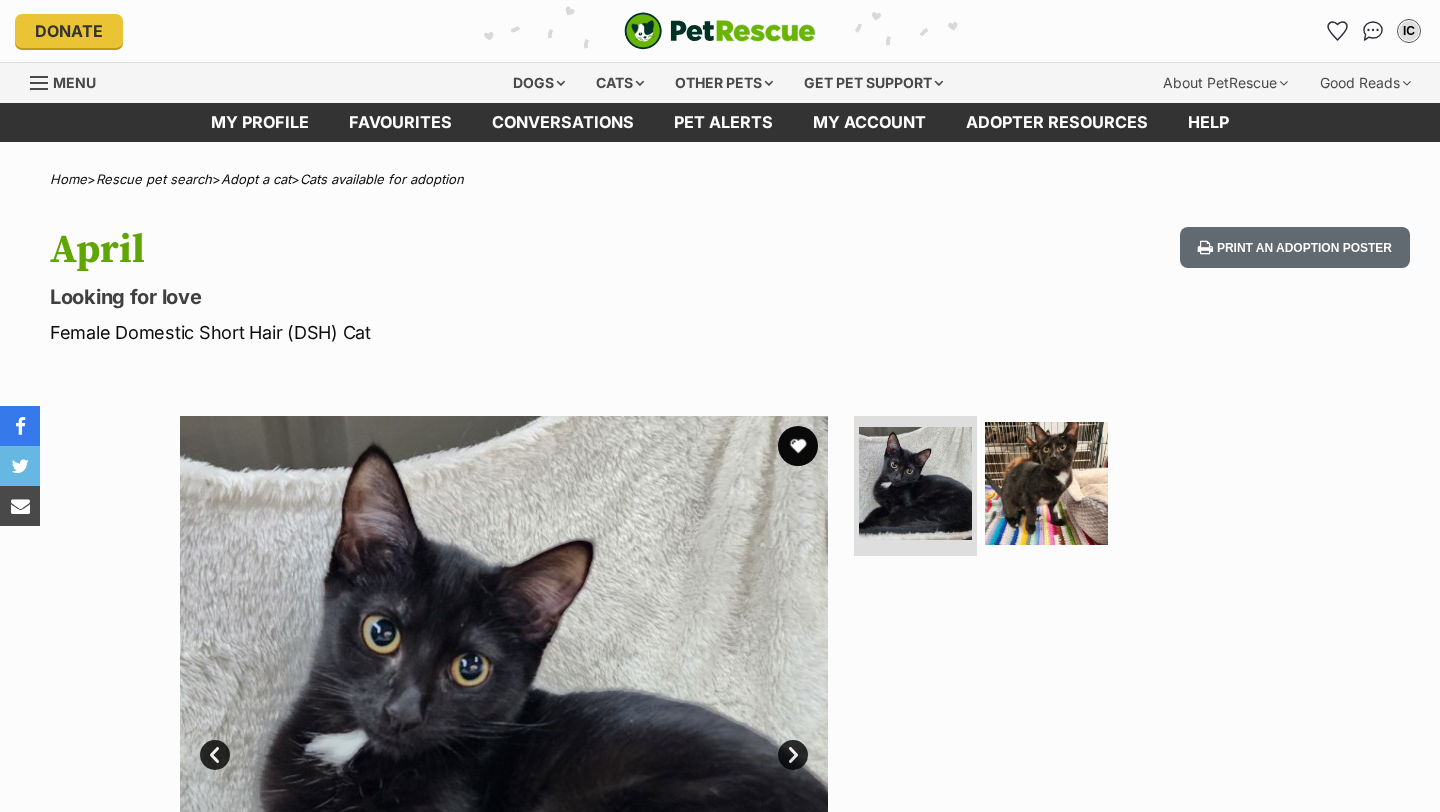 scroll, scrollTop: 0, scrollLeft: 0, axis: both 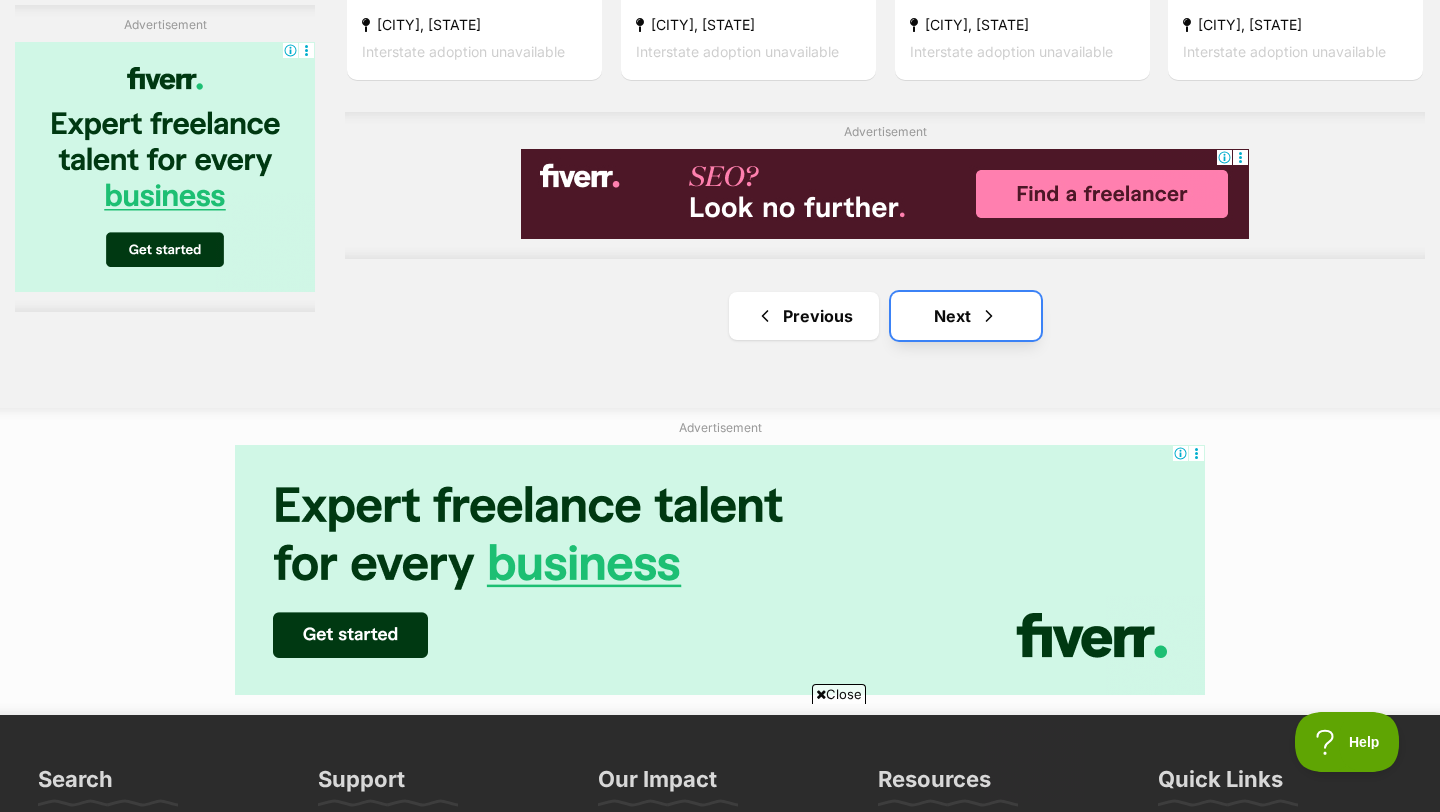 click on "Next" at bounding box center (966, 316) 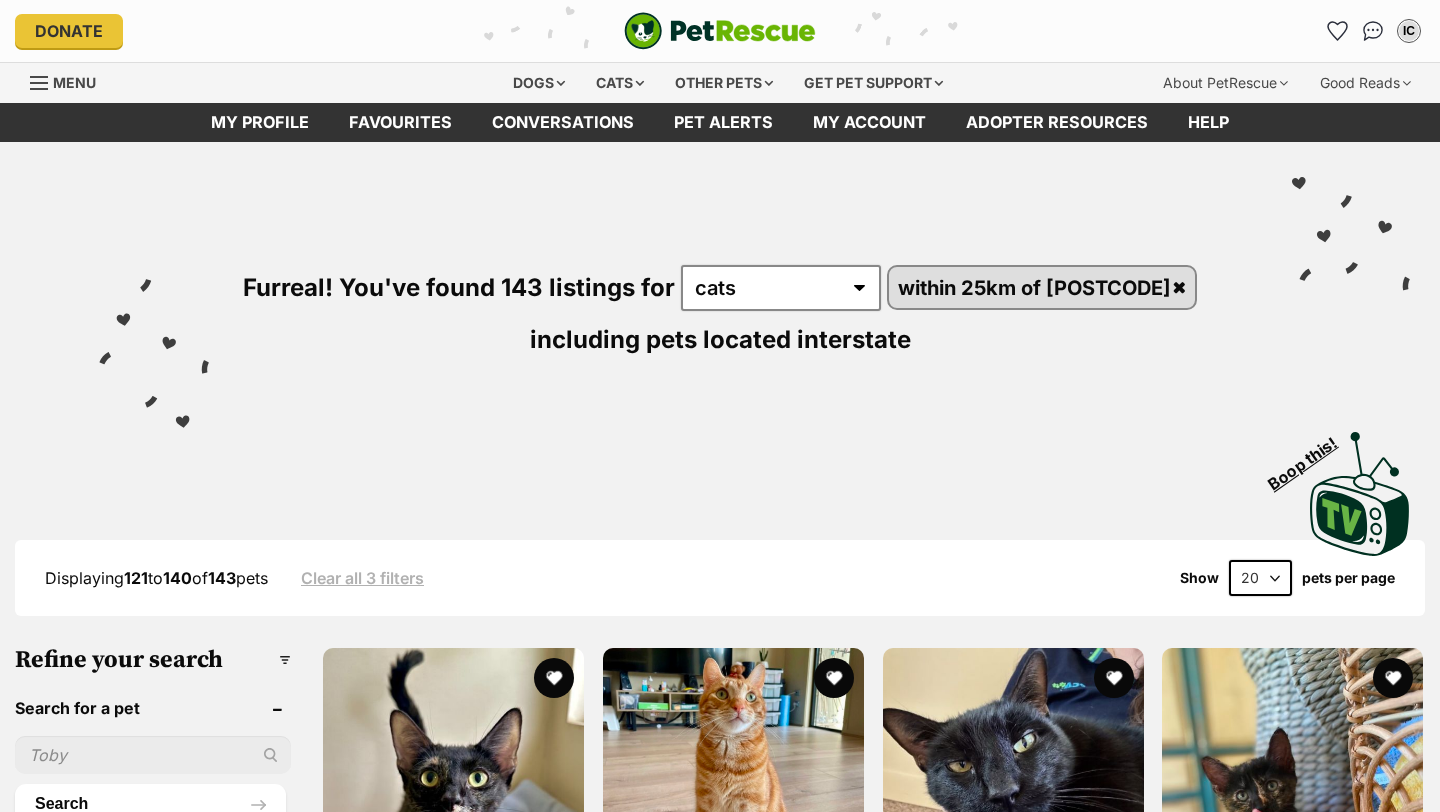 scroll, scrollTop: 496, scrollLeft: 0, axis: vertical 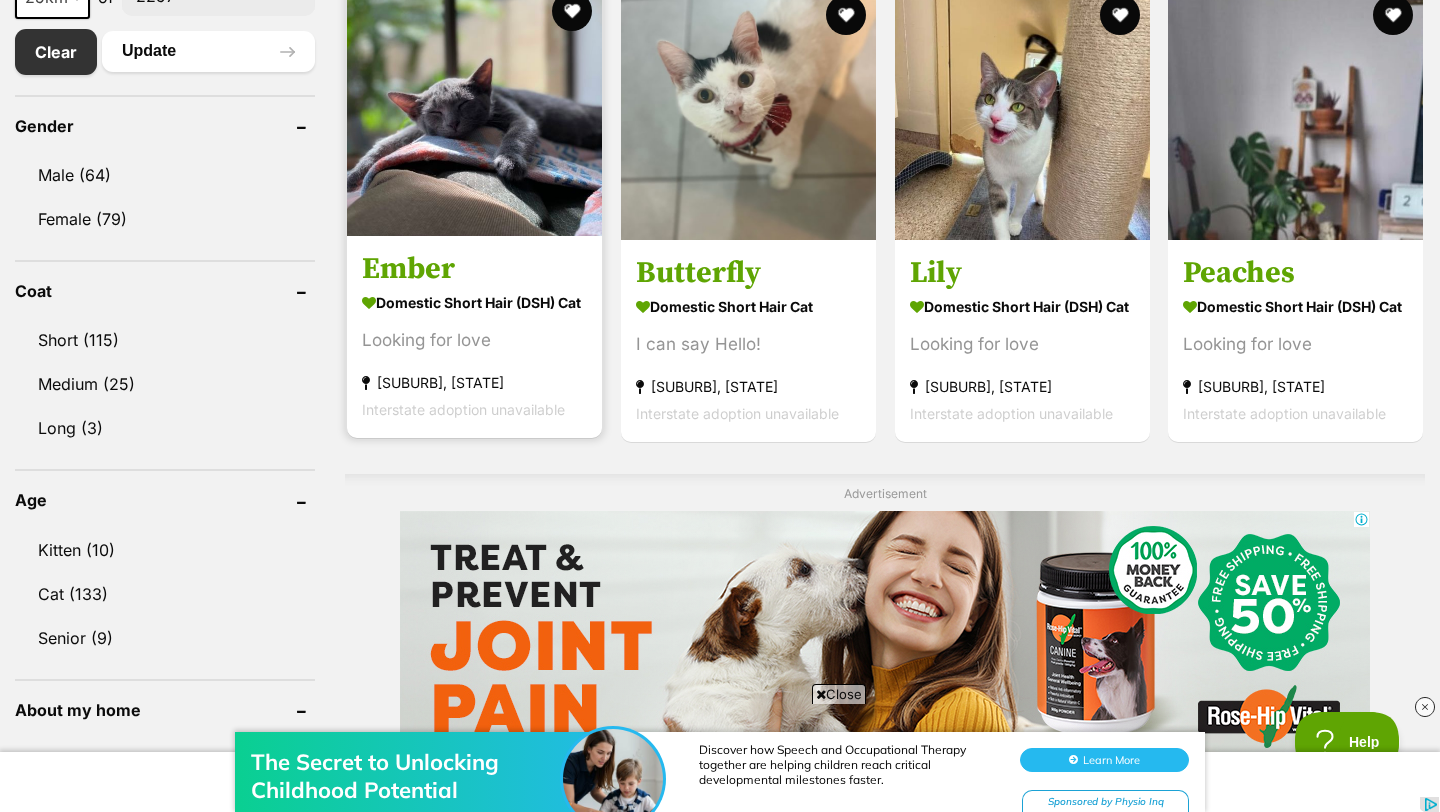 click on "Domestic Short Hair (DSH) Cat
Looking for love
Gosford, NSW
Interstate adoption unavailable" at bounding box center (474, 355) 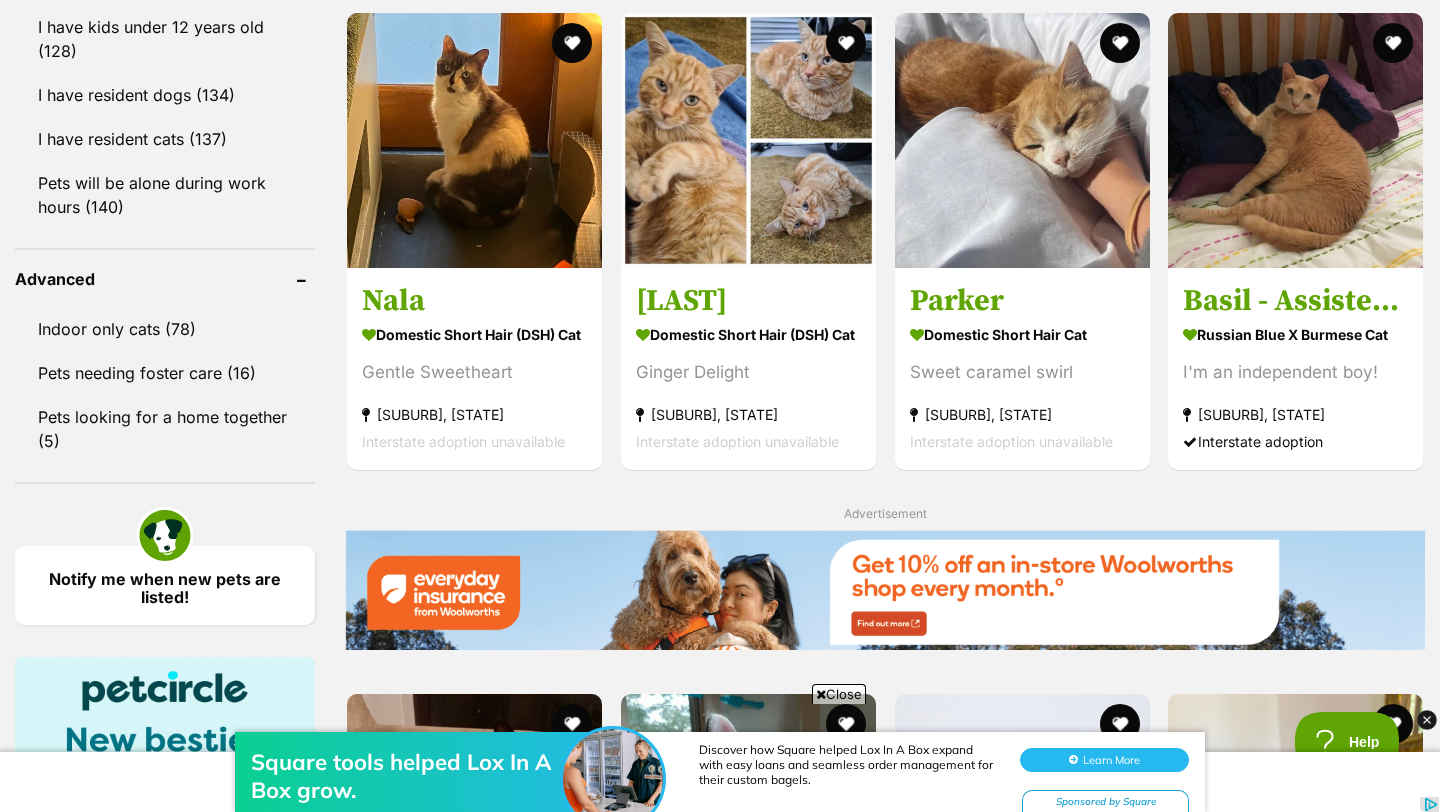scroll, scrollTop: 0, scrollLeft: 0, axis: both 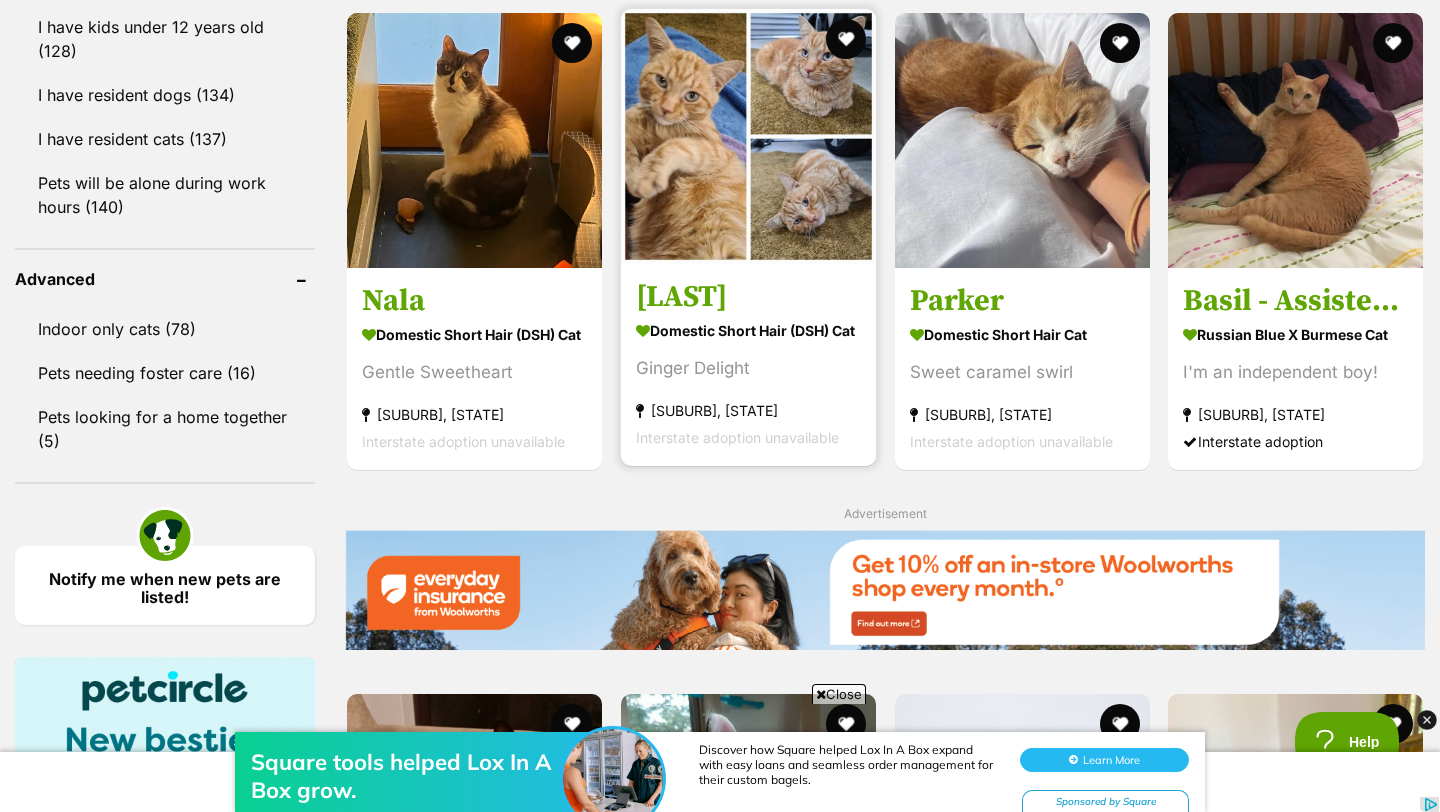 click at bounding box center [748, 136] 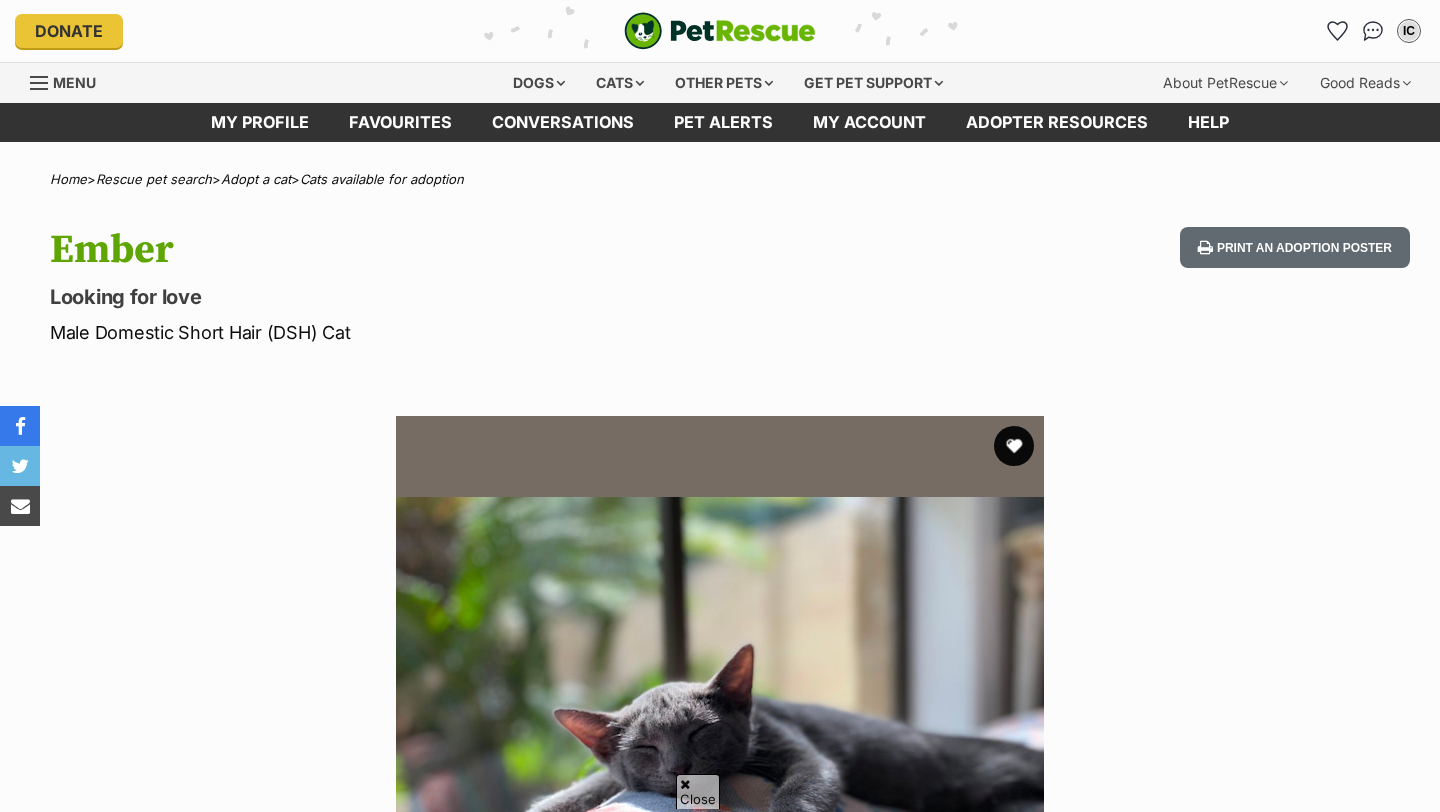 scroll, scrollTop: 563, scrollLeft: 0, axis: vertical 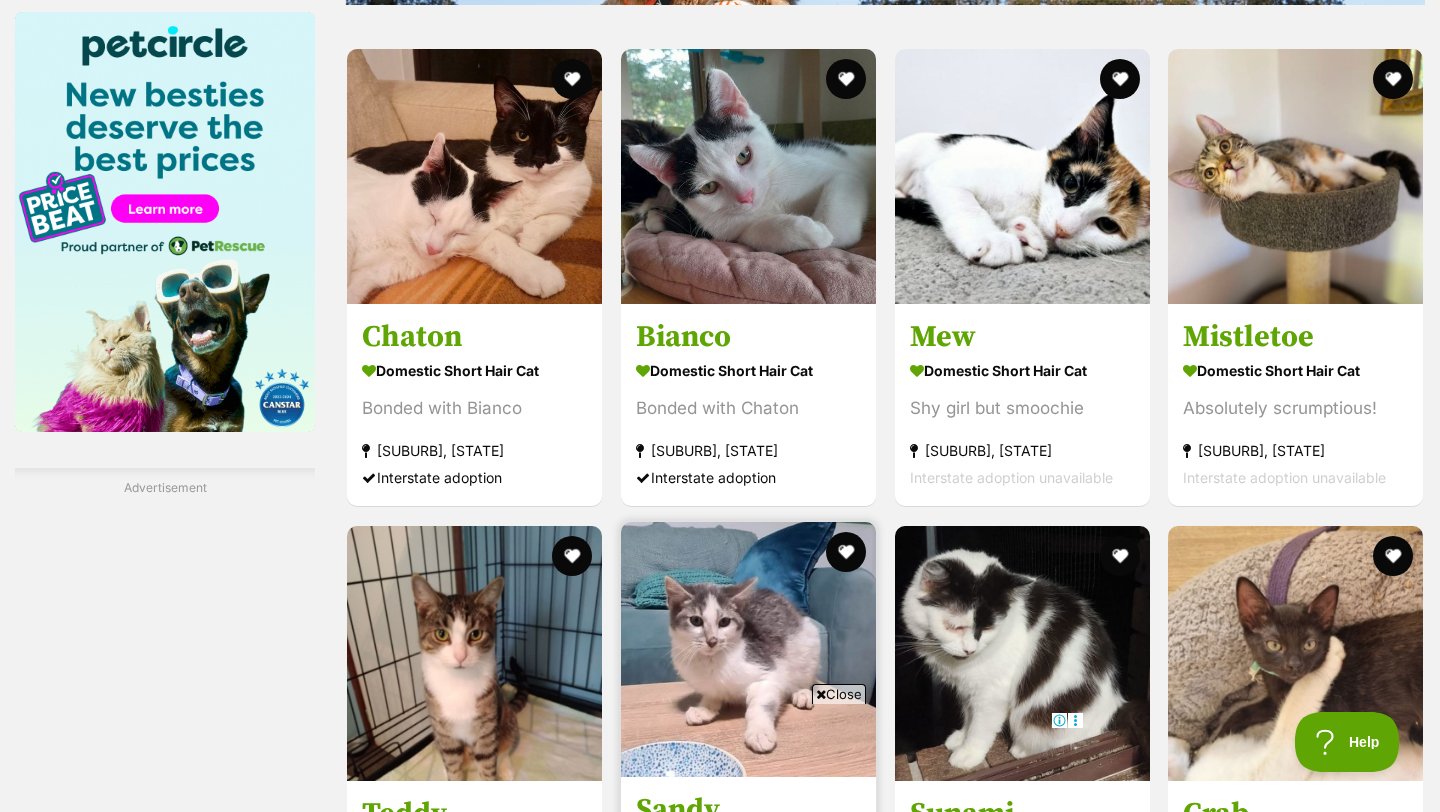 click at bounding box center (748, 649) 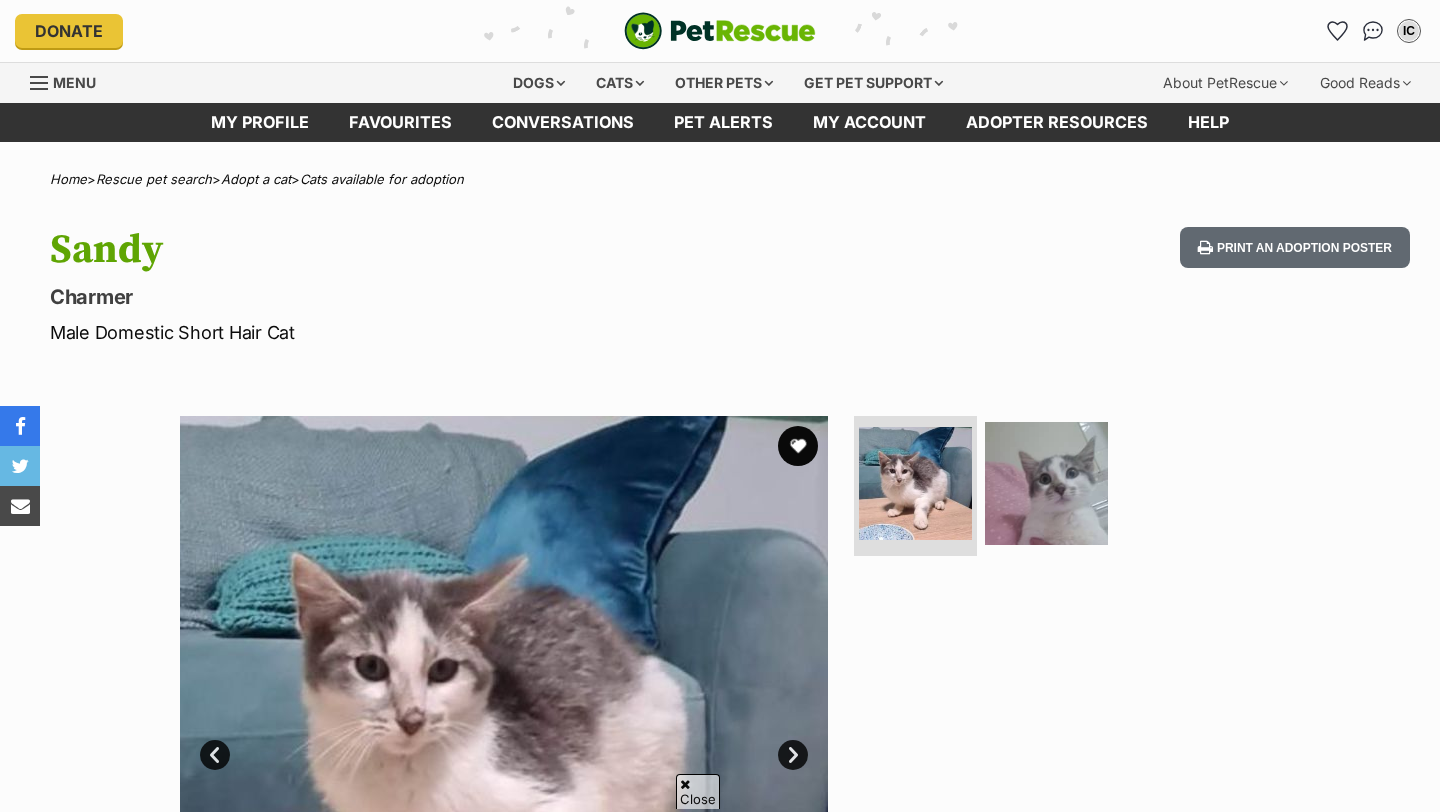 scroll, scrollTop: 541, scrollLeft: 0, axis: vertical 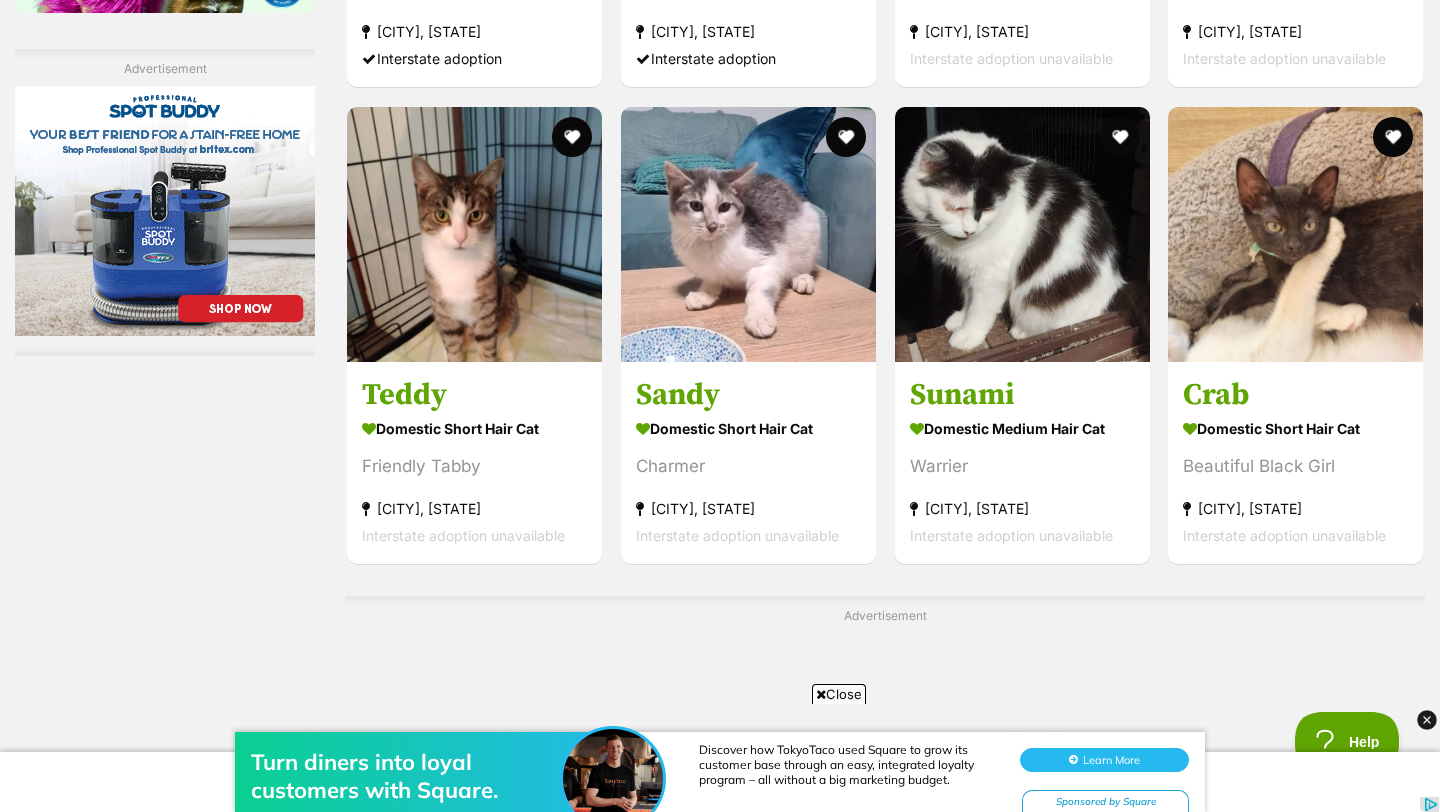 click on "Turn diners into loyal customers with Square.
Discover how TokyoTaco used Square to grow its customer base through an easy, integrated loyalty program – all without a big marketing budget.
Learn More
Sponsored by Square" at bounding box center [720, 752] 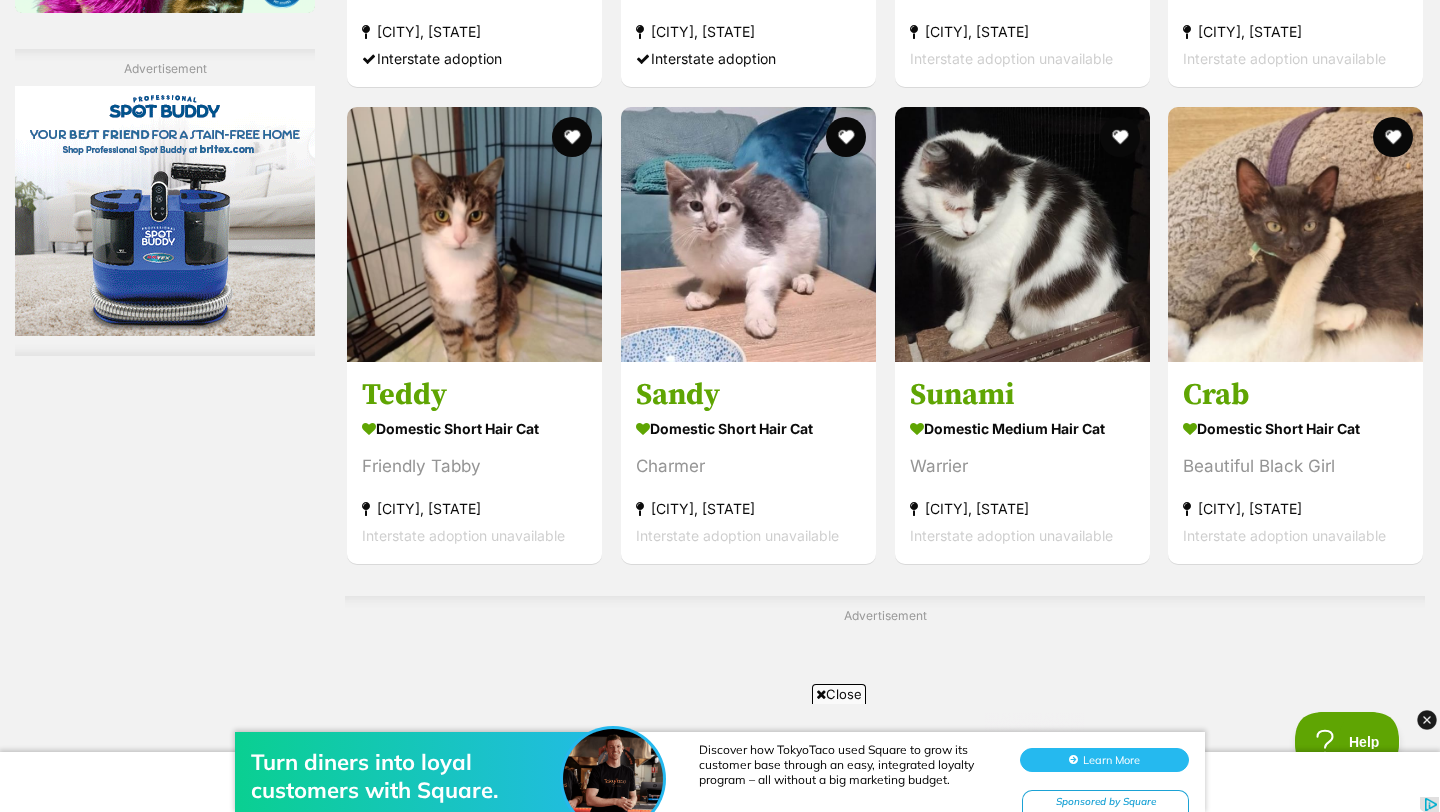 click on "Turn diners into loyal customers with Square.
Discover how TokyoTaco used Square to grow its customer base through an easy, integrated loyalty program – all without a big marketing budget.
Learn More
Sponsored by Square" at bounding box center (720, 752) 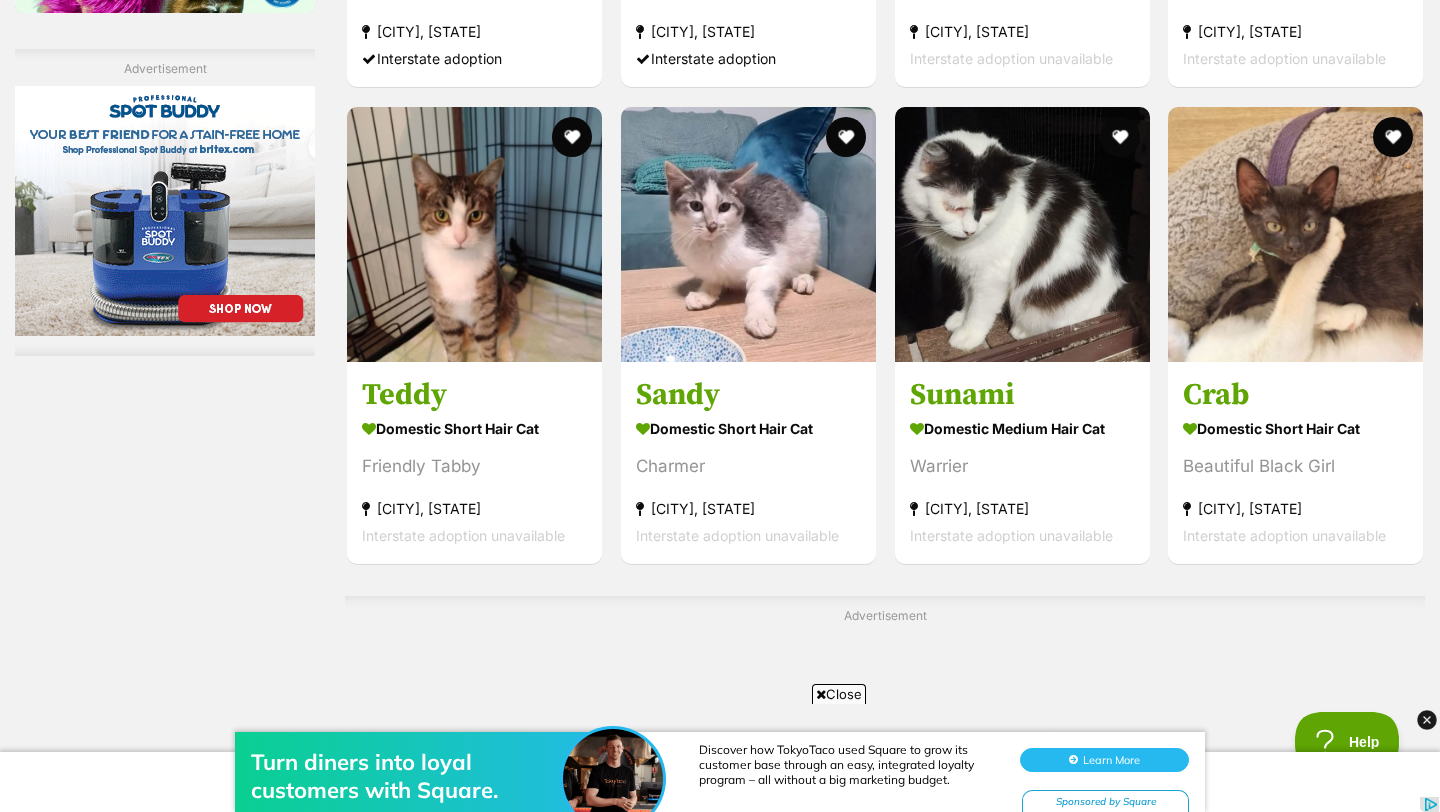 click on "Turn diners into loyal customers with Square.
Discover how TokyoTaco used Square to grow its customer base through an easy, integrated loyalty program – all without a big marketing budget.
Learn More
Sponsored by Square" at bounding box center [720, 762] 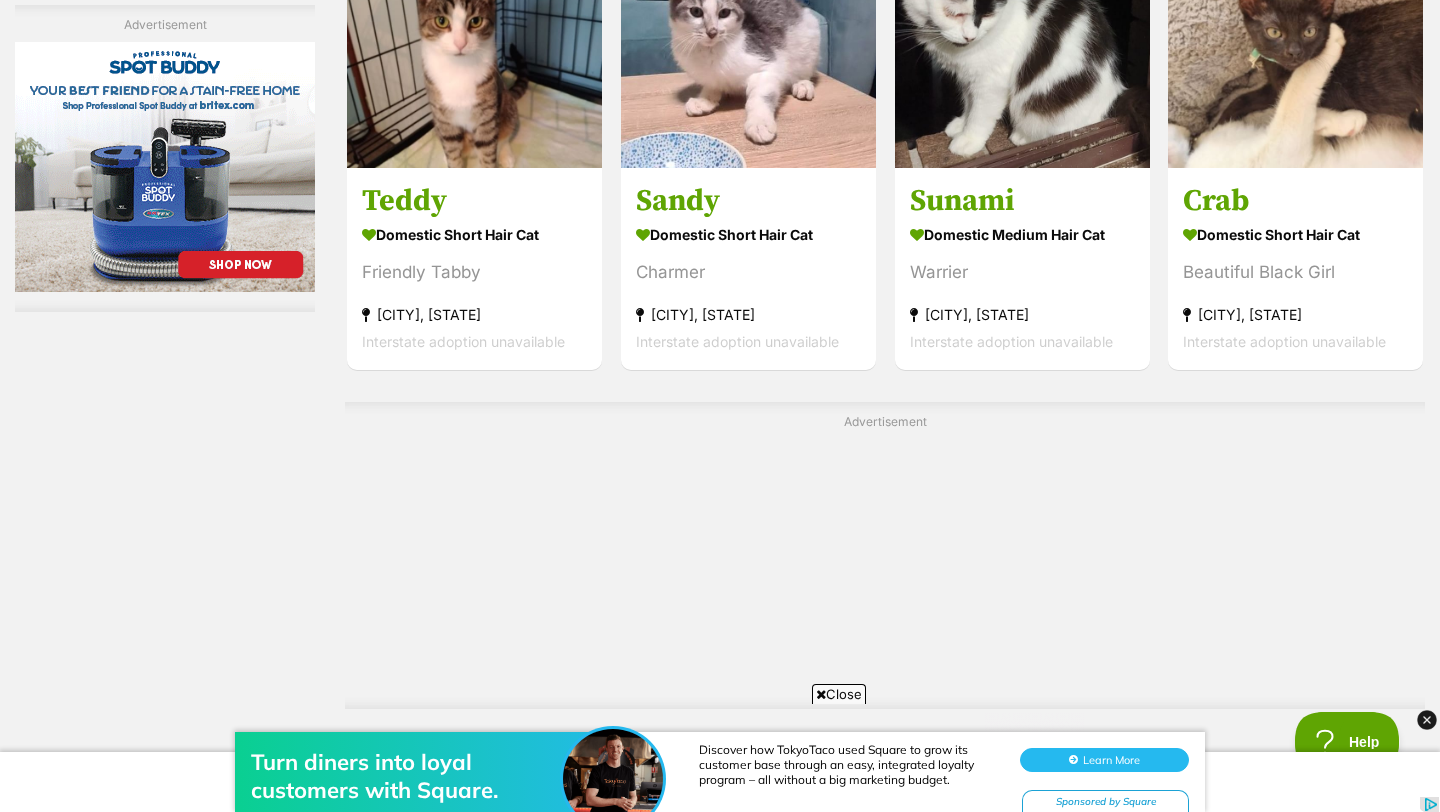 scroll, scrollTop: 3440, scrollLeft: 0, axis: vertical 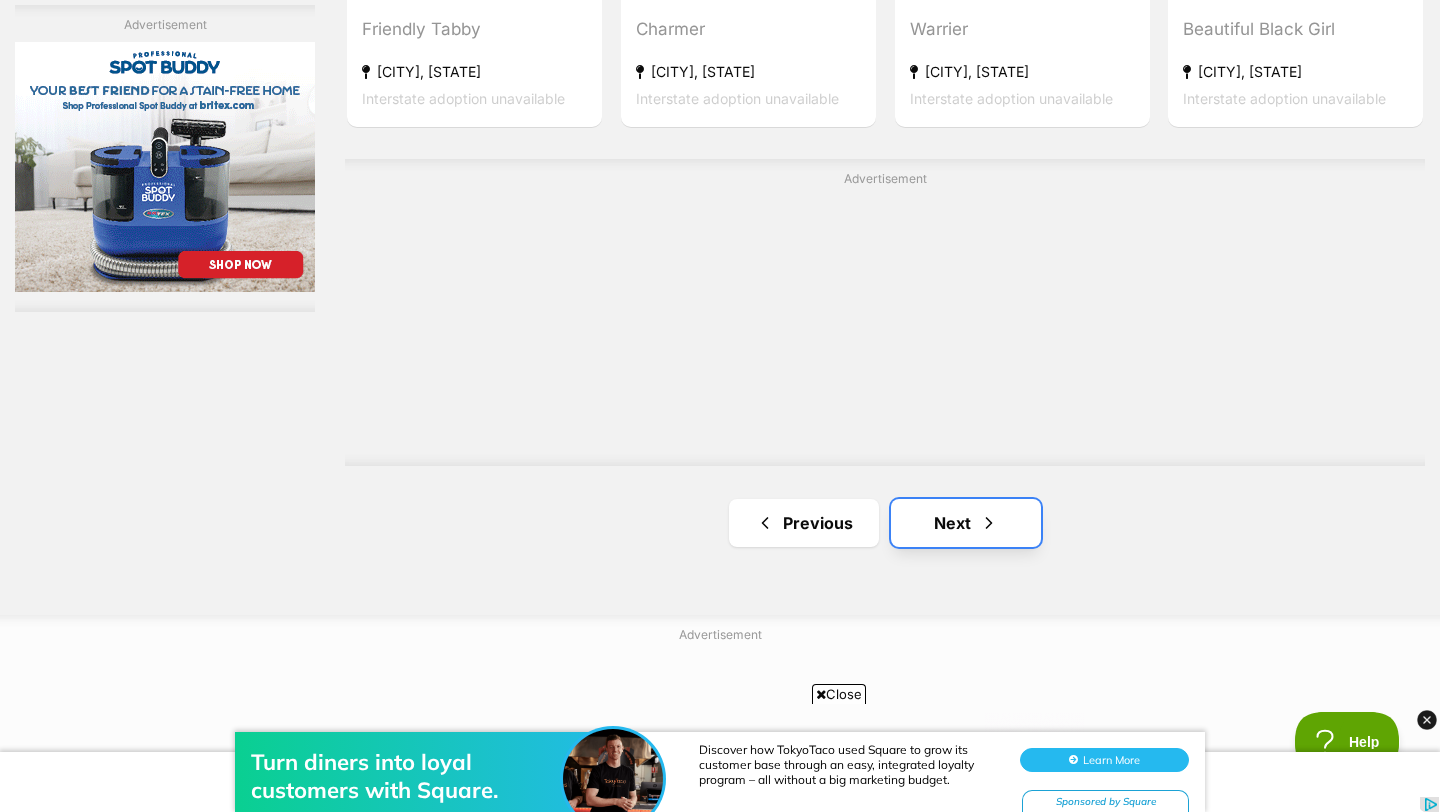 click at bounding box center [989, 523] 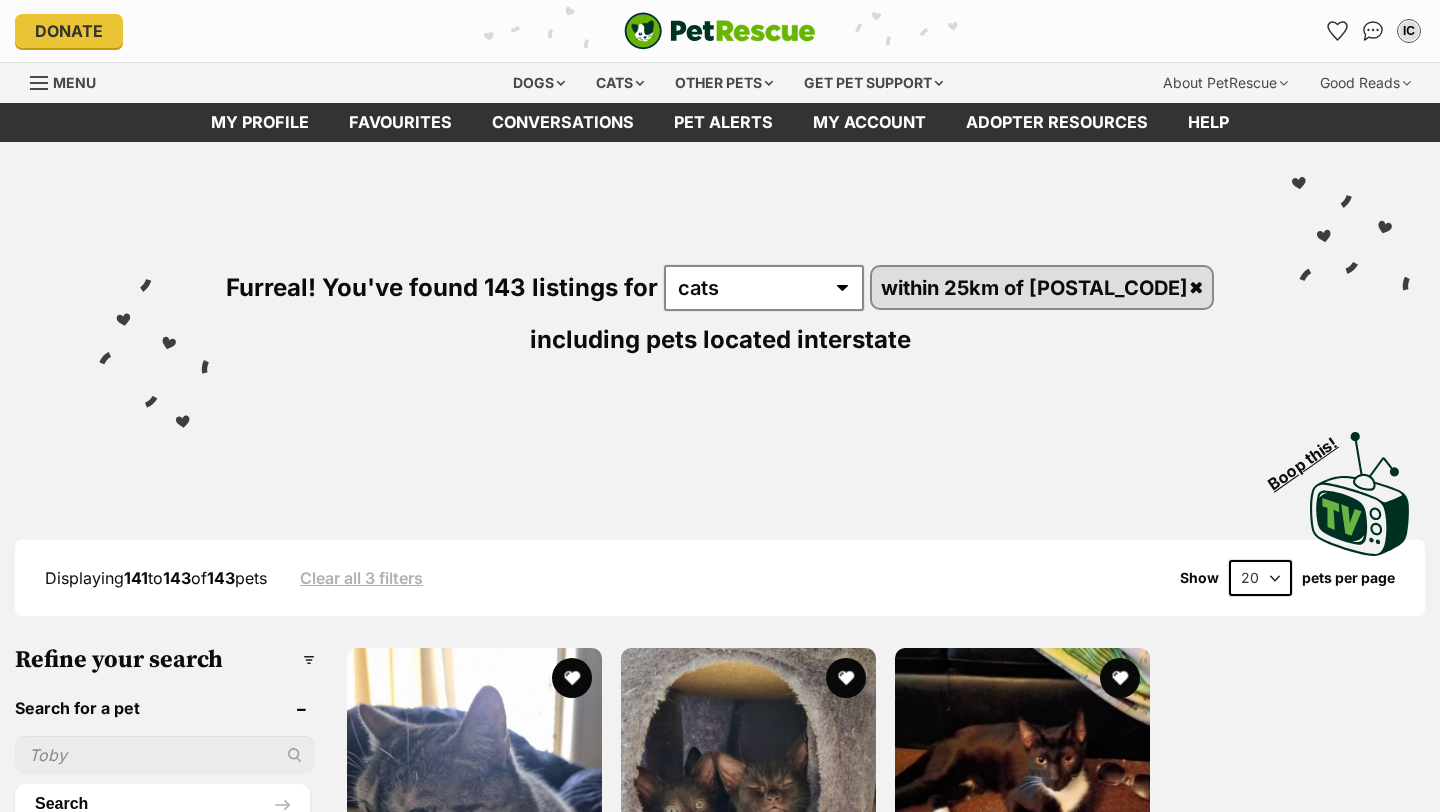scroll, scrollTop: 0, scrollLeft: 0, axis: both 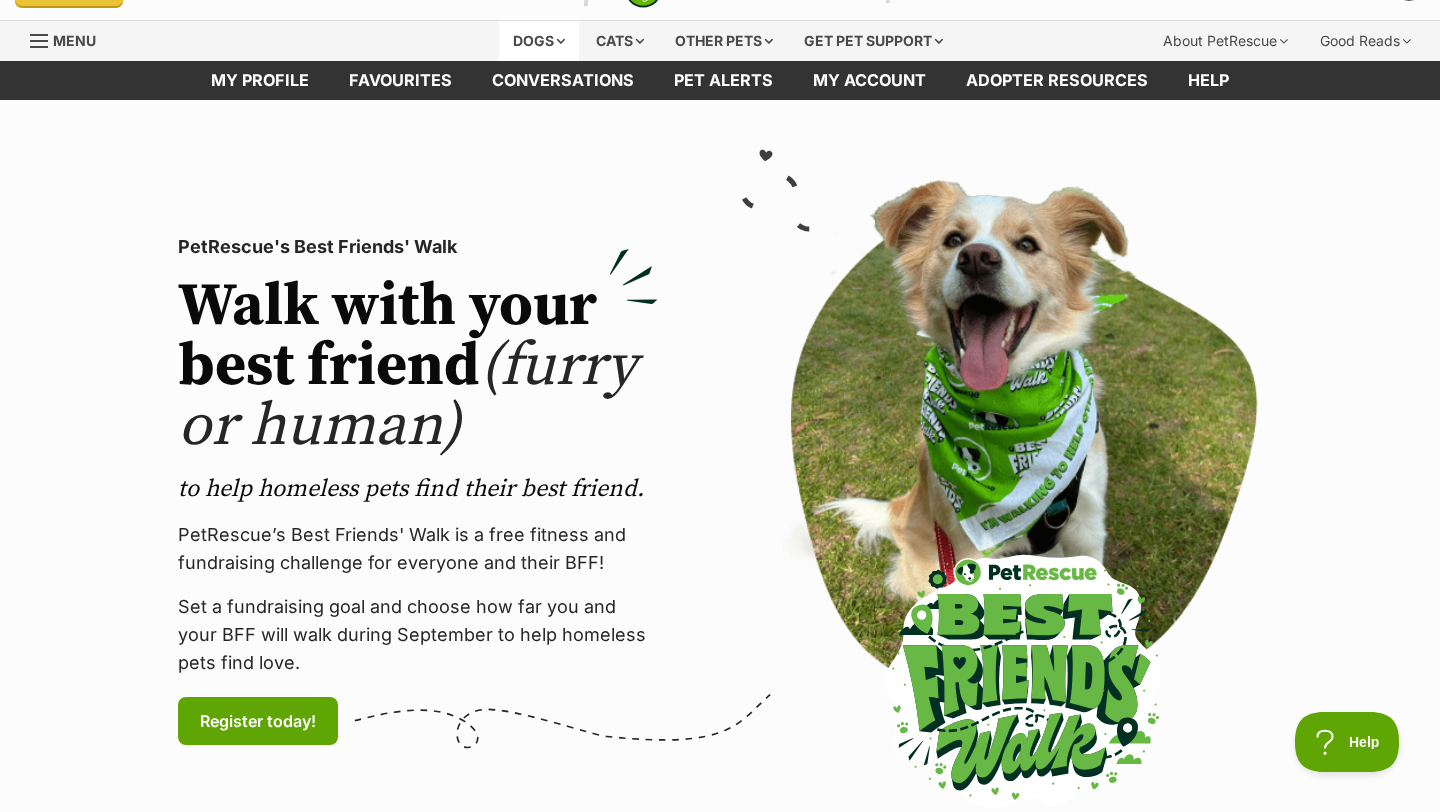 click on "Dogs" at bounding box center (539, 41) 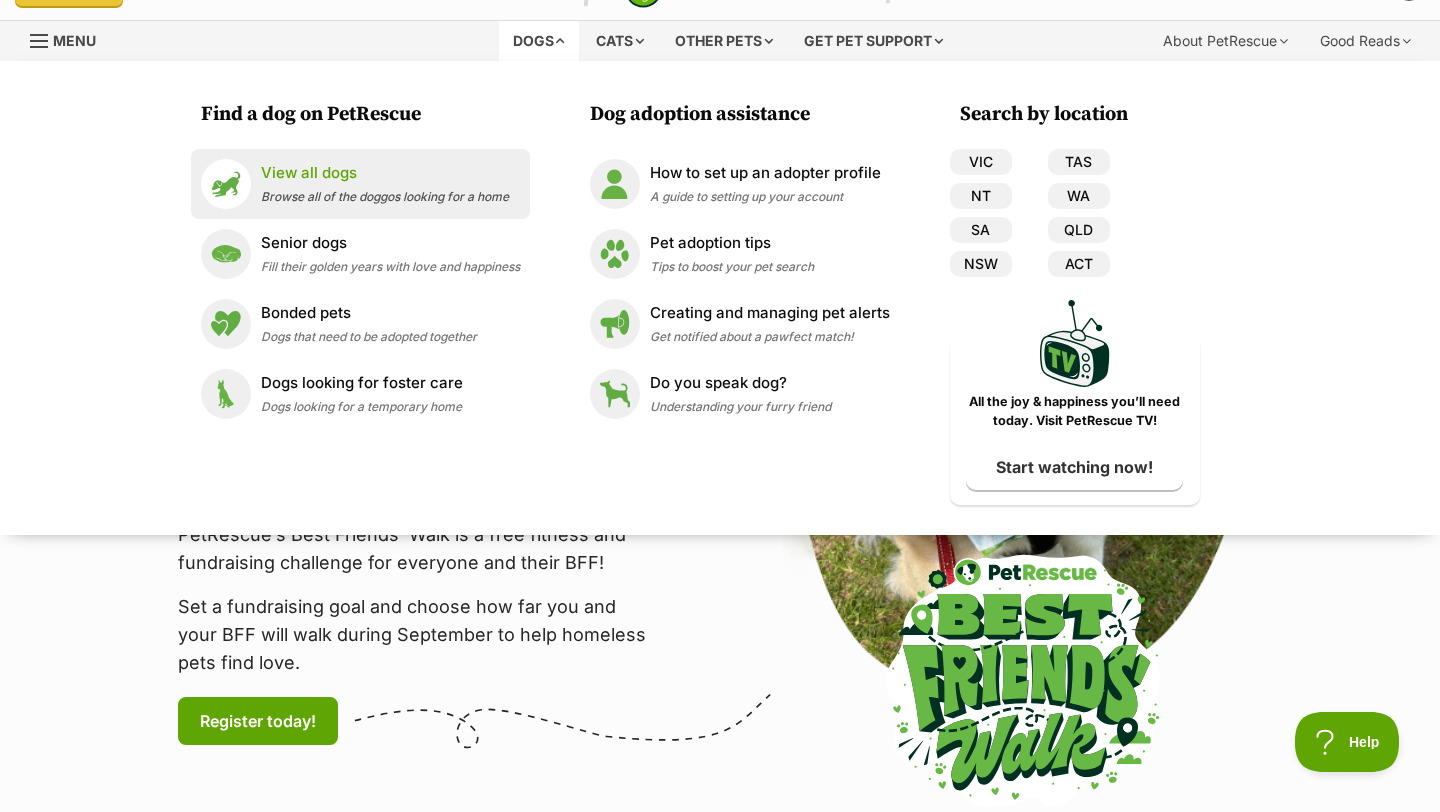 click on "View all dogs" at bounding box center [385, 173] 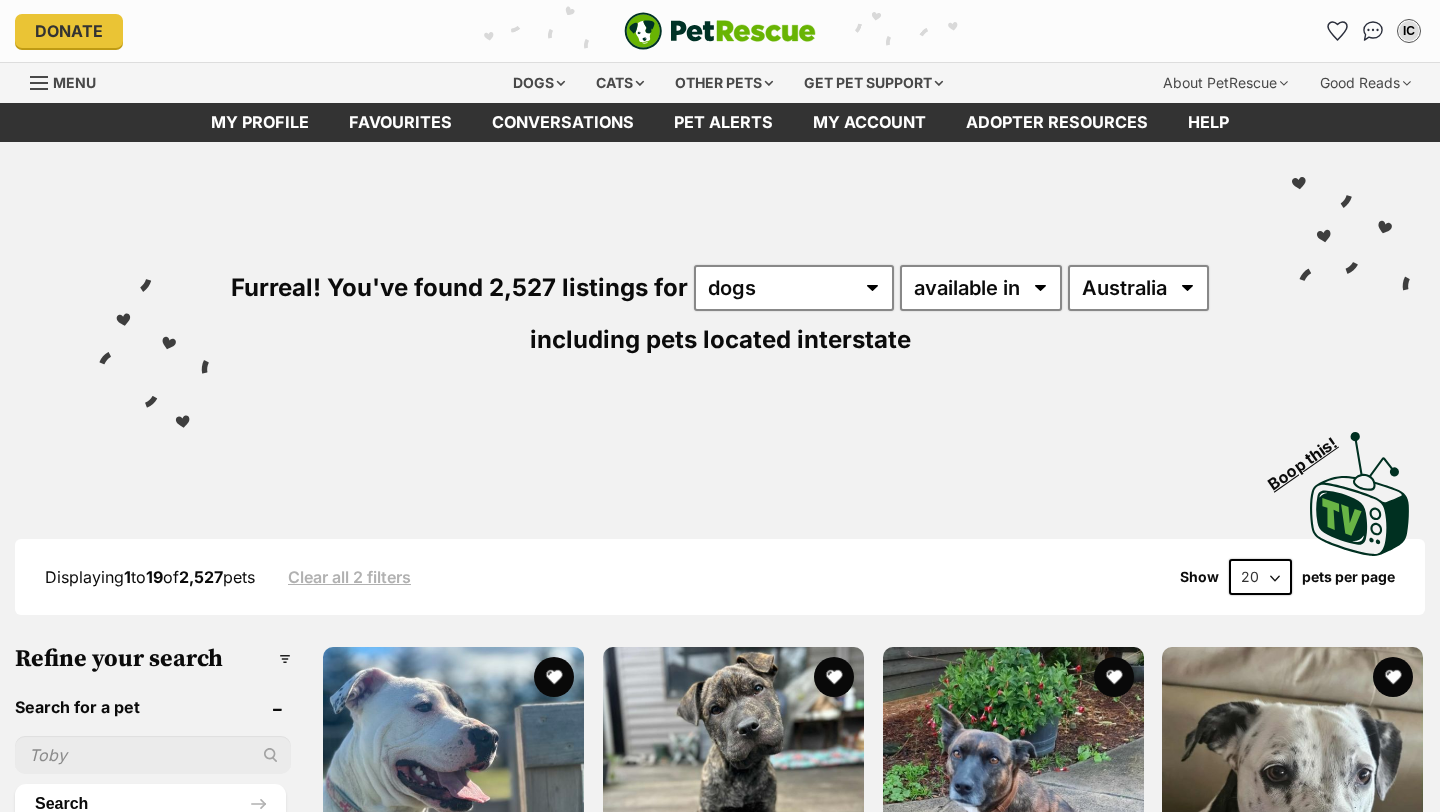 scroll, scrollTop: 0, scrollLeft: 0, axis: both 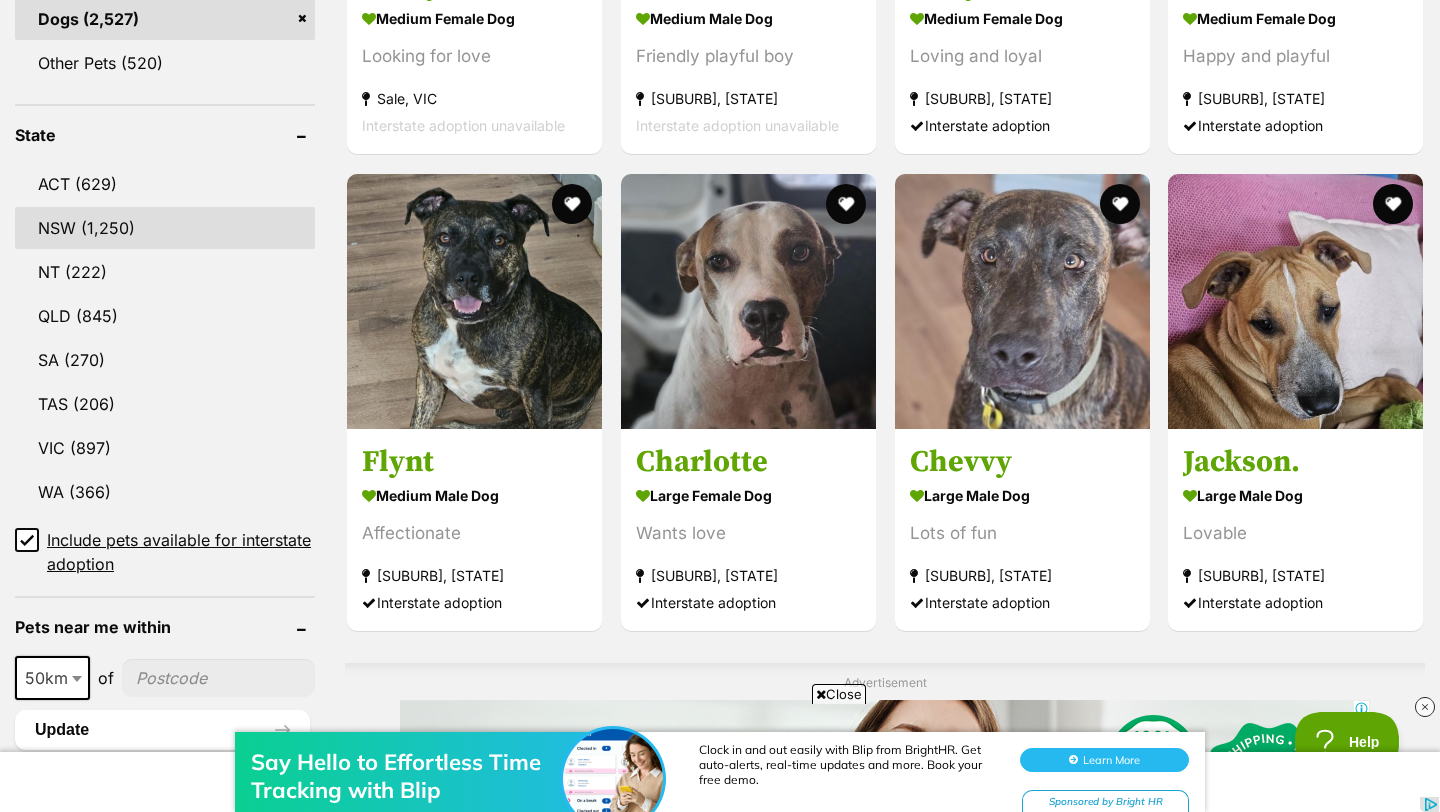 click on "NSW (1,250)" at bounding box center (165, 228) 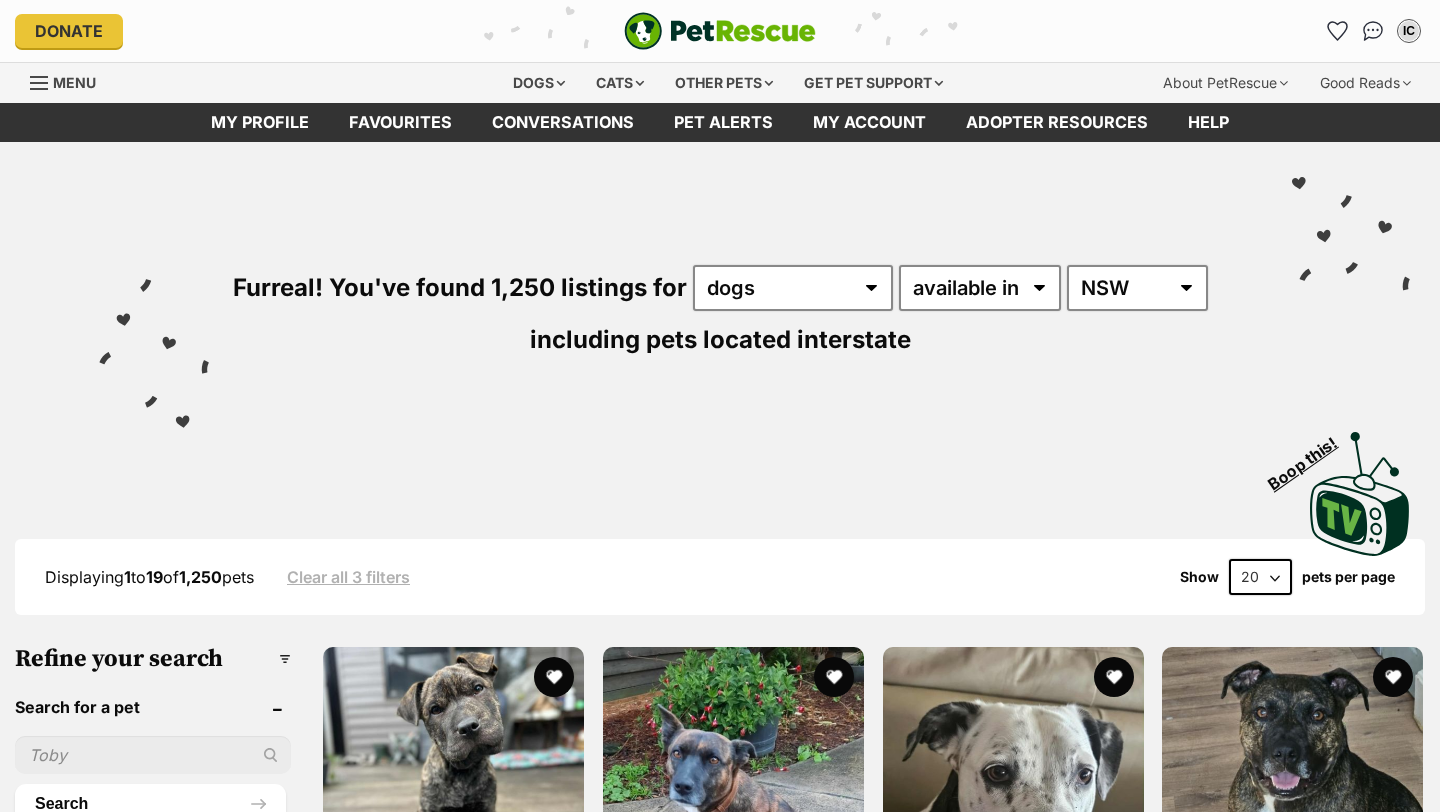 scroll, scrollTop: 0, scrollLeft: 0, axis: both 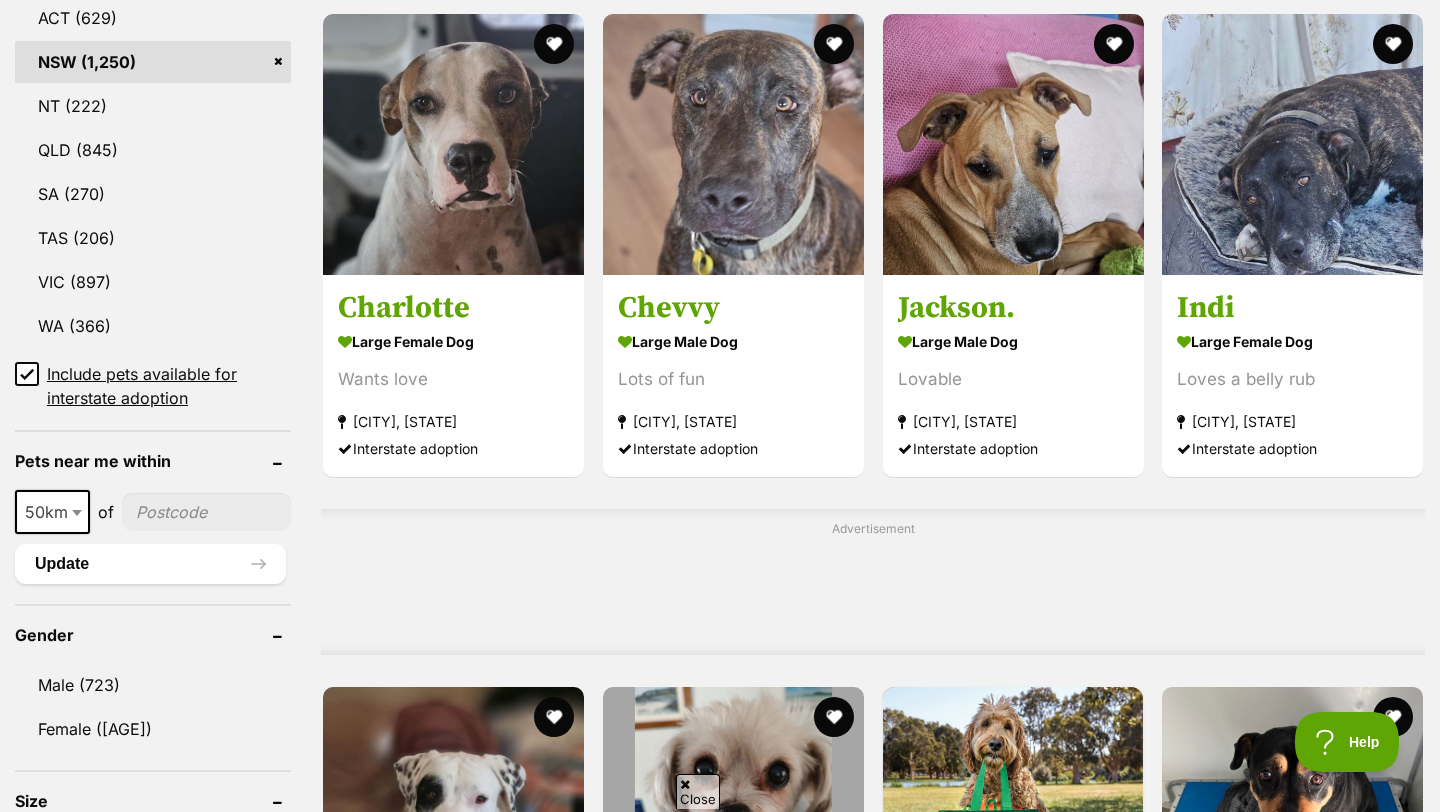 click at bounding box center (79, 512) 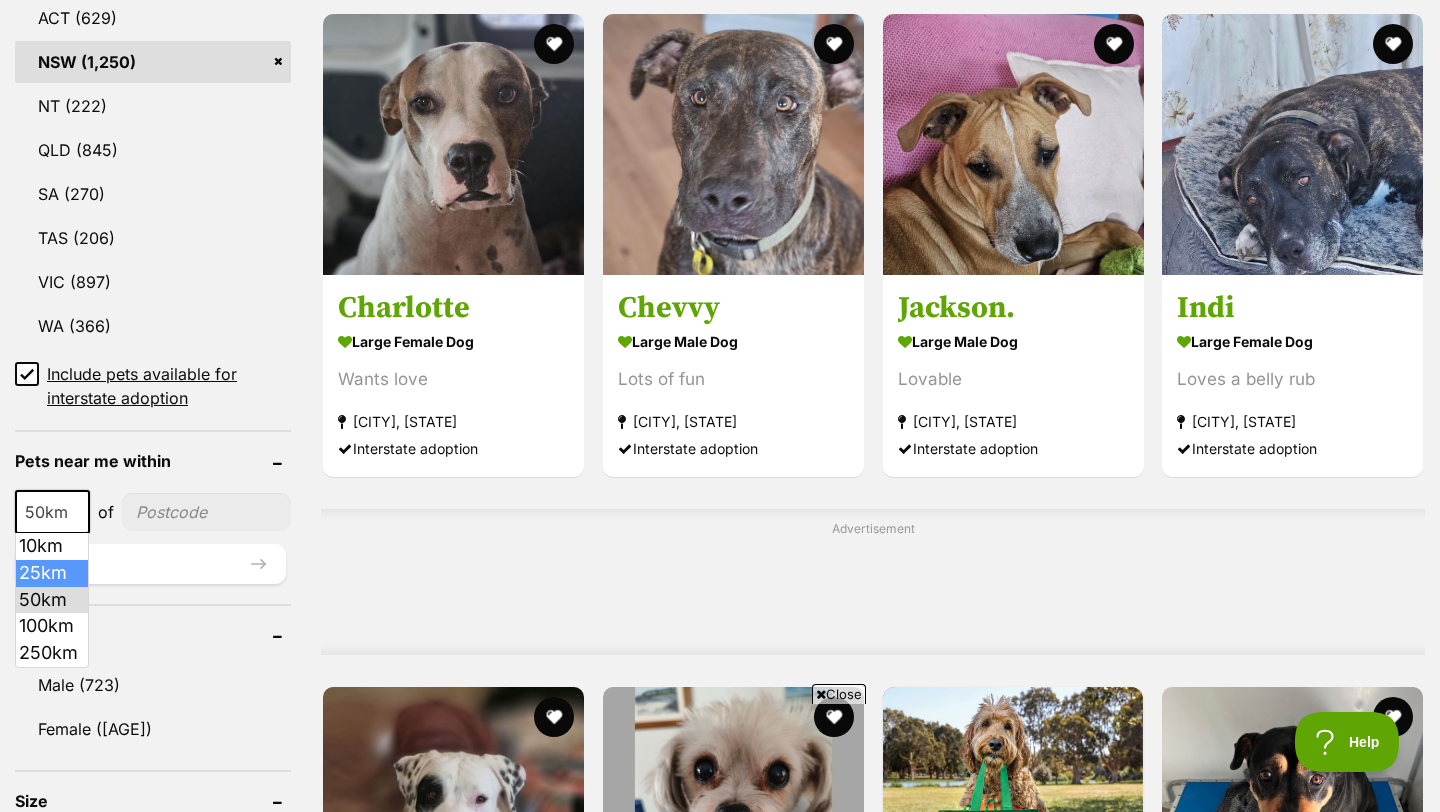 select on "25" 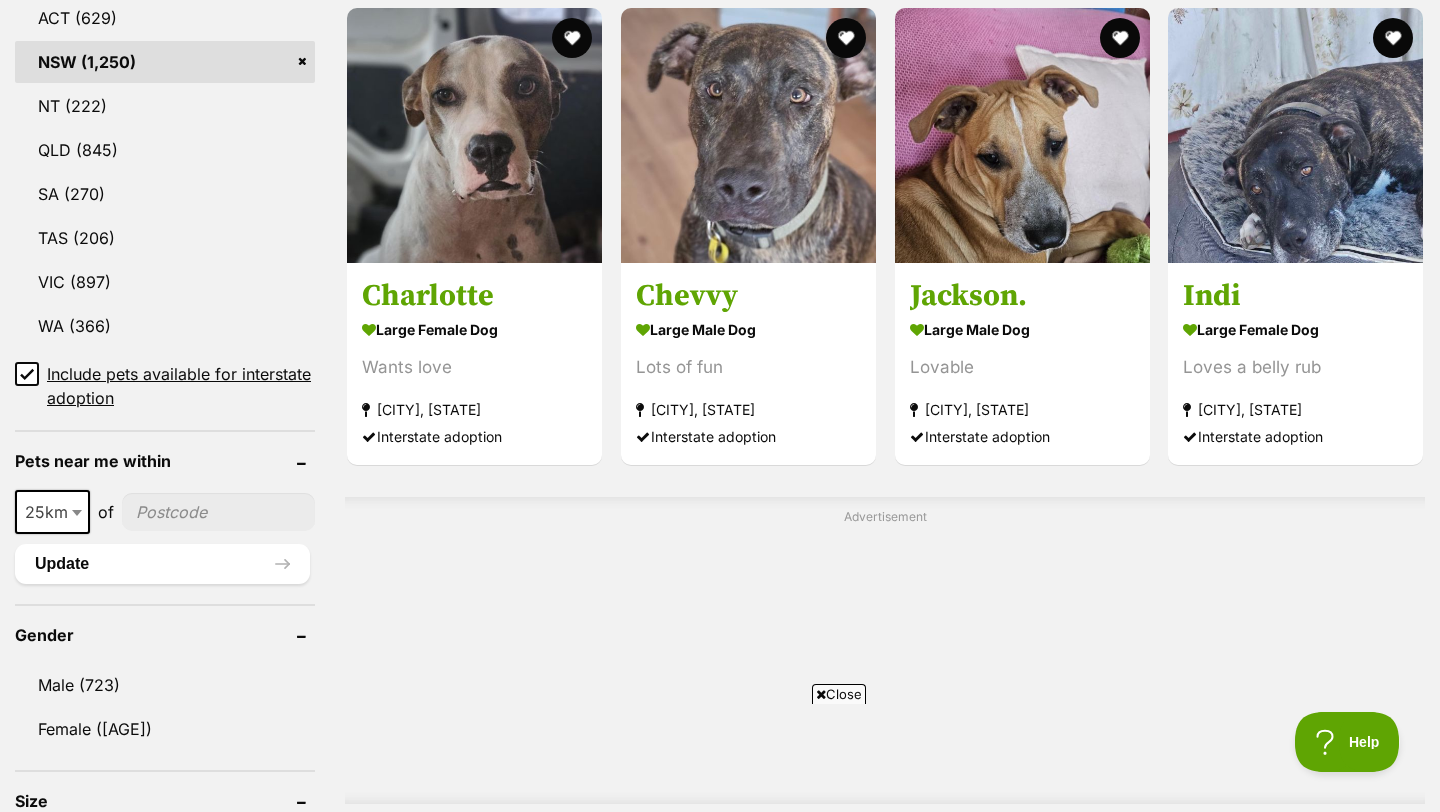click at bounding box center [218, 512] 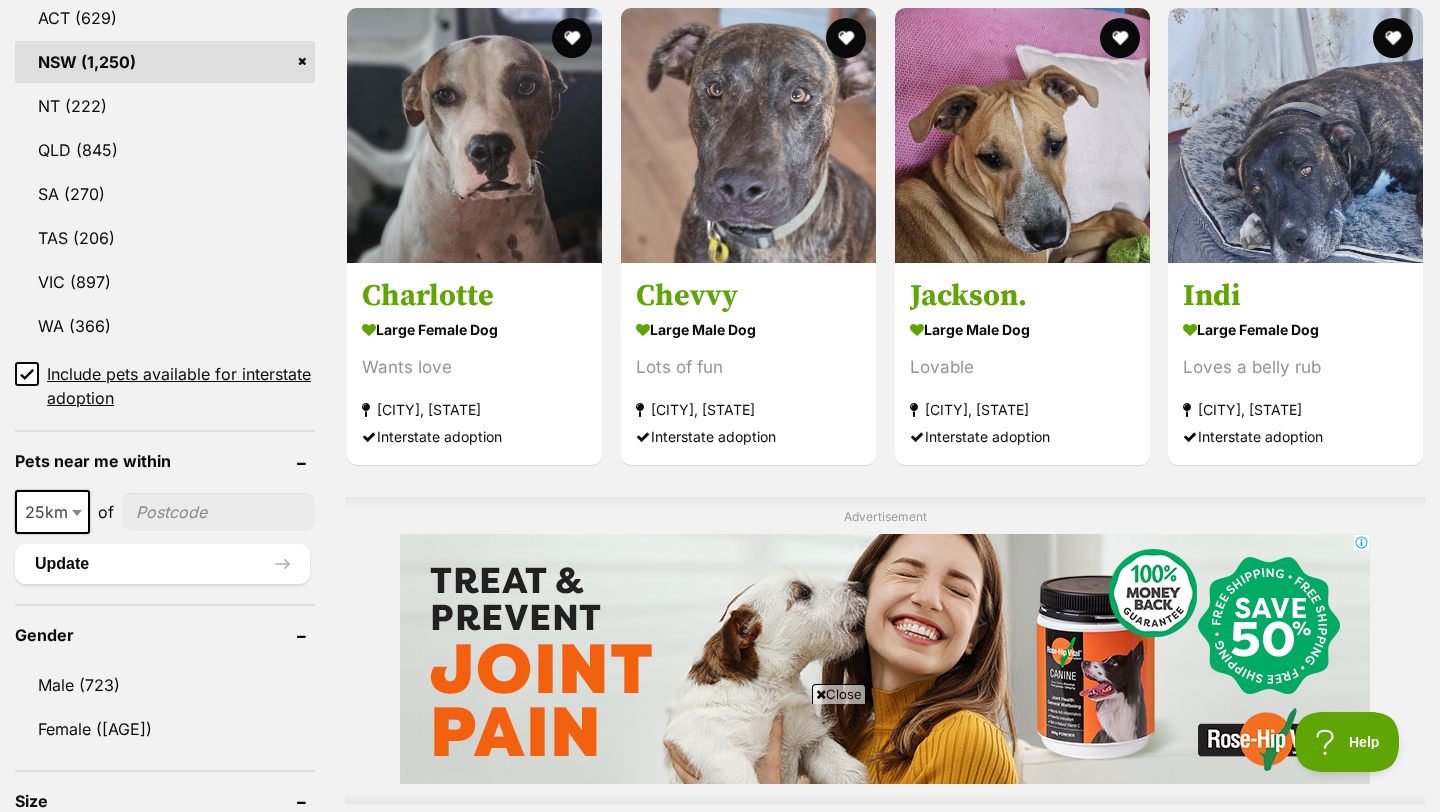 scroll, scrollTop: 0, scrollLeft: 0, axis: both 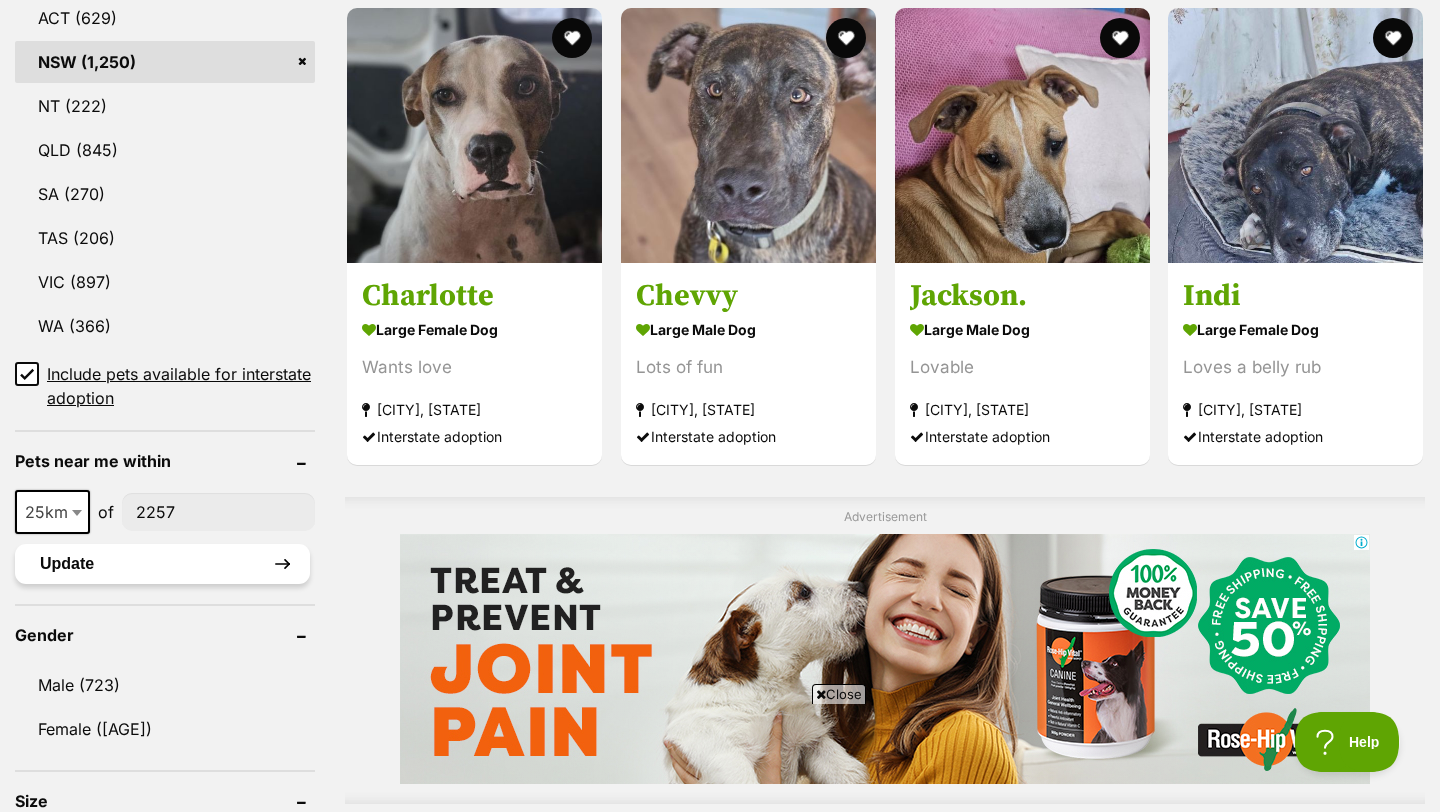 type on "2257" 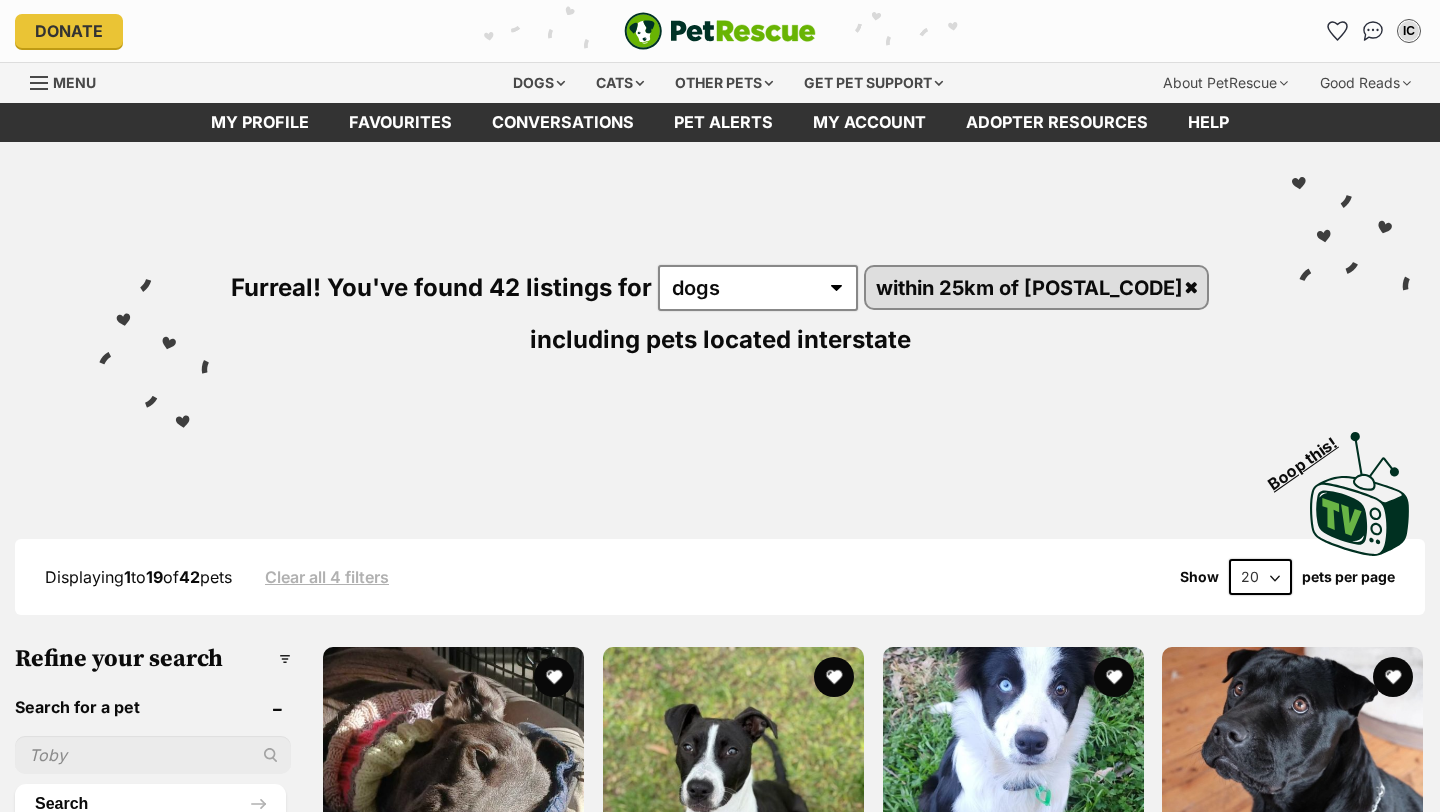 scroll, scrollTop: 0, scrollLeft: 0, axis: both 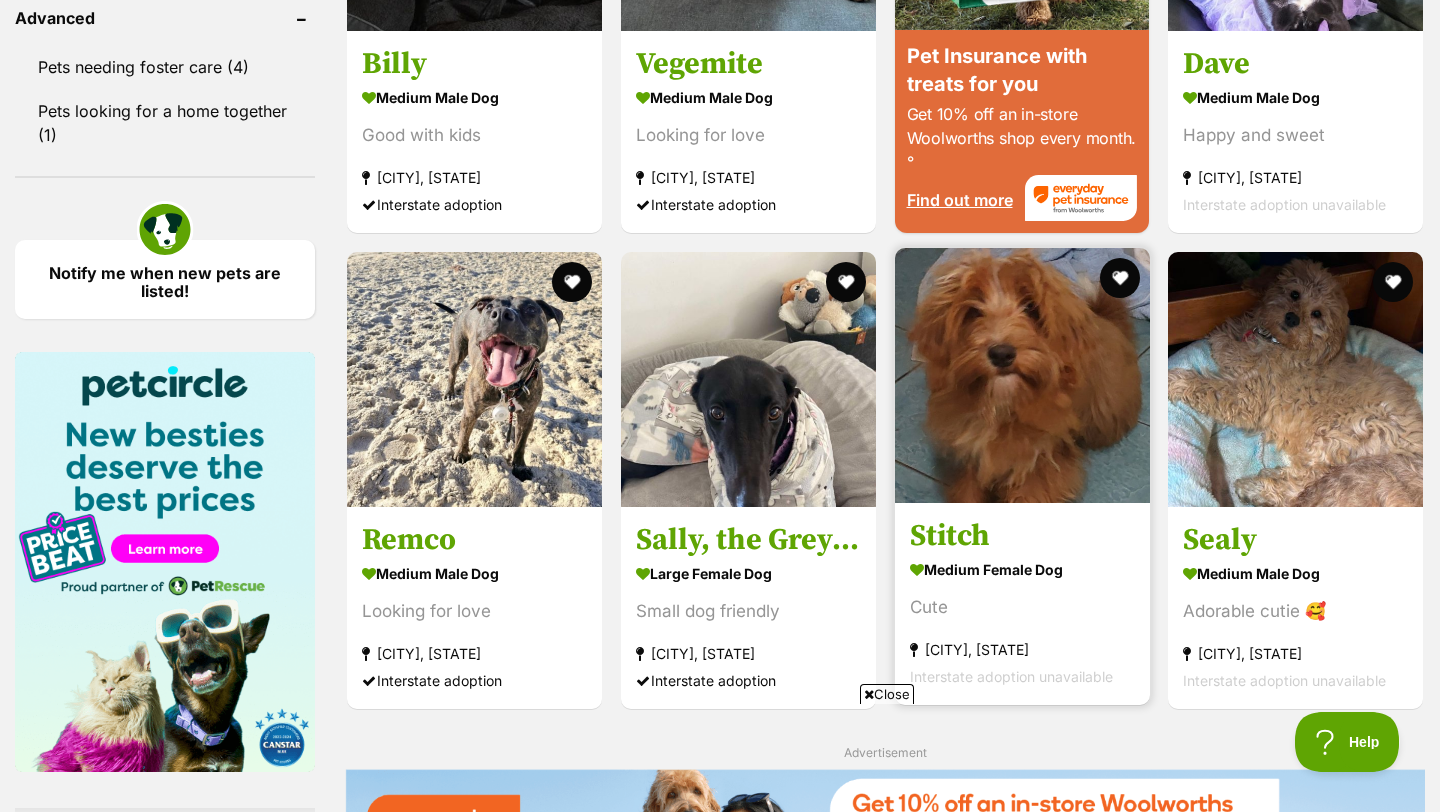 click at bounding box center (1022, 375) 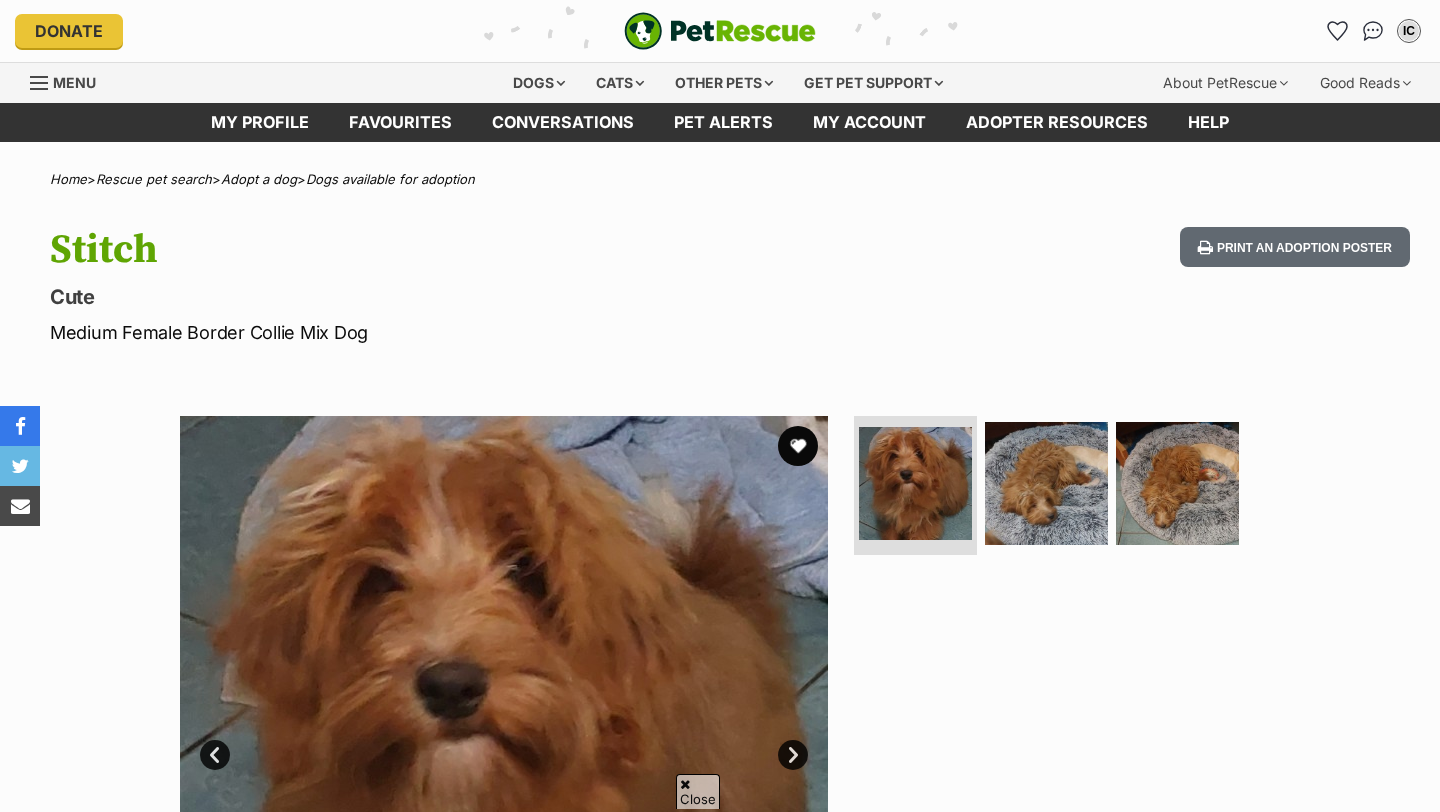 scroll, scrollTop: 717, scrollLeft: 0, axis: vertical 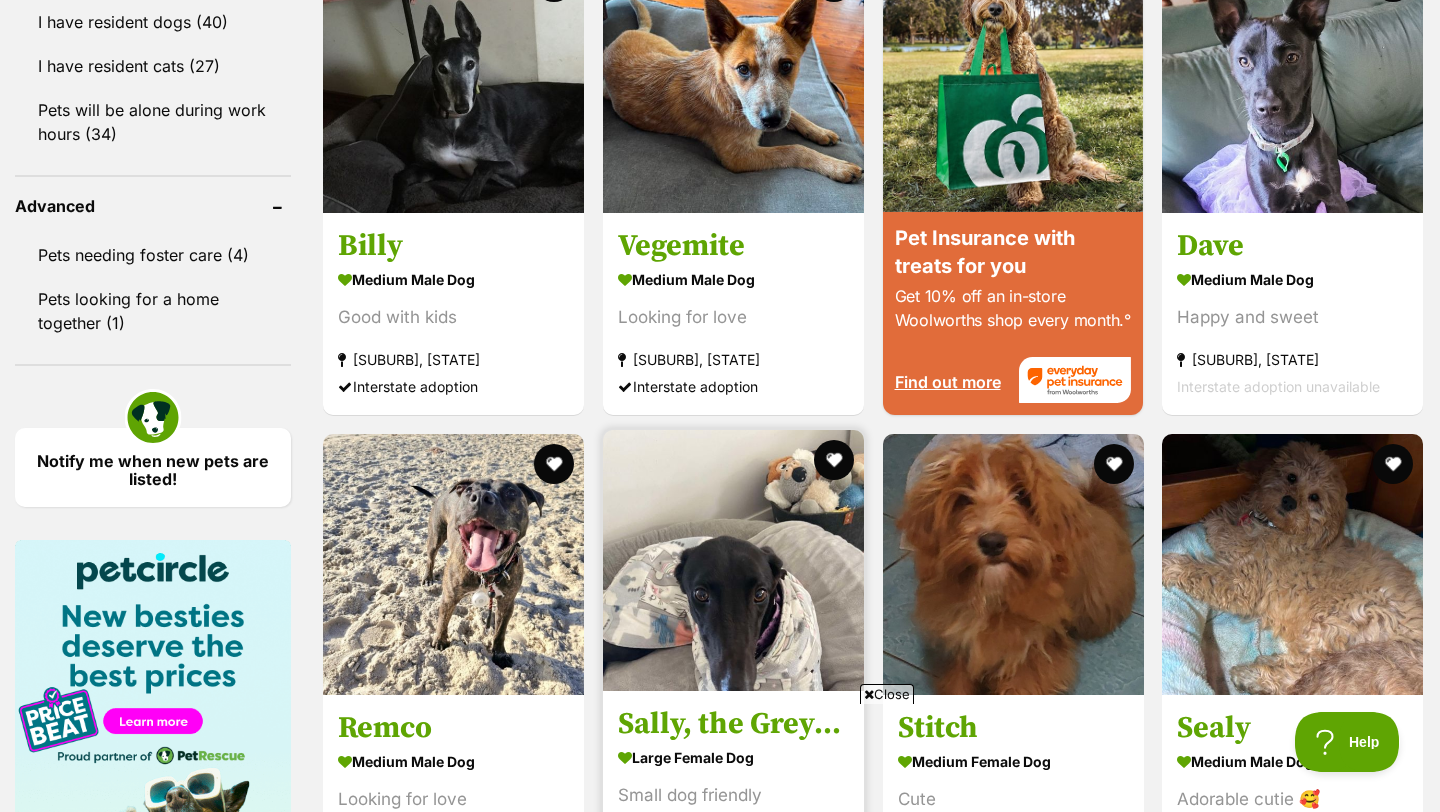 click at bounding box center [733, 560] 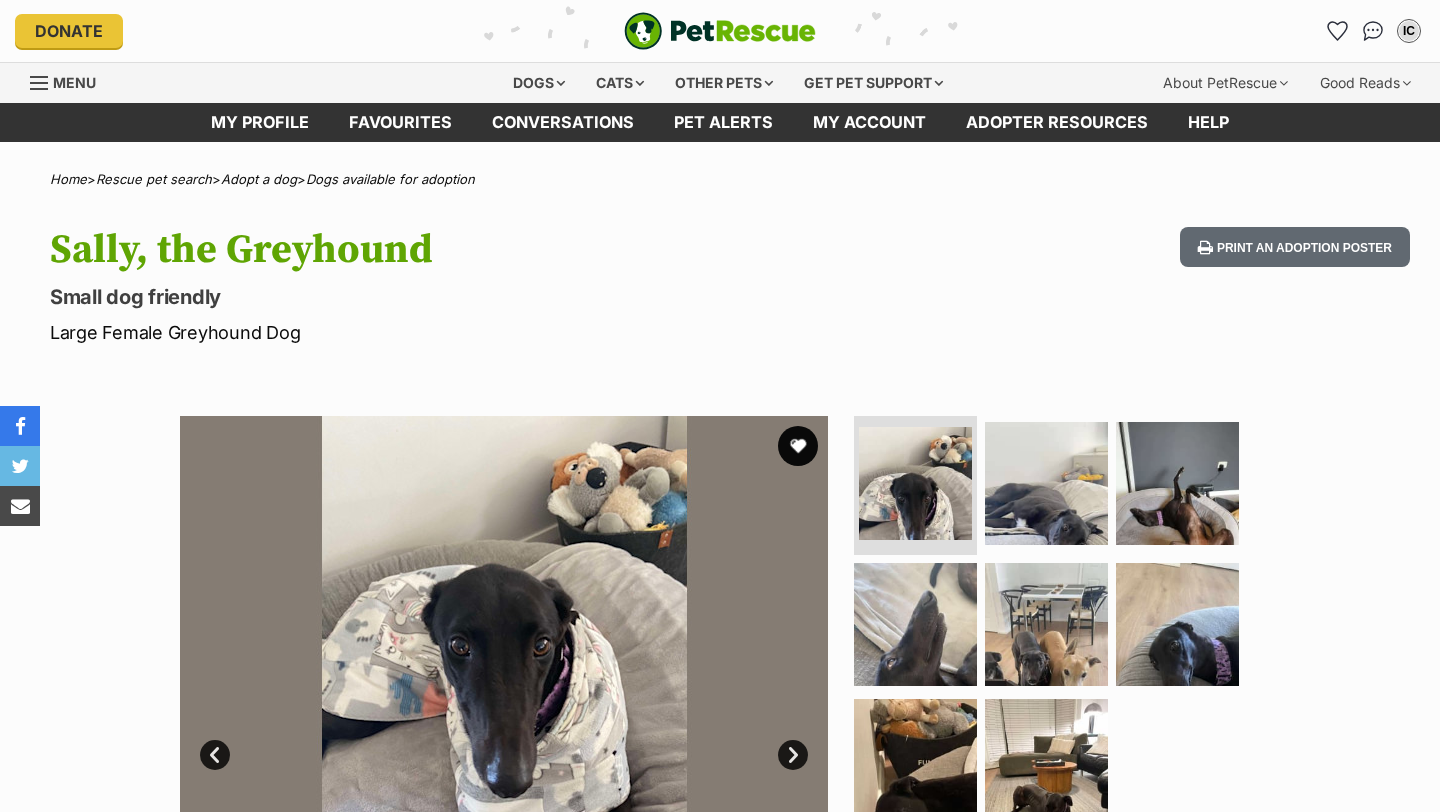 scroll, scrollTop: 585, scrollLeft: 0, axis: vertical 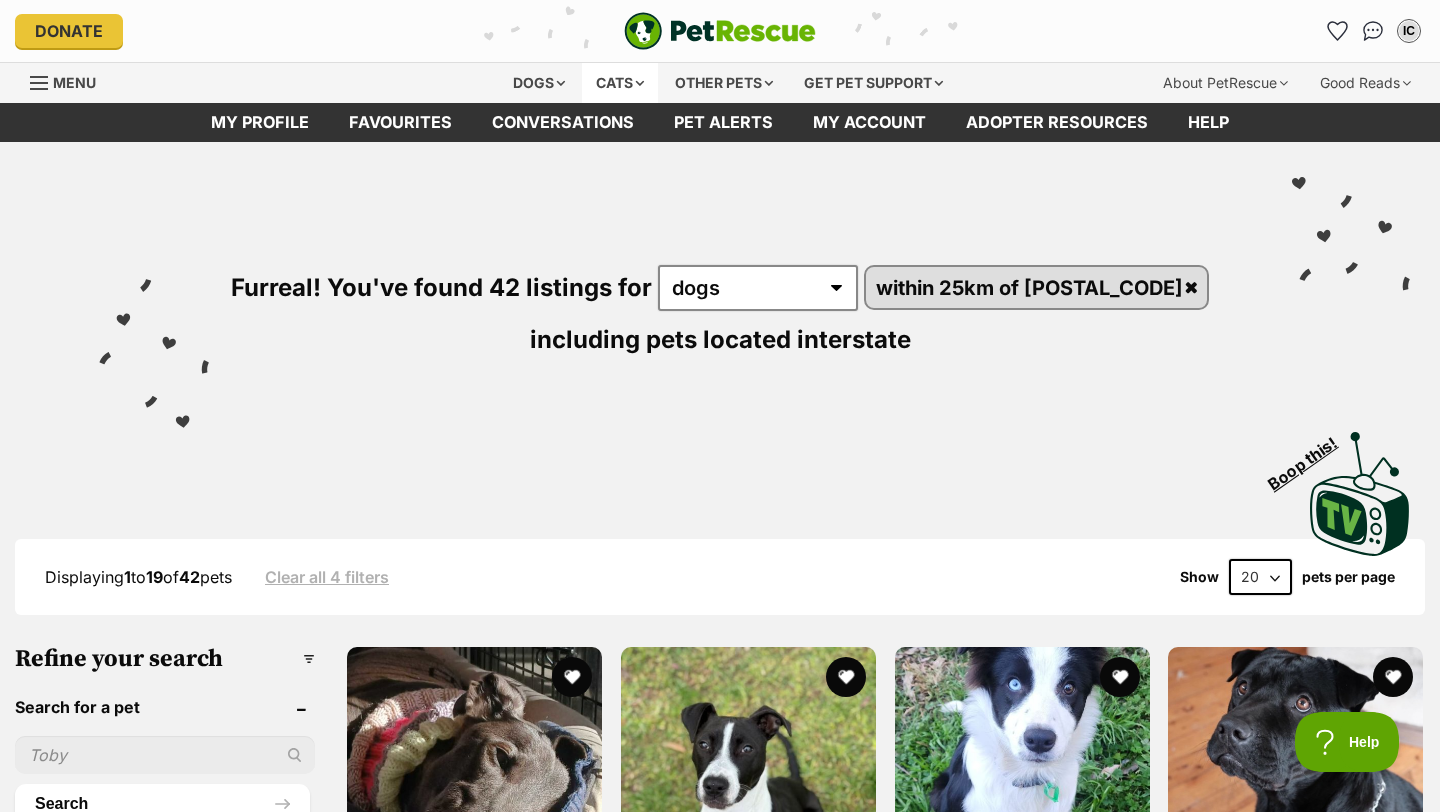 click on "Cats" at bounding box center [620, 83] 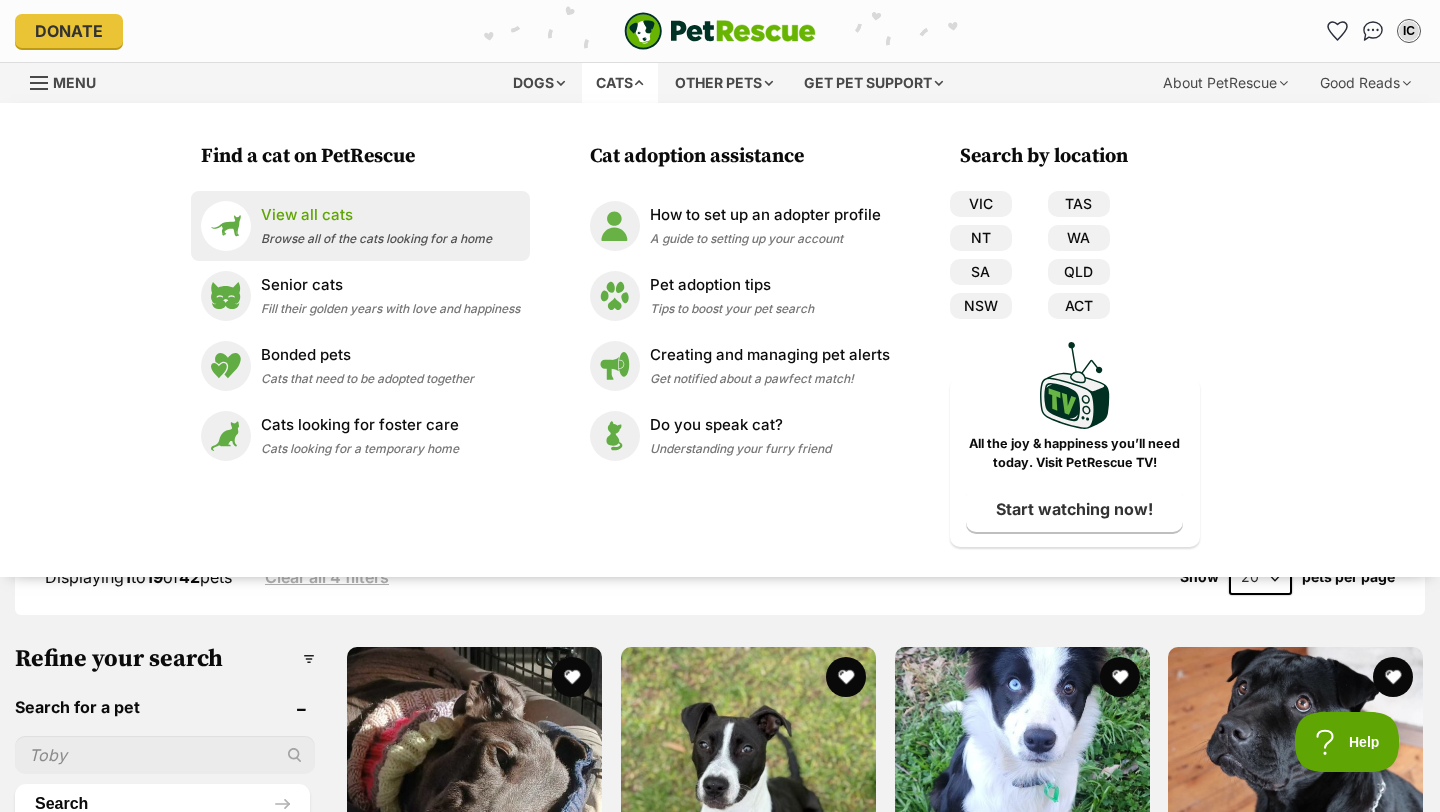 click on "Browse all of the cats looking for a home" at bounding box center (376, 238) 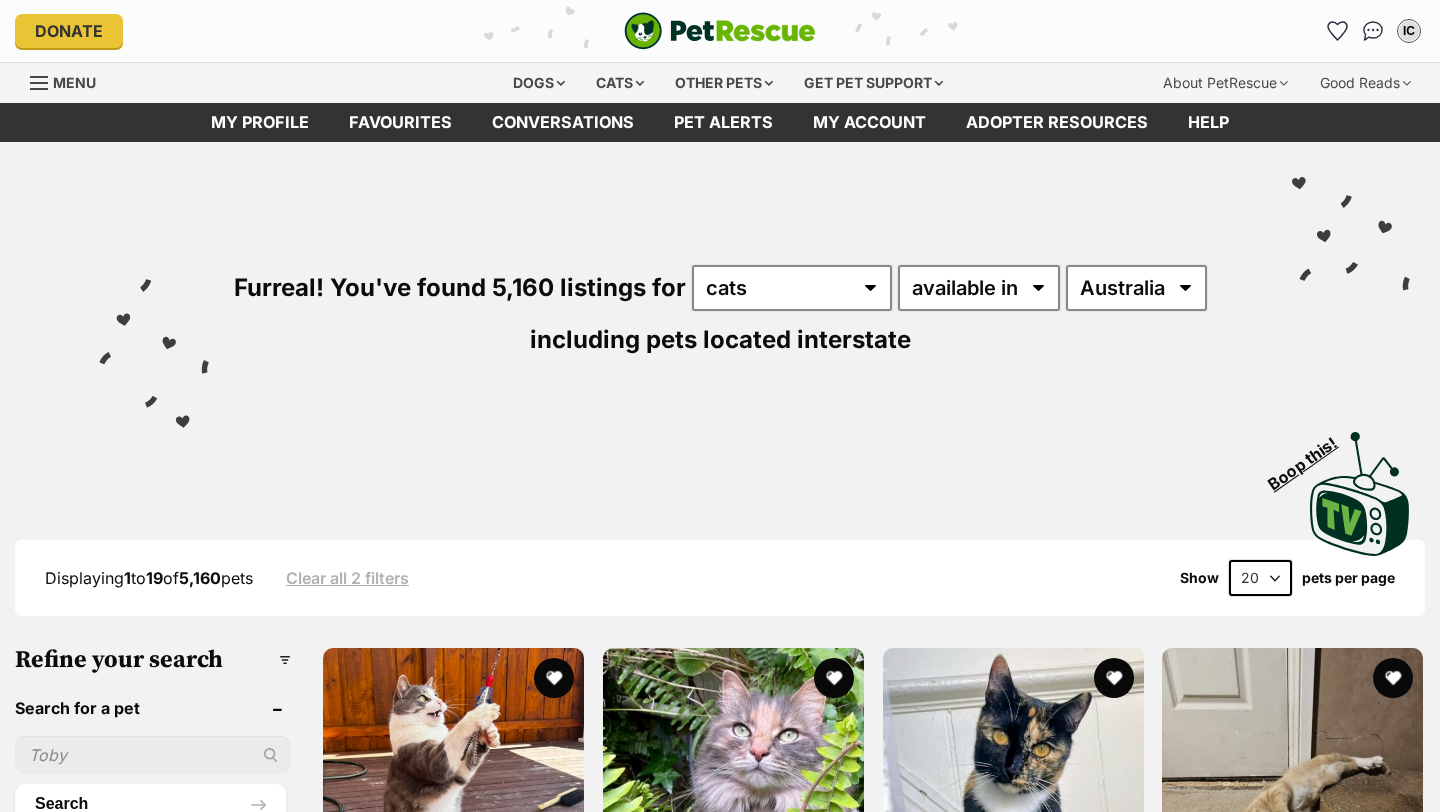 scroll, scrollTop: 0, scrollLeft: 0, axis: both 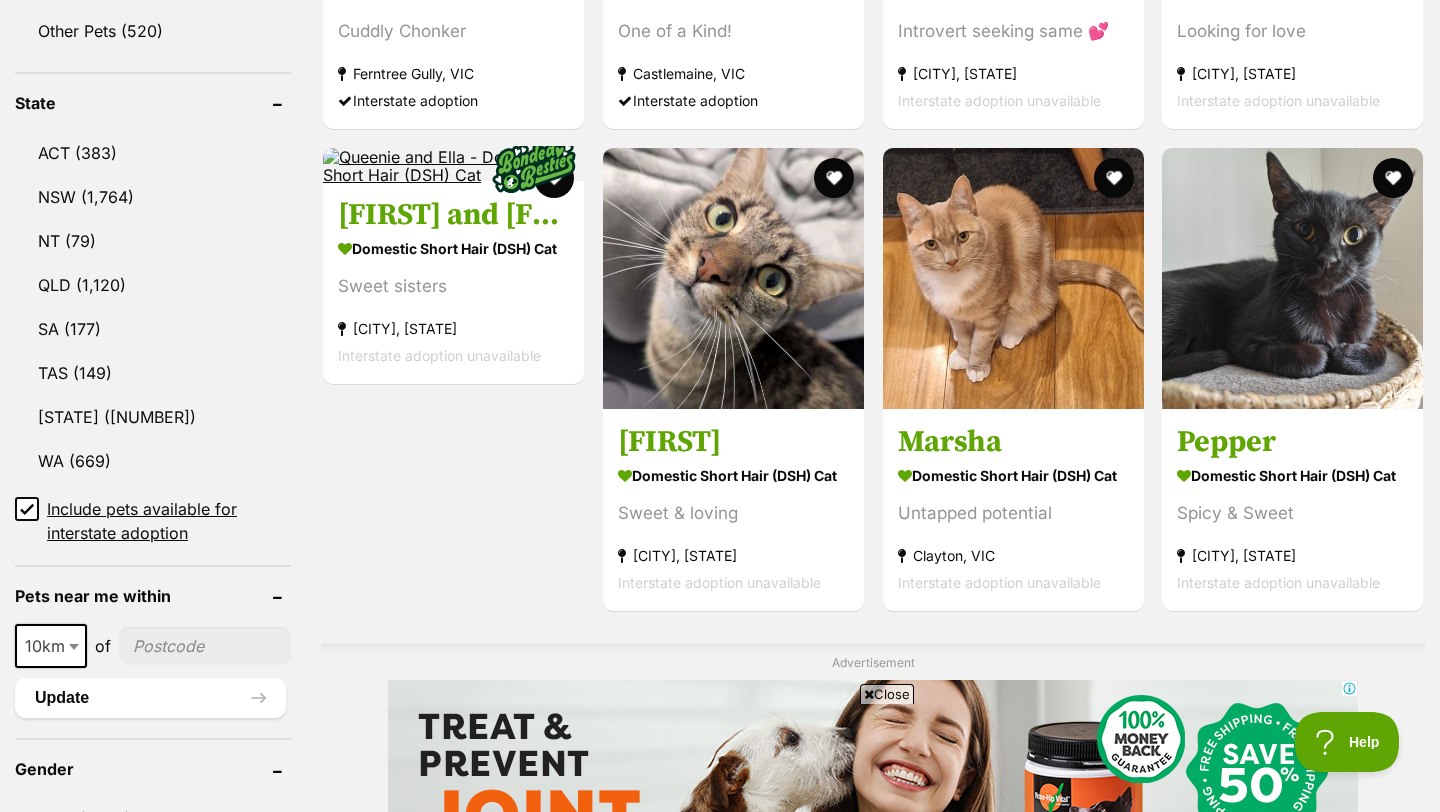 click on "of" at bounding box center (103, 646) 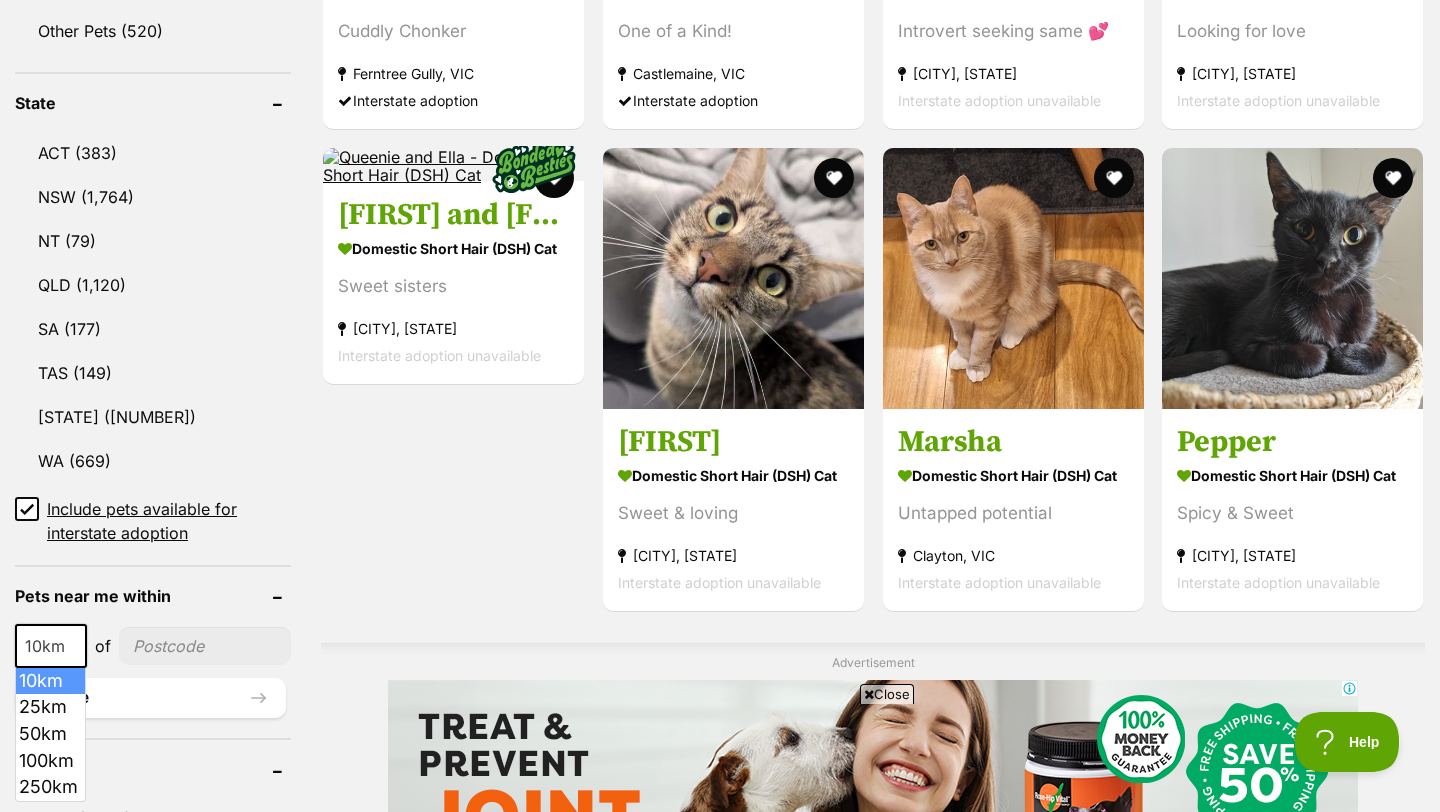 click at bounding box center (76, 646) 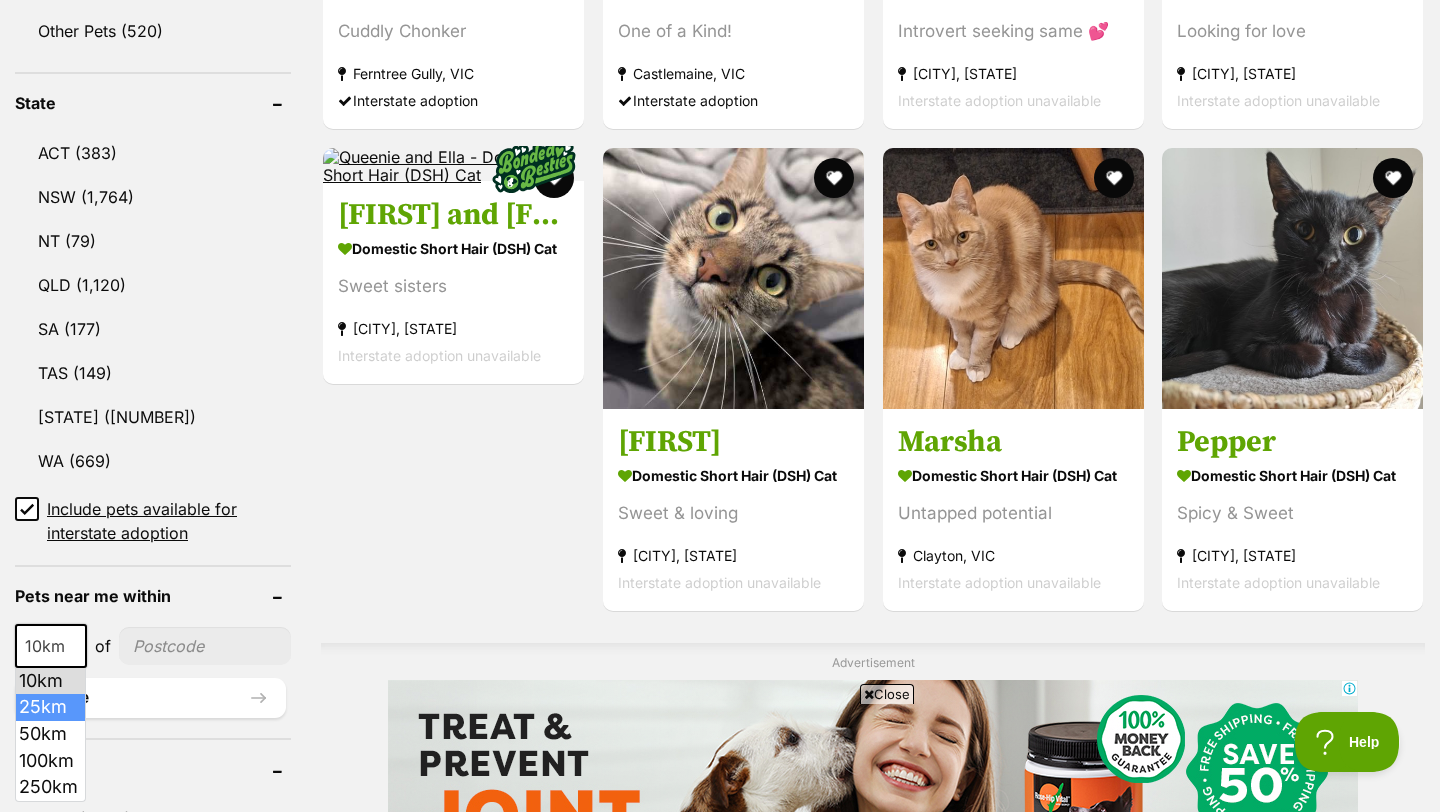 select on "25" 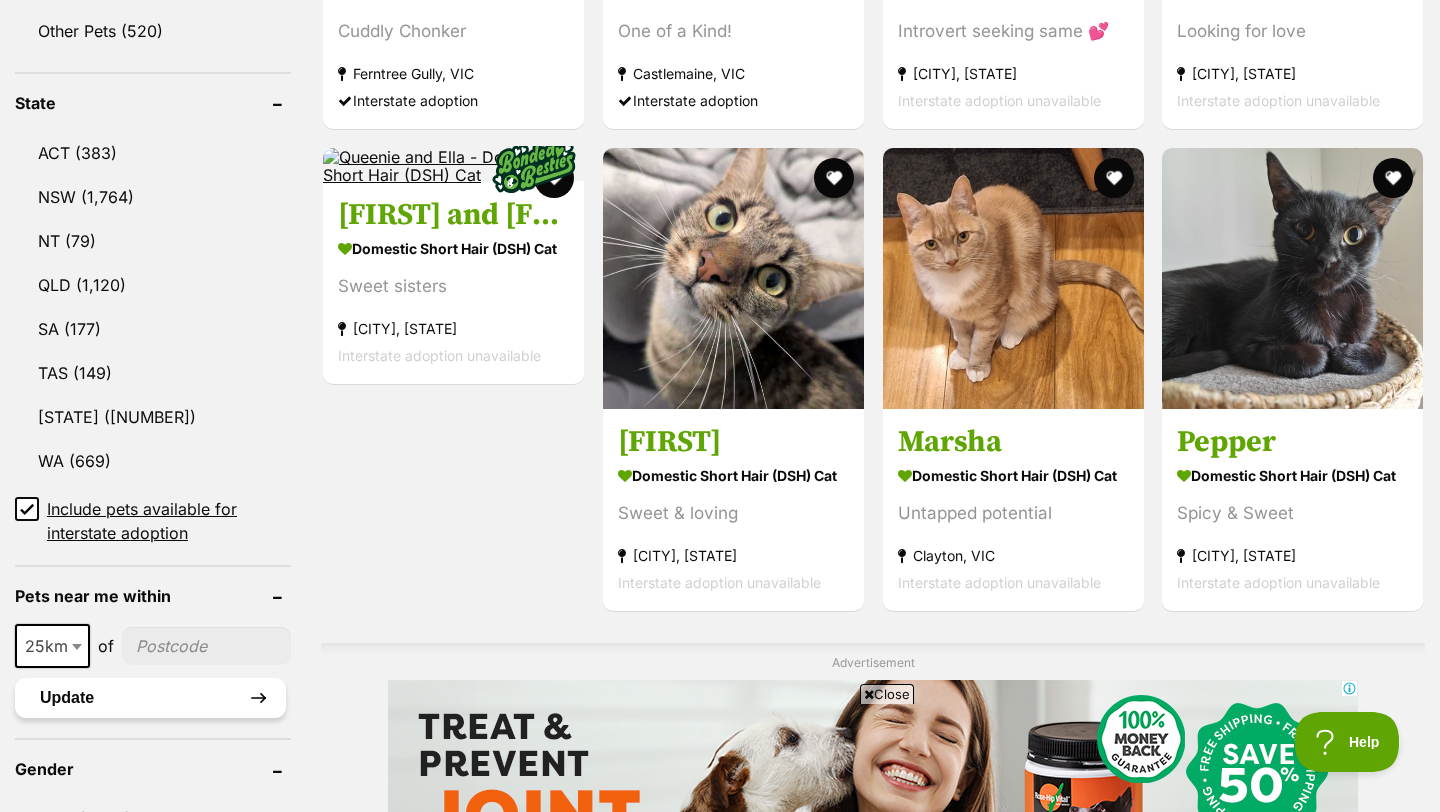 scroll, scrollTop: 0, scrollLeft: 0, axis: both 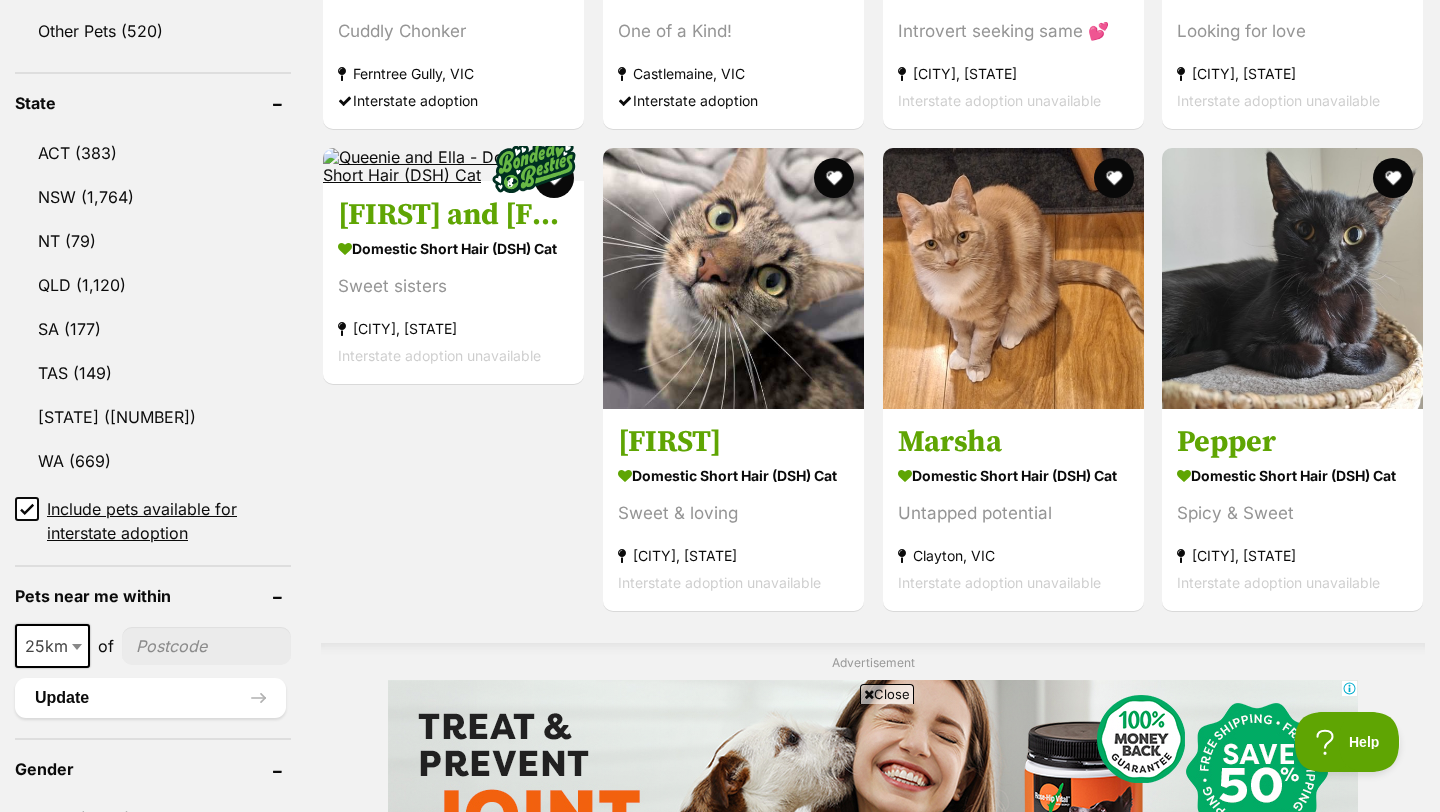 click at bounding box center (206, 646) 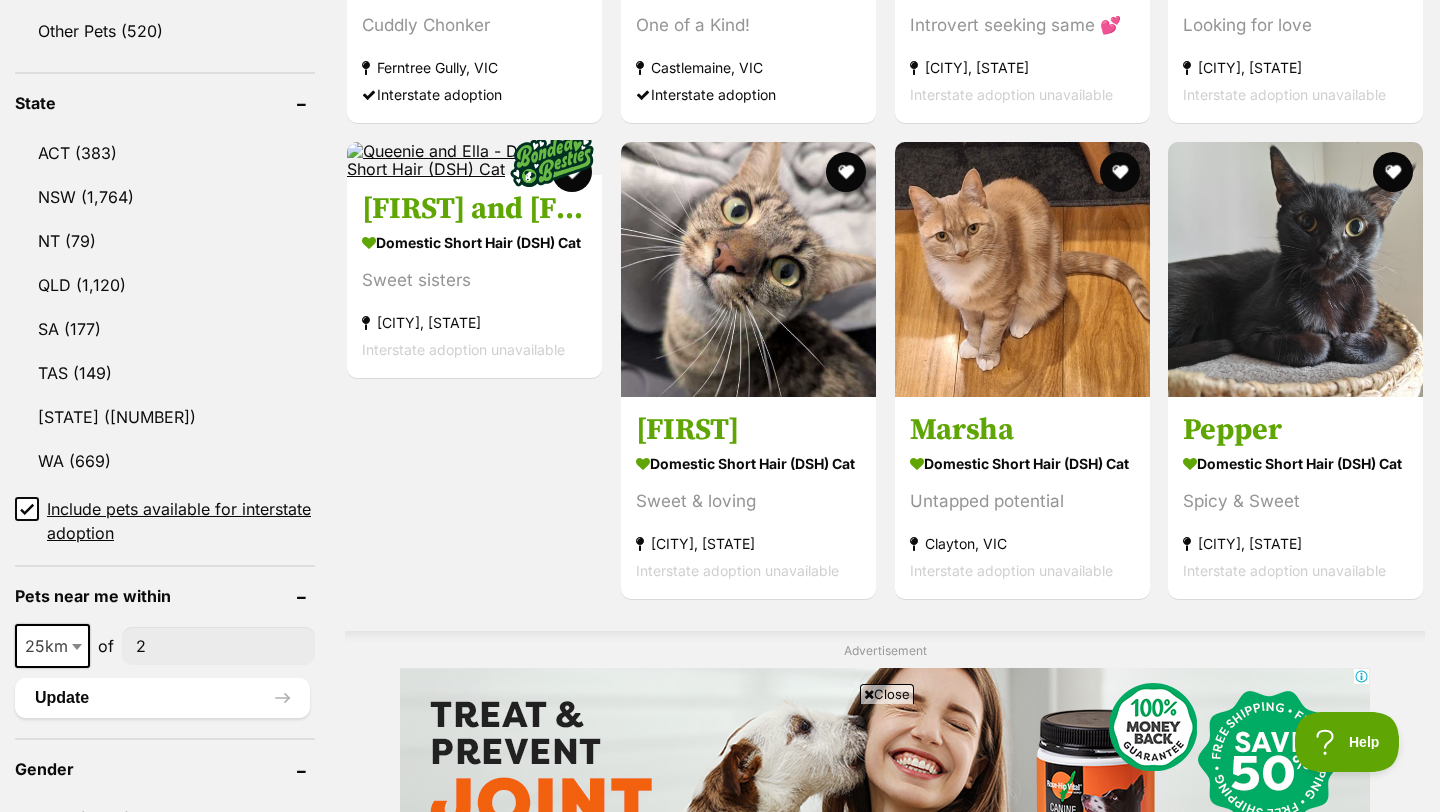 scroll, scrollTop: 0, scrollLeft: 0, axis: both 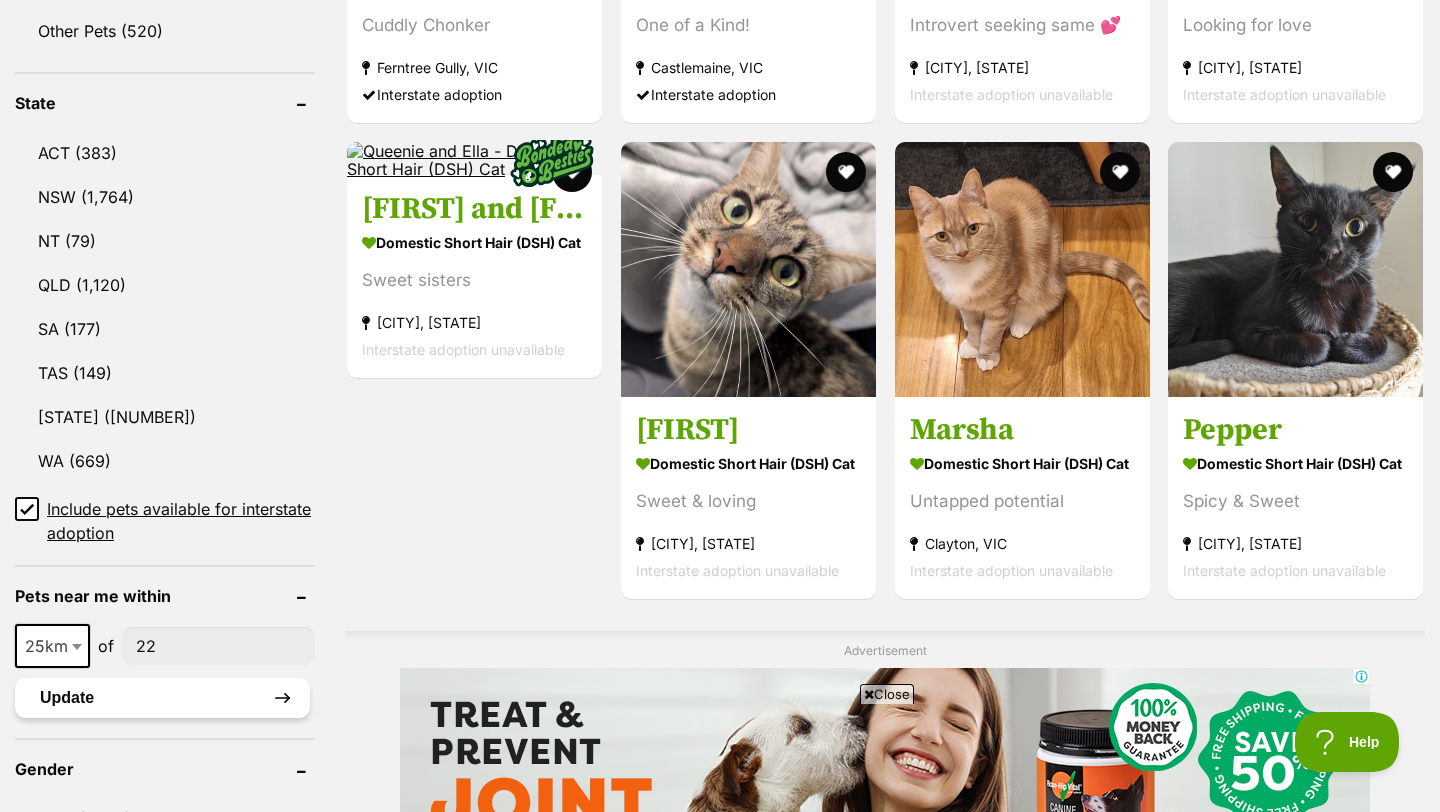 type on "2257" 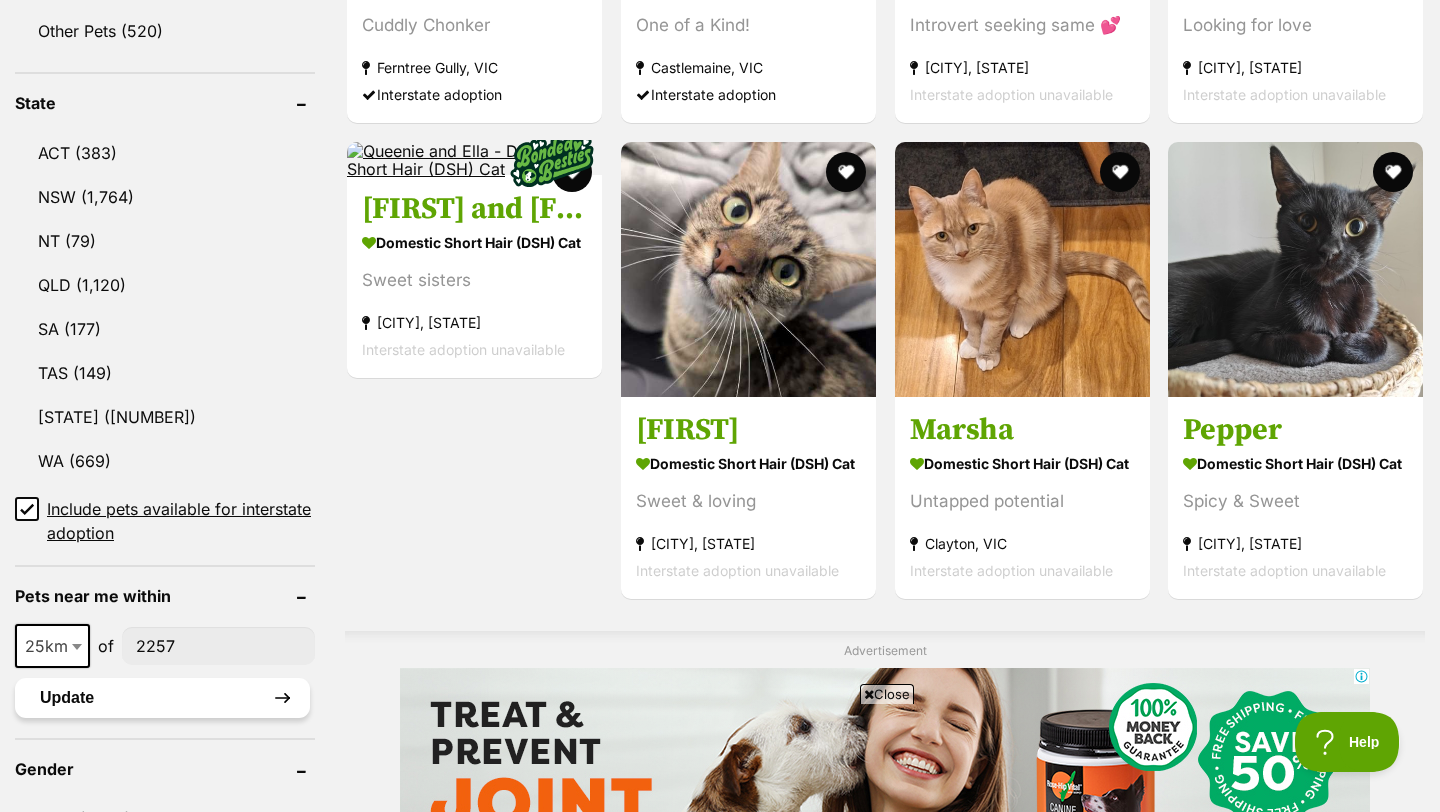 click on "Update" at bounding box center [162, 698] 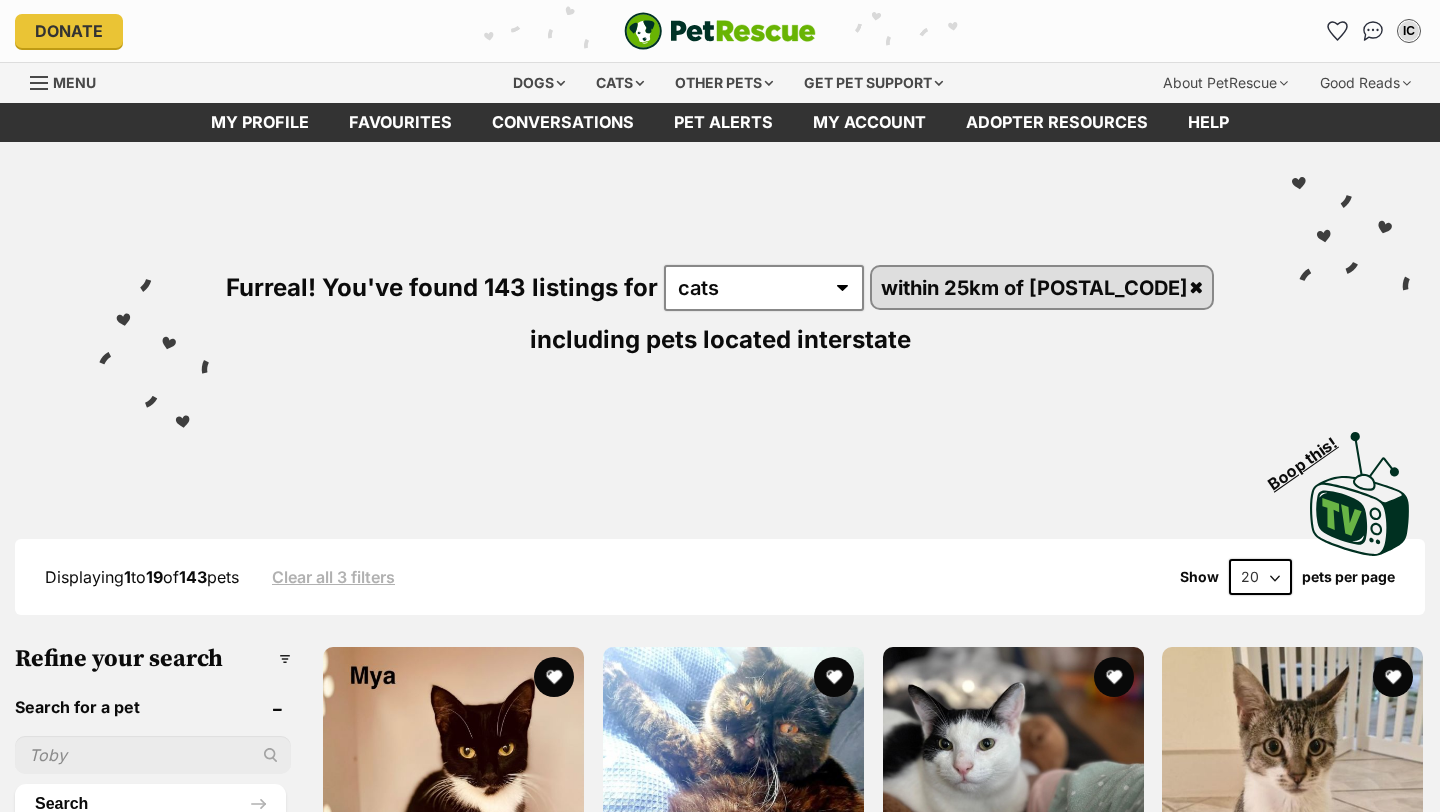 scroll, scrollTop: 0, scrollLeft: 0, axis: both 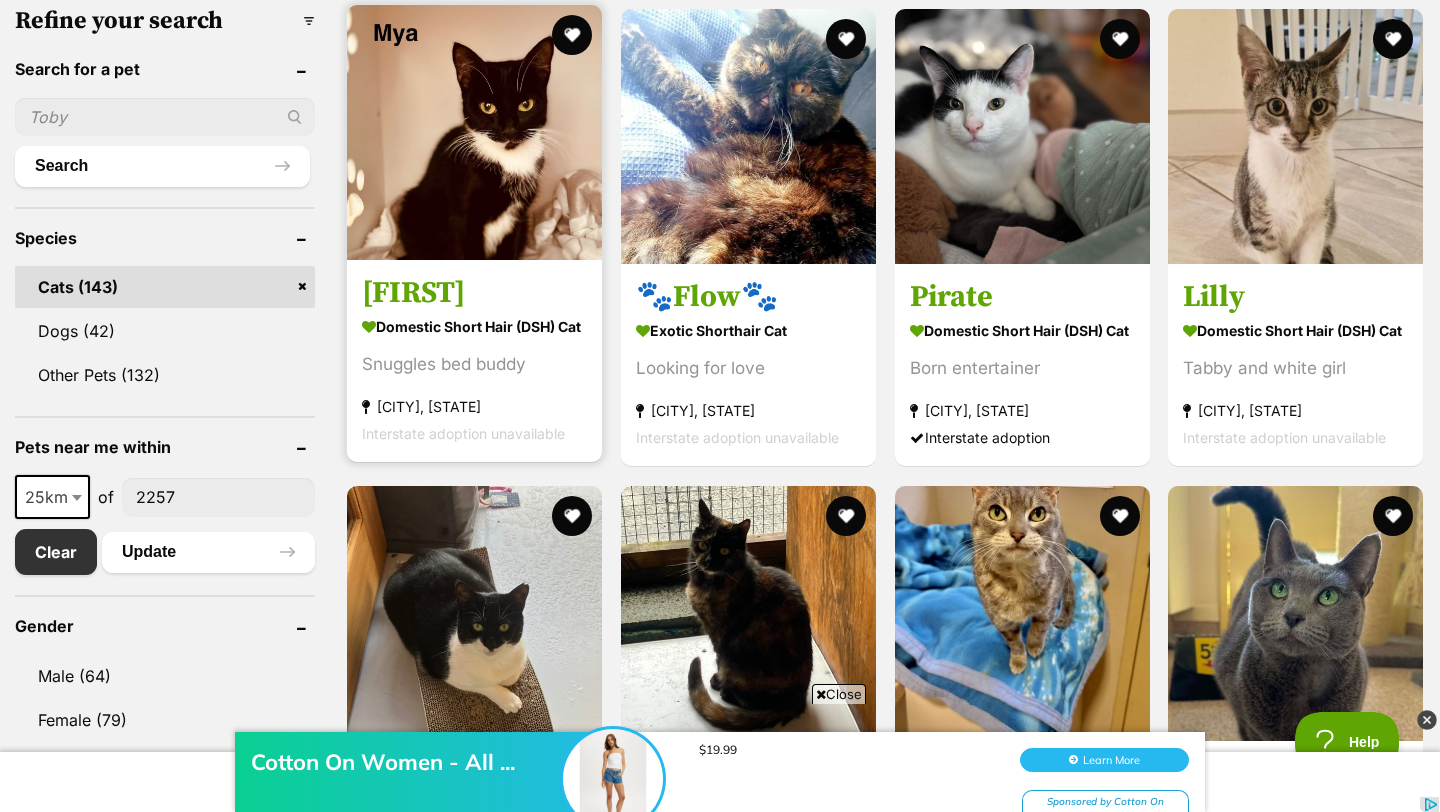 click at bounding box center (474, 132) 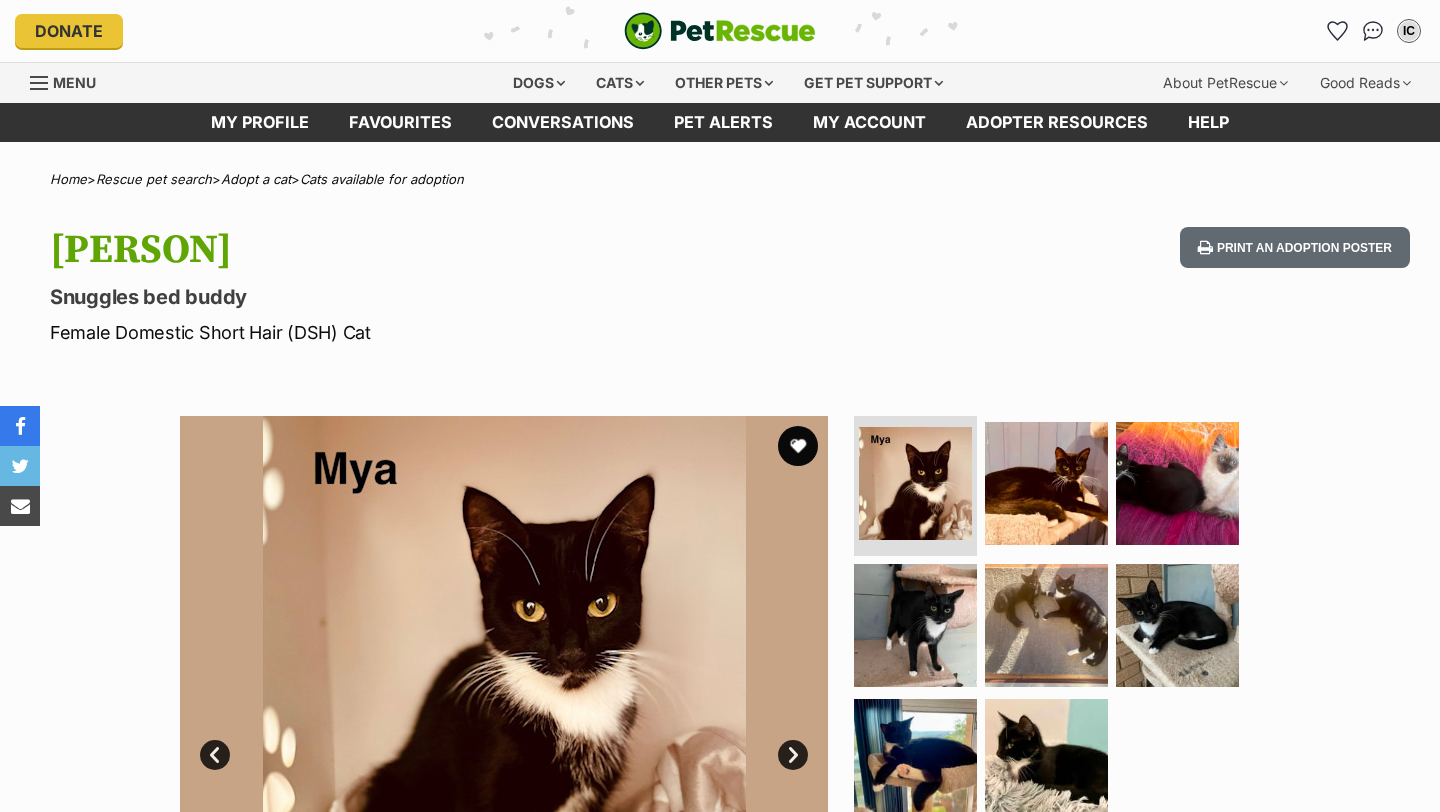 scroll, scrollTop: 0, scrollLeft: 0, axis: both 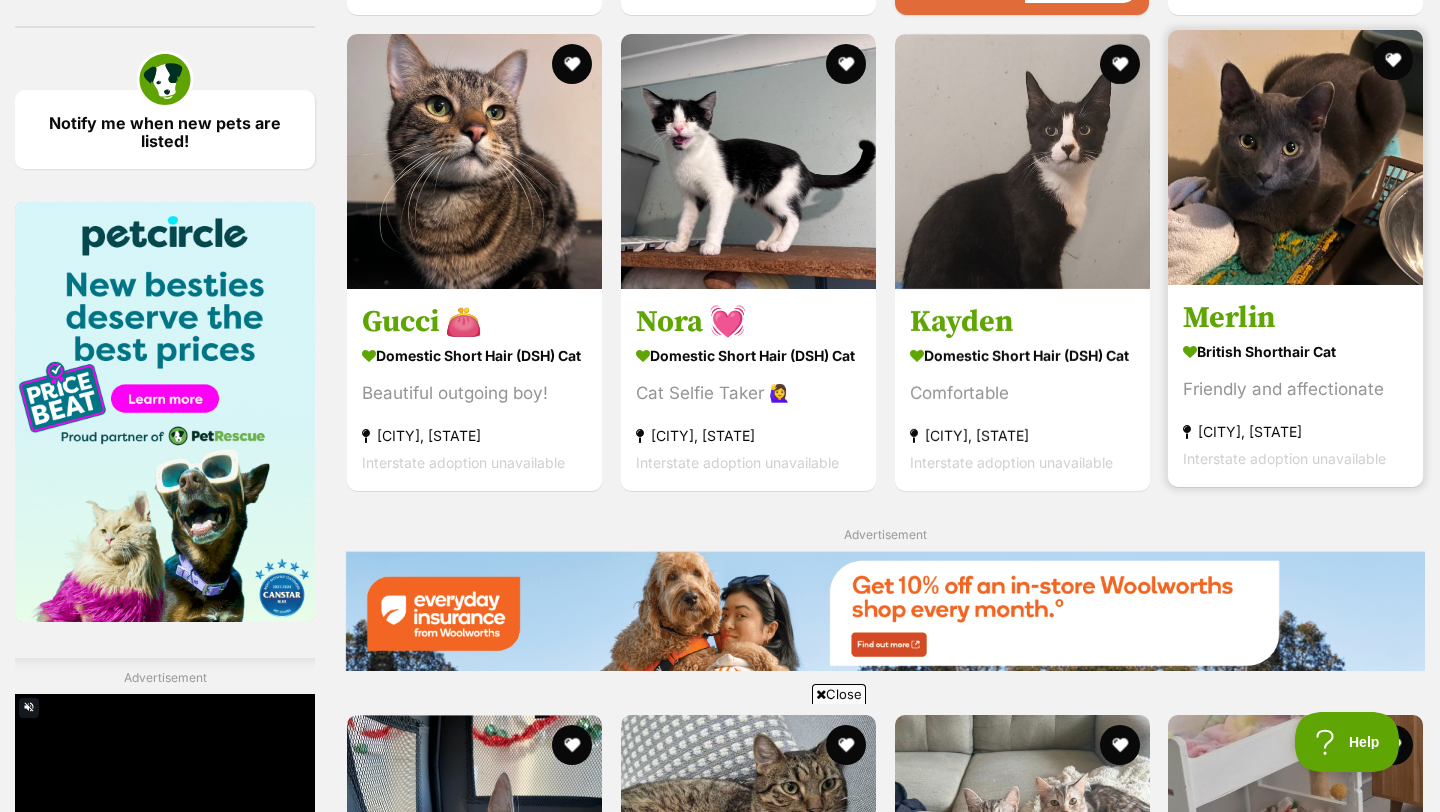 click at bounding box center (1295, 157) 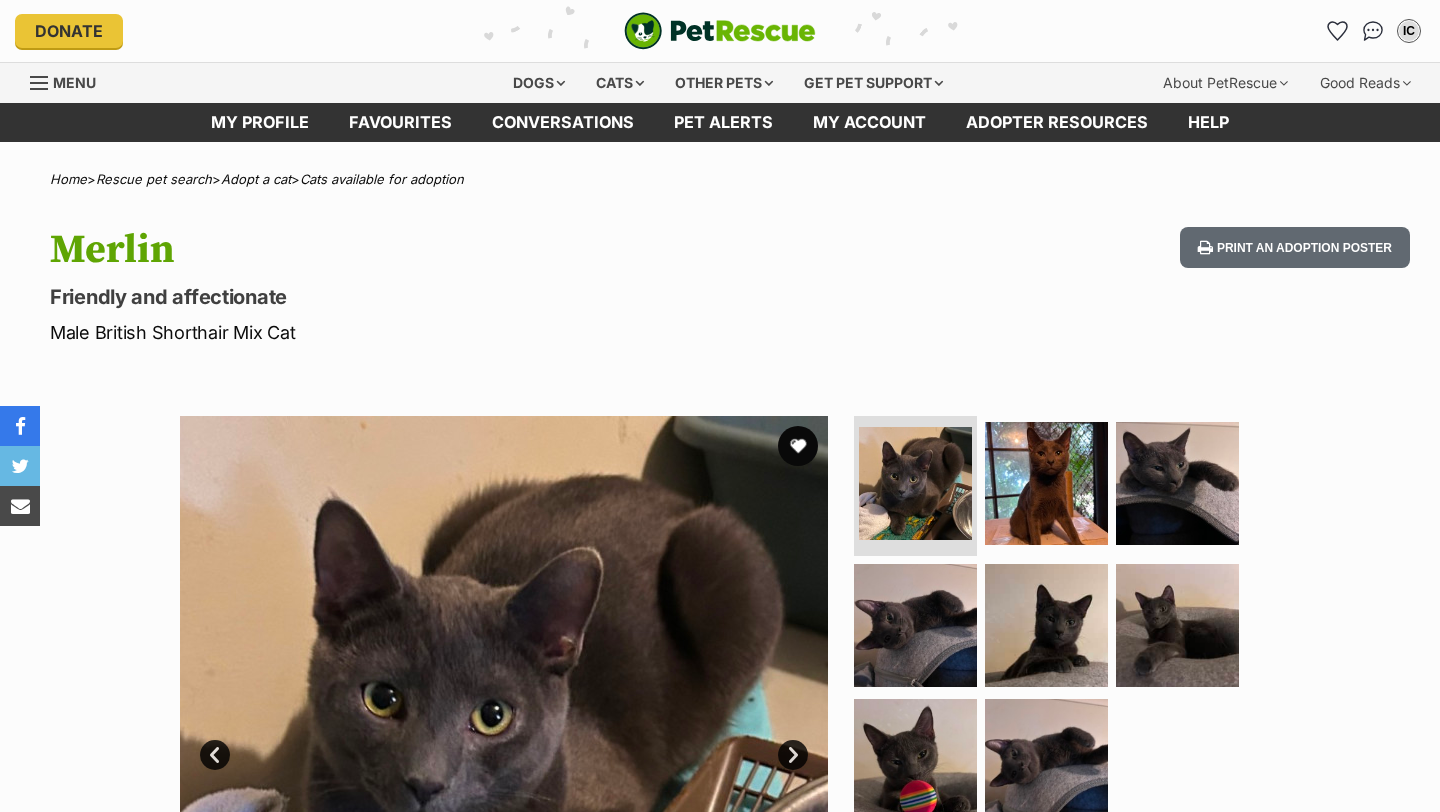 scroll, scrollTop: 0, scrollLeft: 0, axis: both 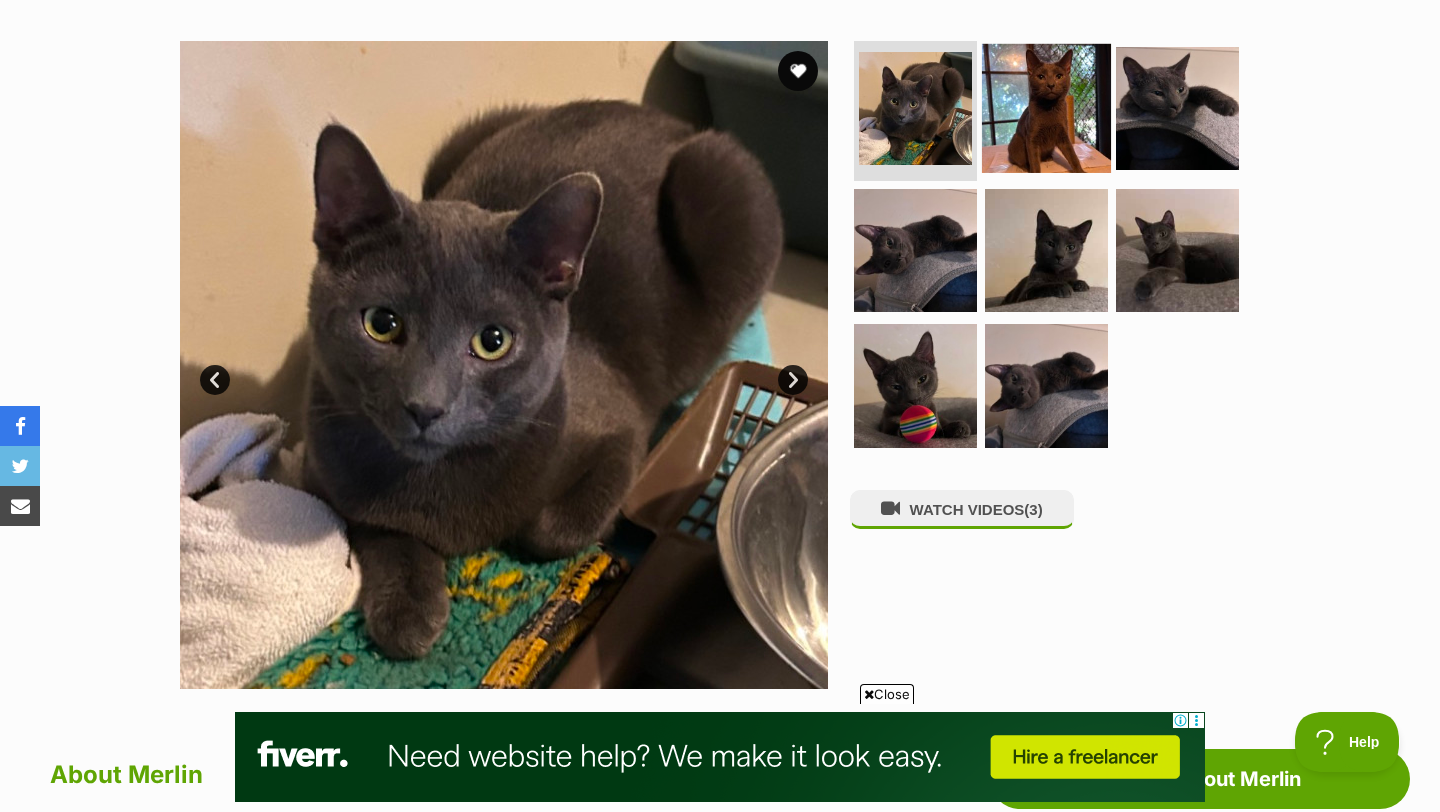click at bounding box center (1046, 108) 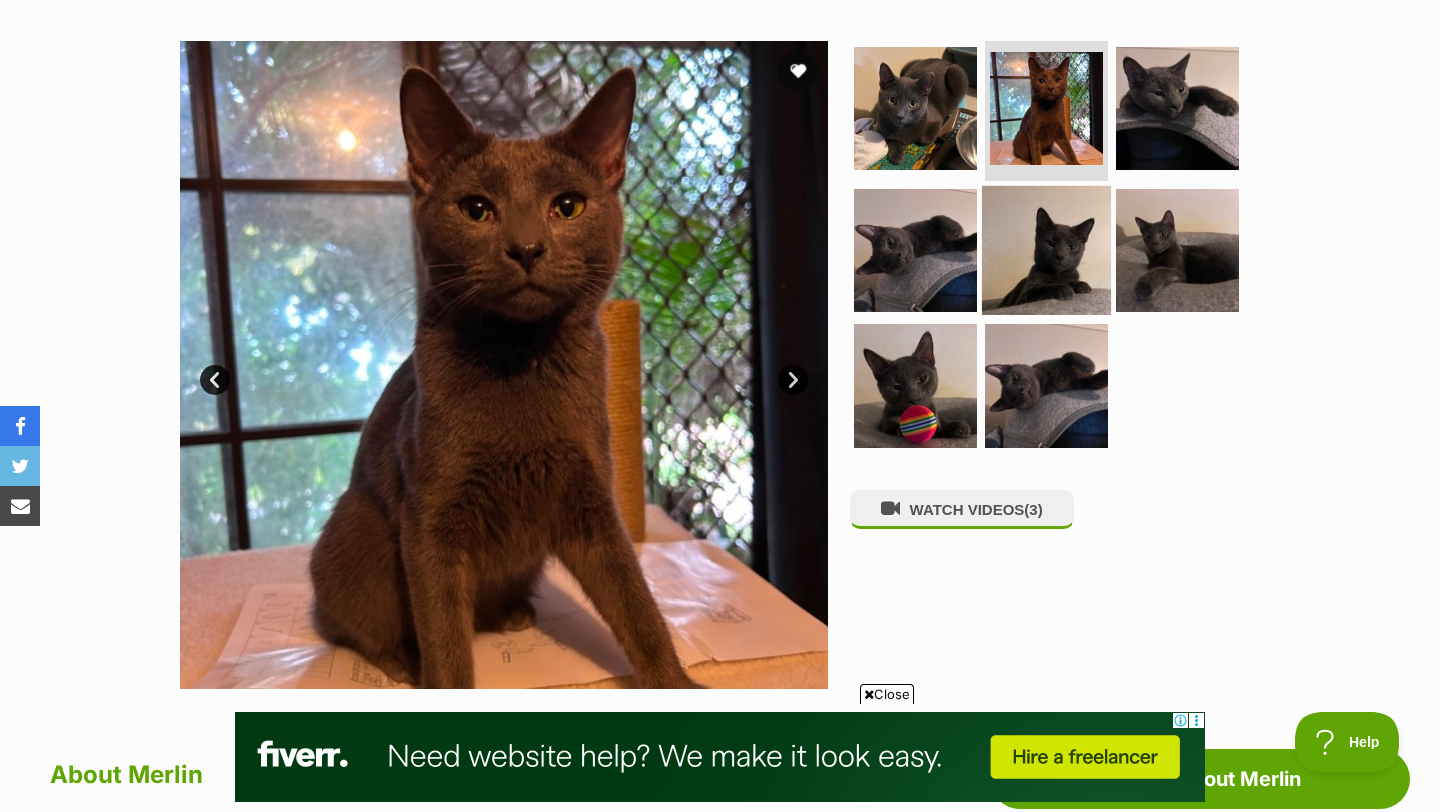 click at bounding box center (1046, 249) 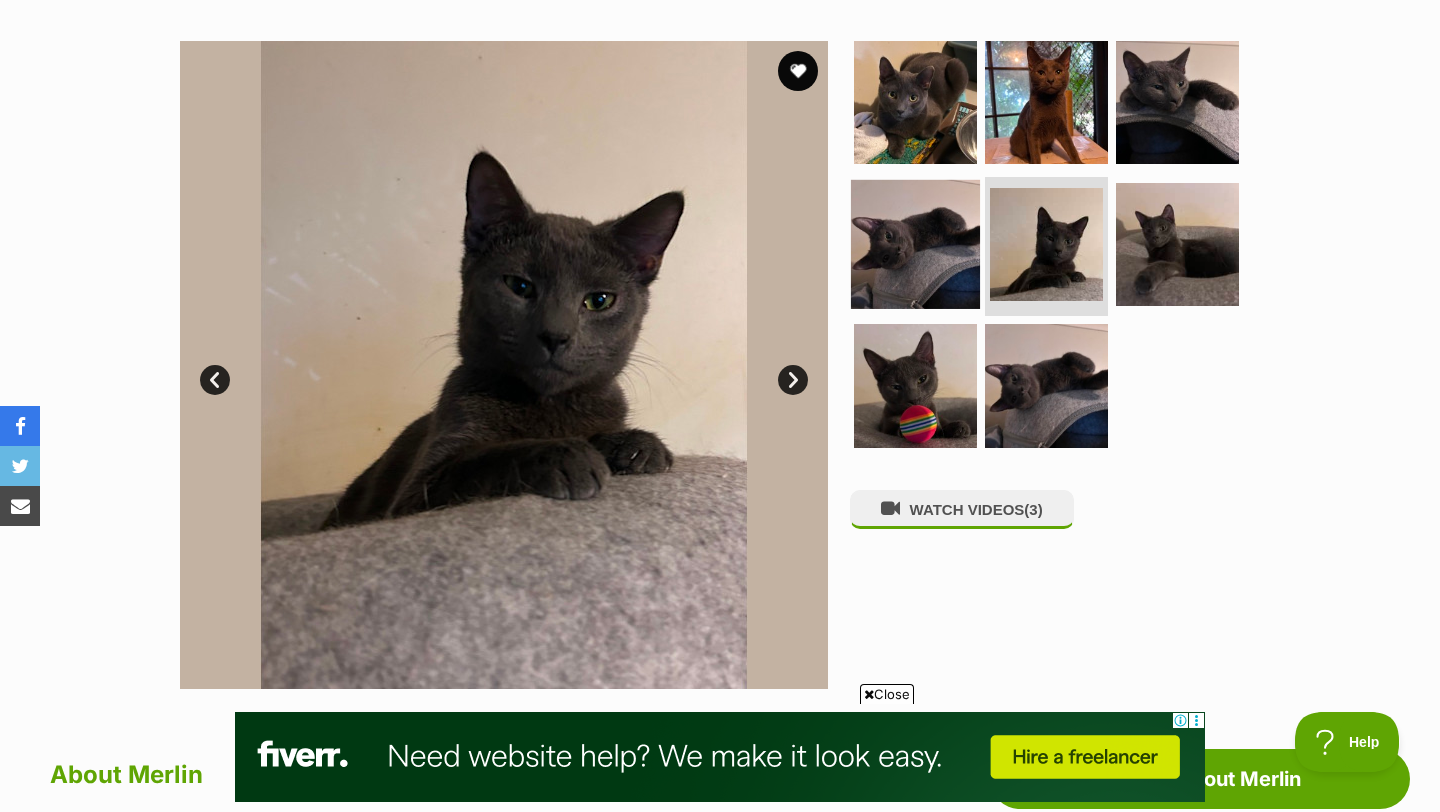 click at bounding box center [915, 243] 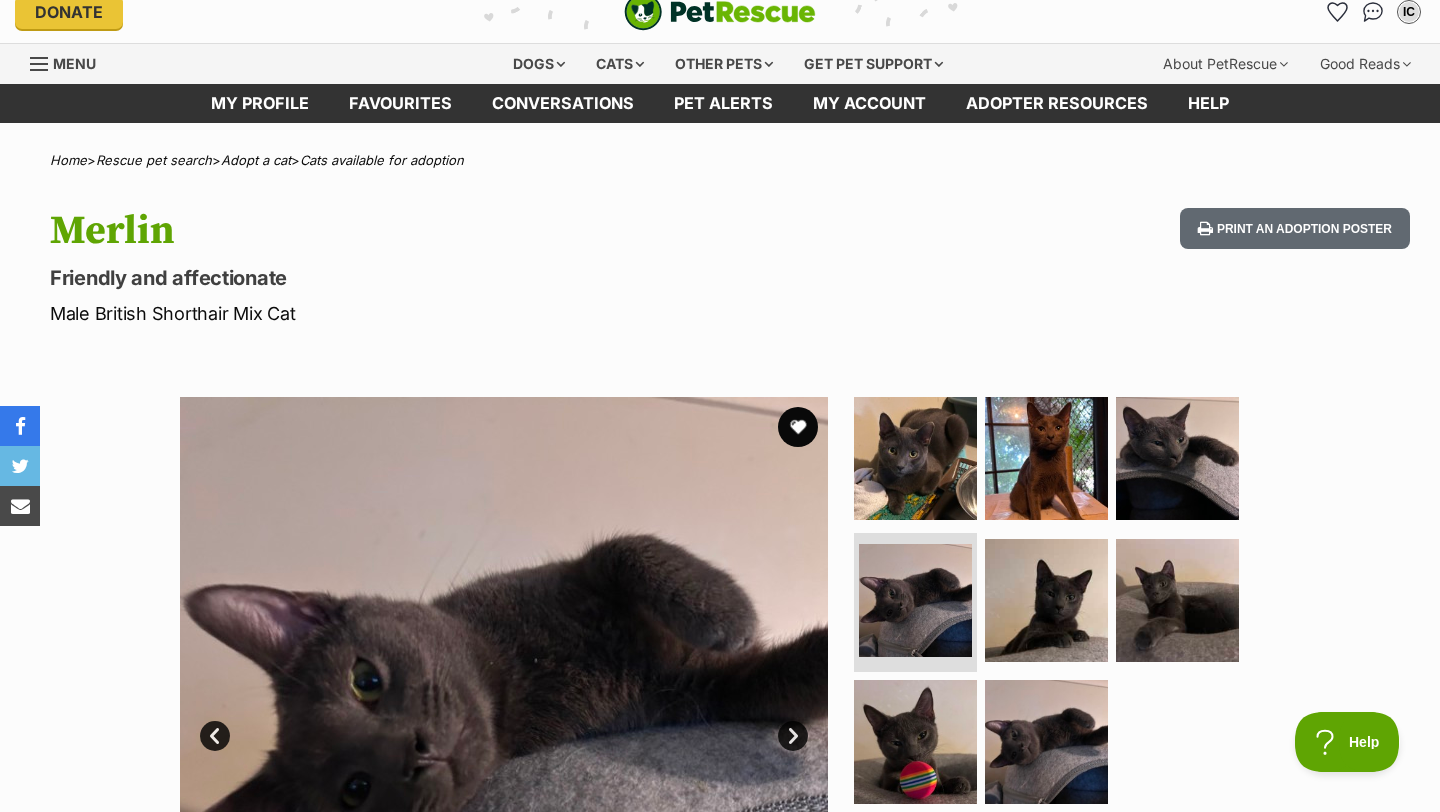 scroll, scrollTop: 30, scrollLeft: 0, axis: vertical 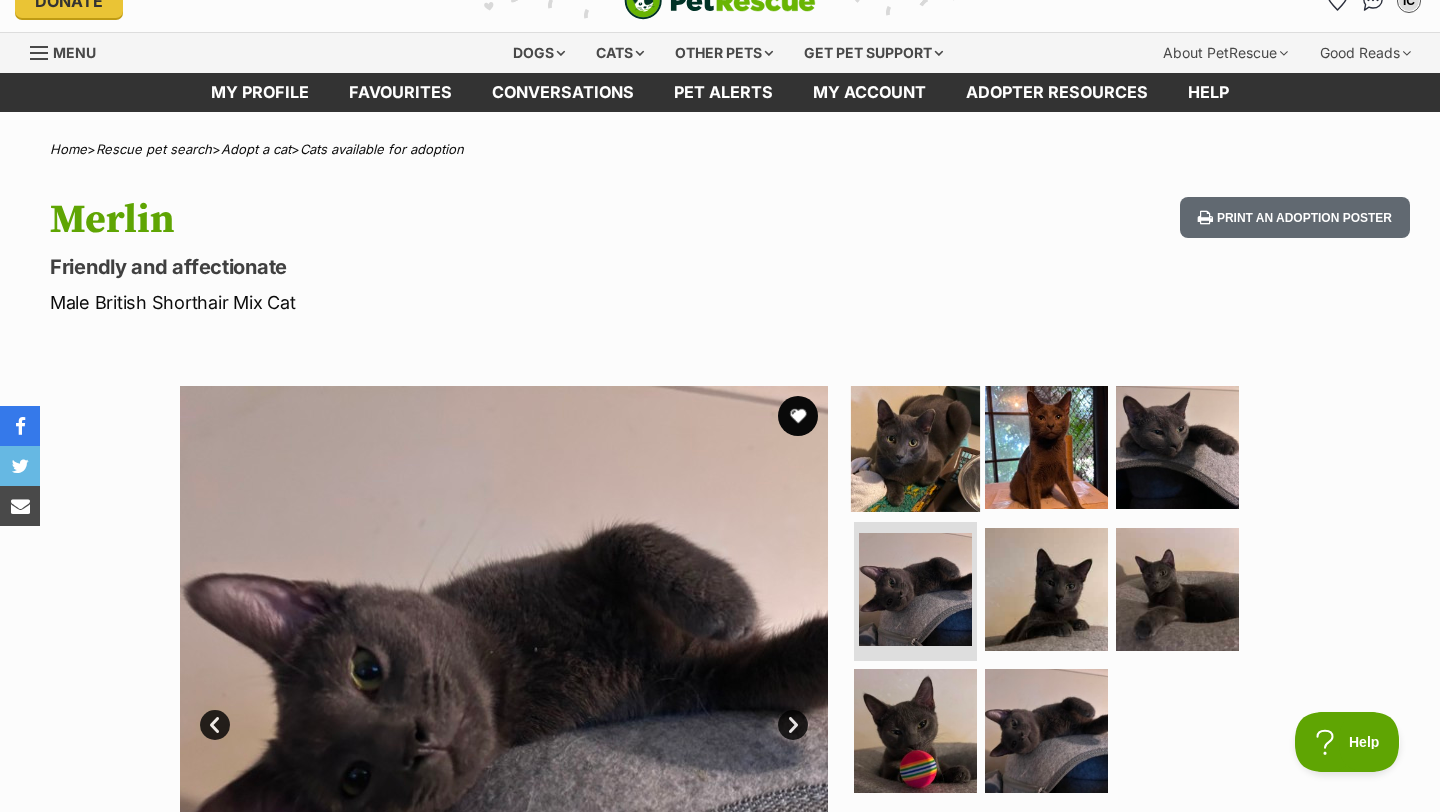 click at bounding box center (915, 447) 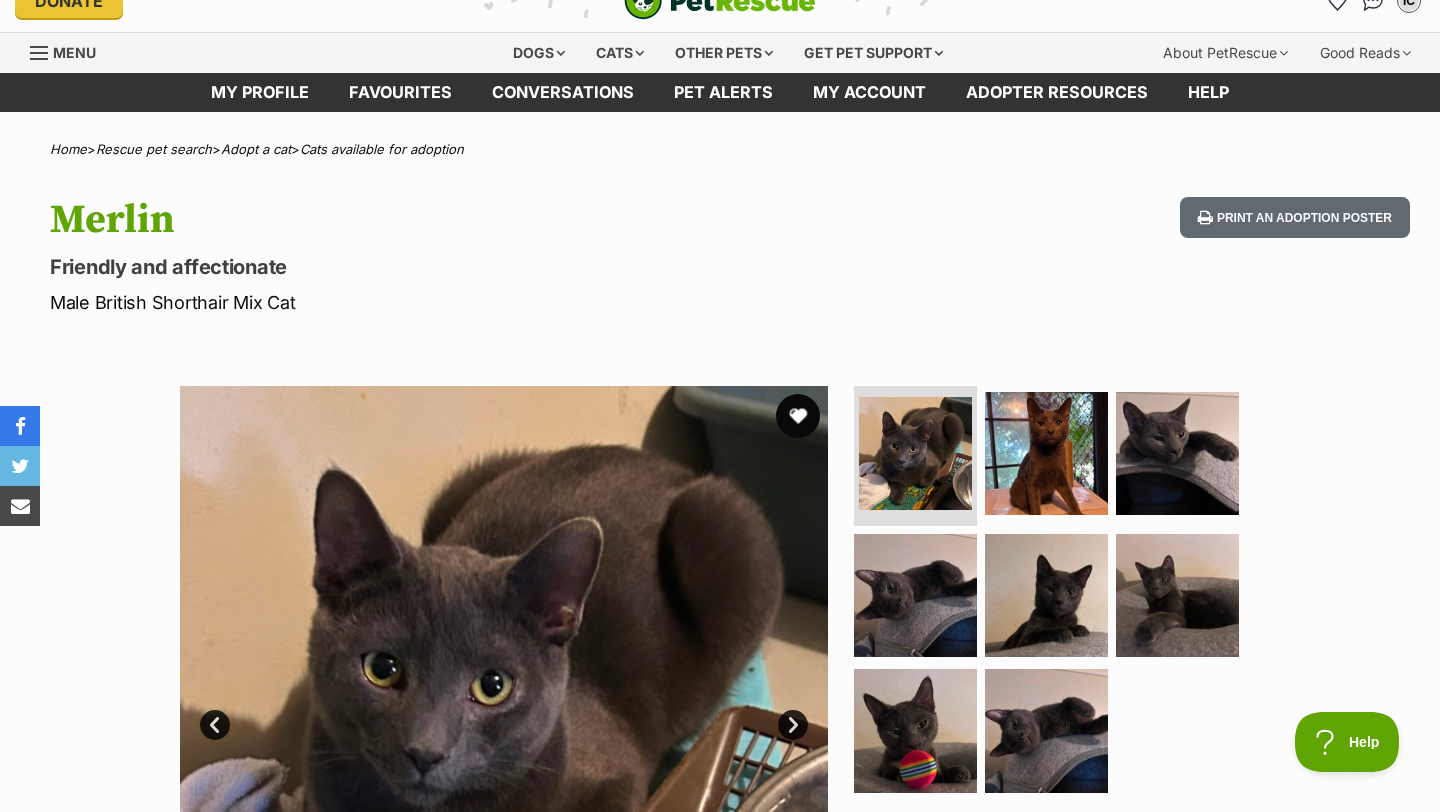 click at bounding box center [798, 416] 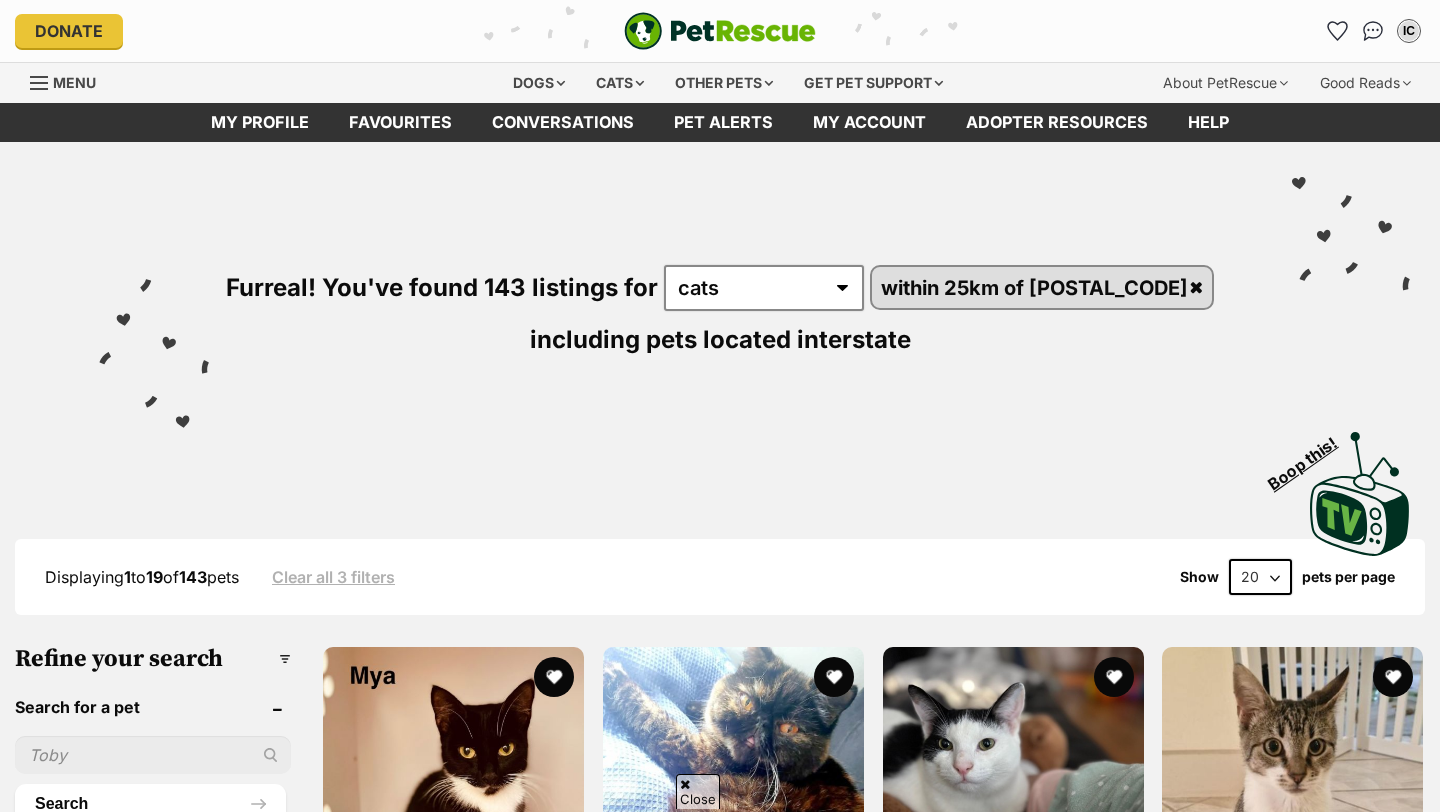 scroll, scrollTop: 2394, scrollLeft: 0, axis: vertical 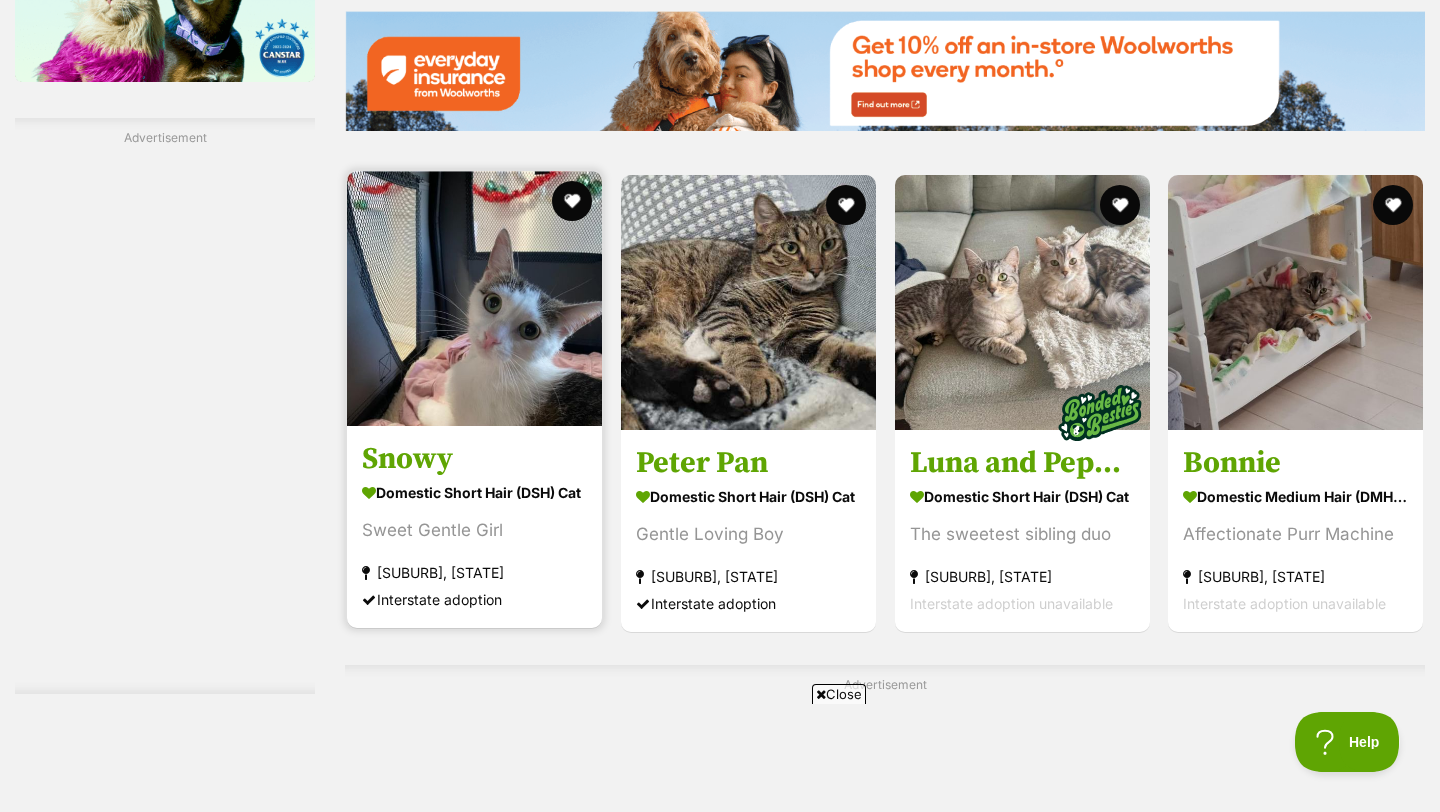 click at bounding box center [474, 298] 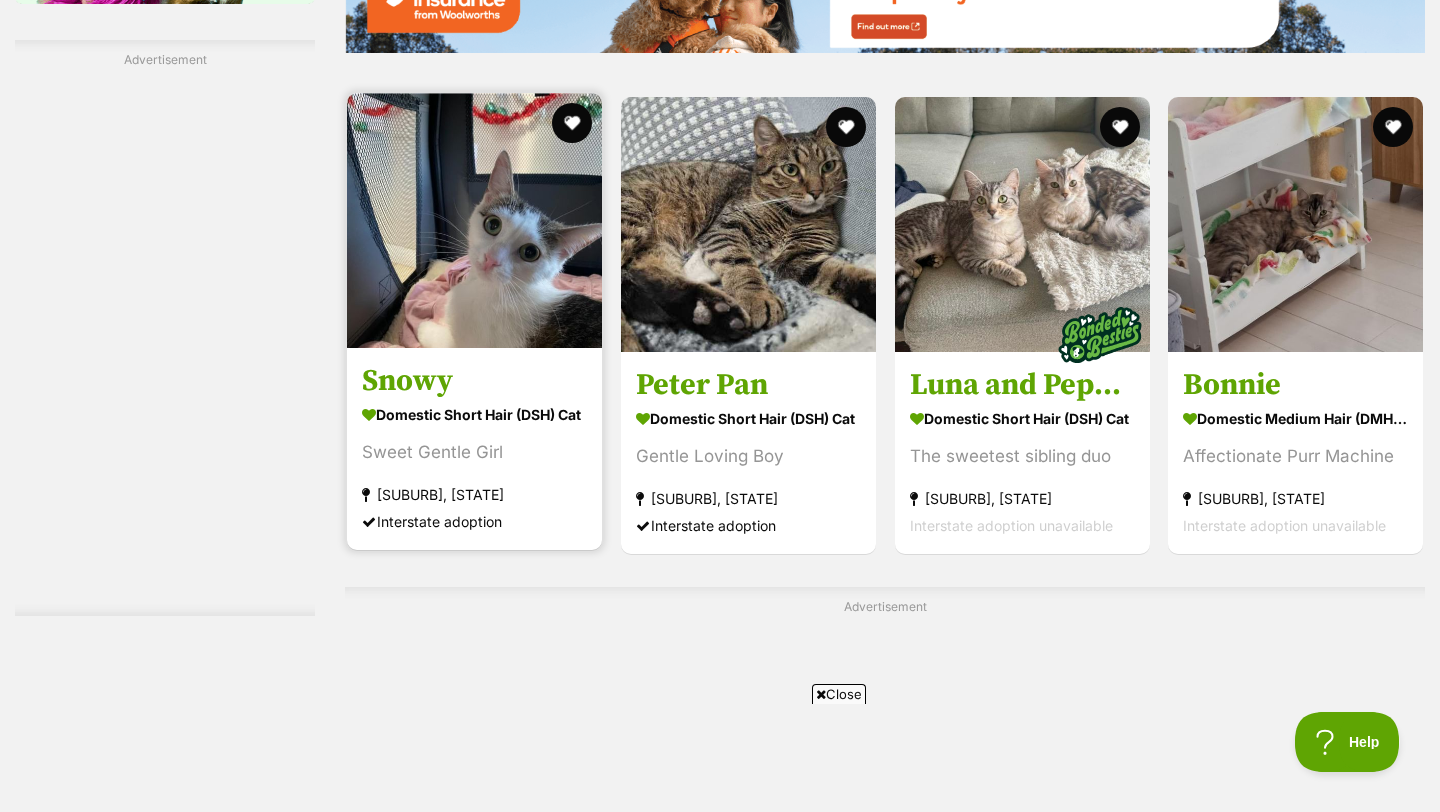 scroll, scrollTop: 3052, scrollLeft: 0, axis: vertical 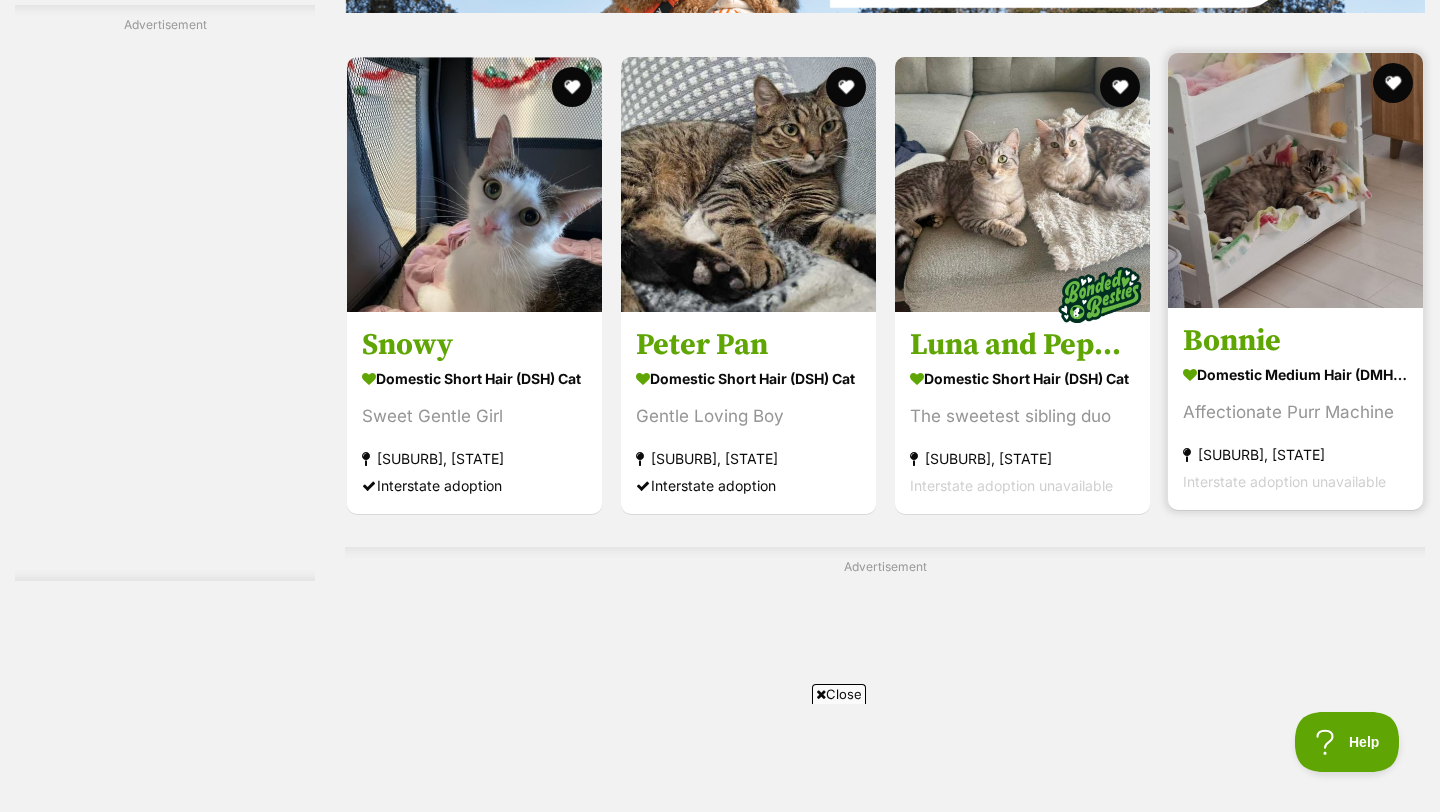 click on "Domestic Medium Hair (DMH) Cat" at bounding box center [1295, 375] 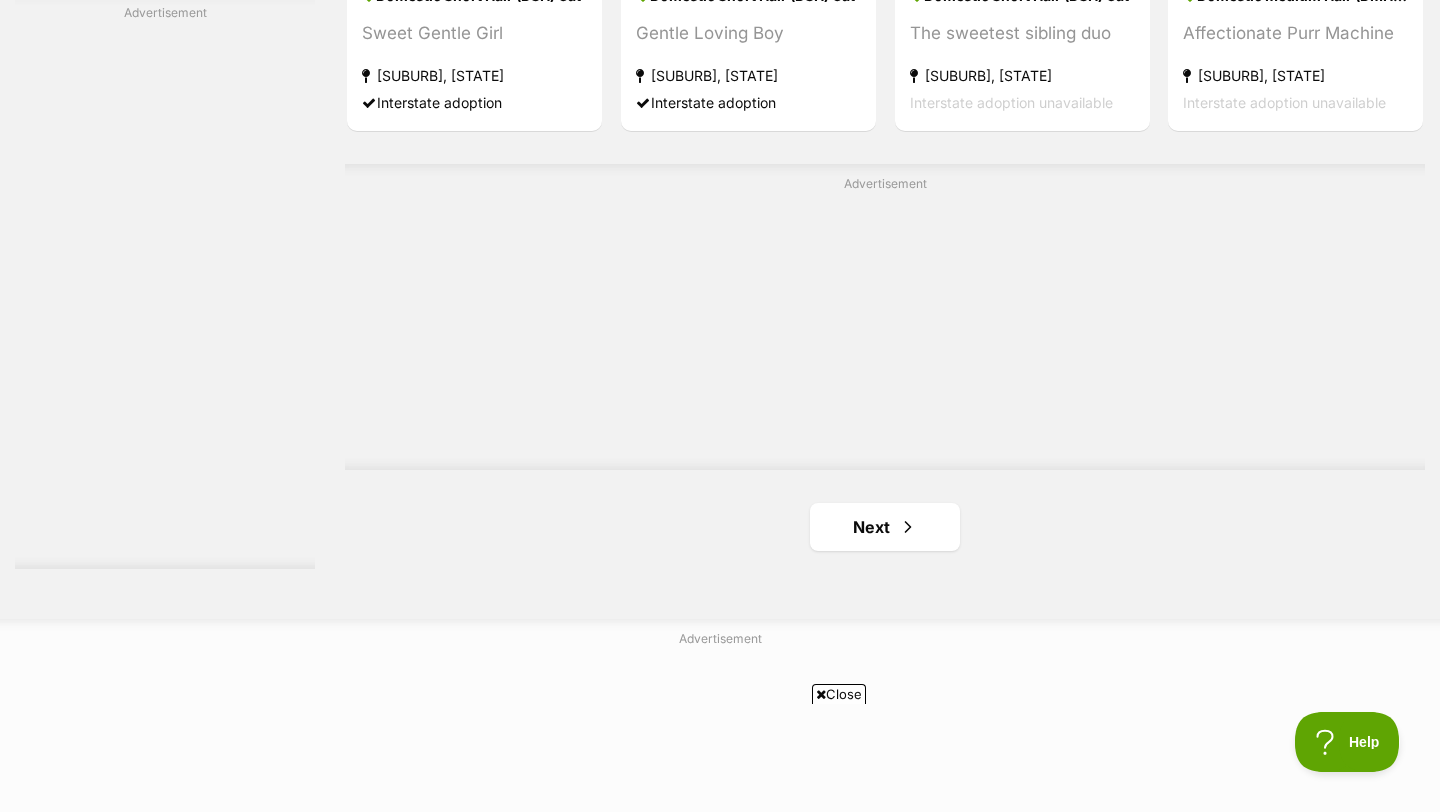 scroll, scrollTop: 3462, scrollLeft: 0, axis: vertical 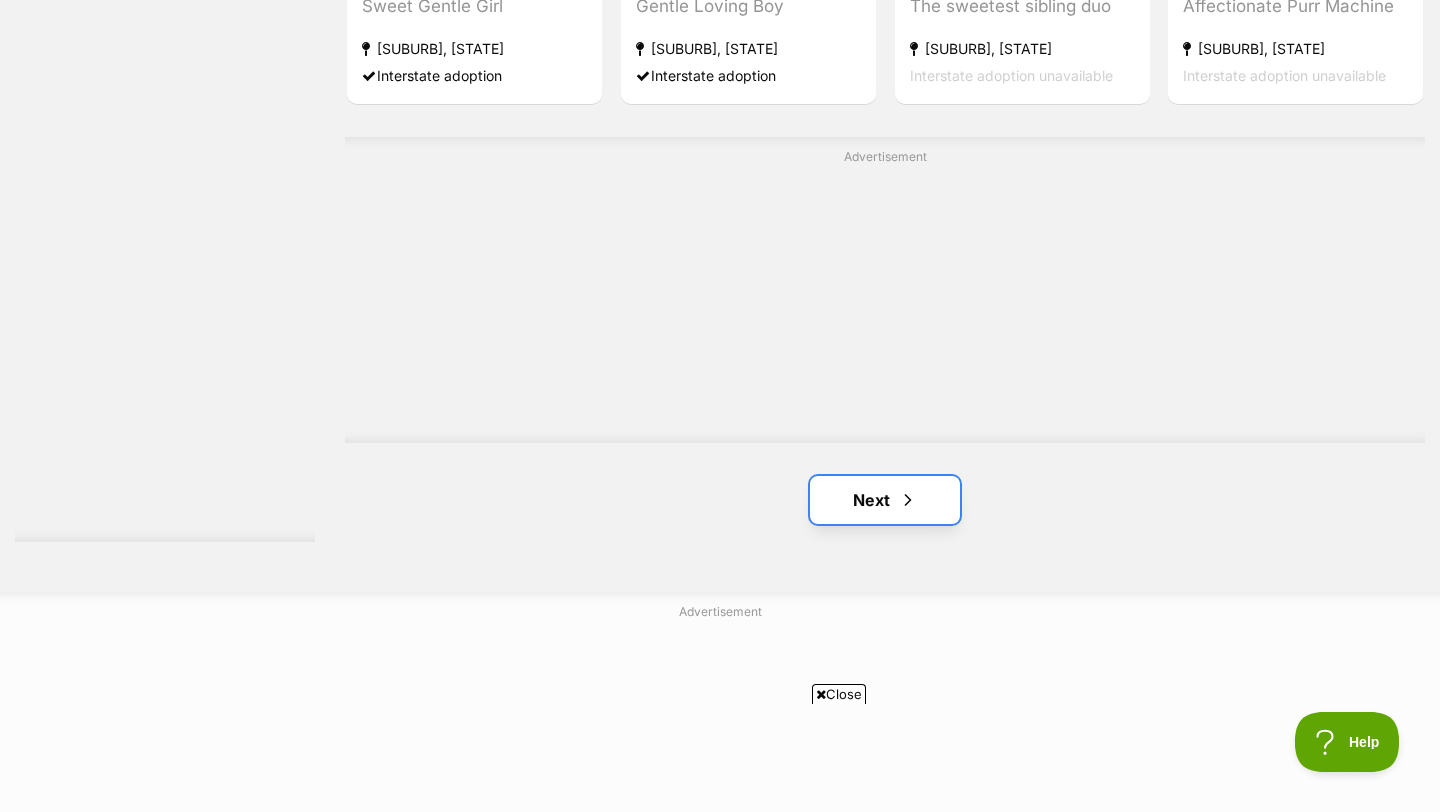 click on "Next" at bounding box center (885, 500) 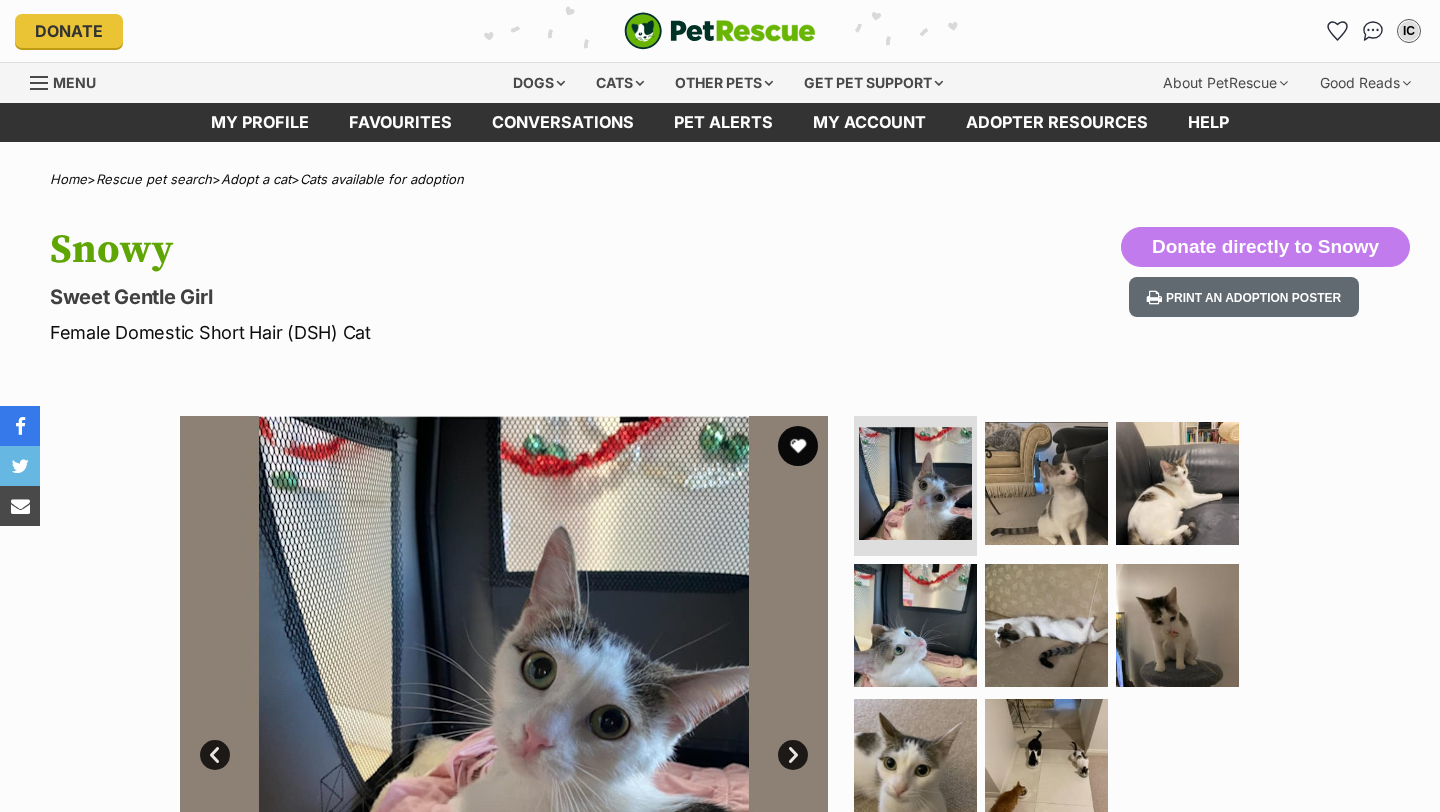 scroll, scrollTop: 0, scrollLeft: 0, axis: both 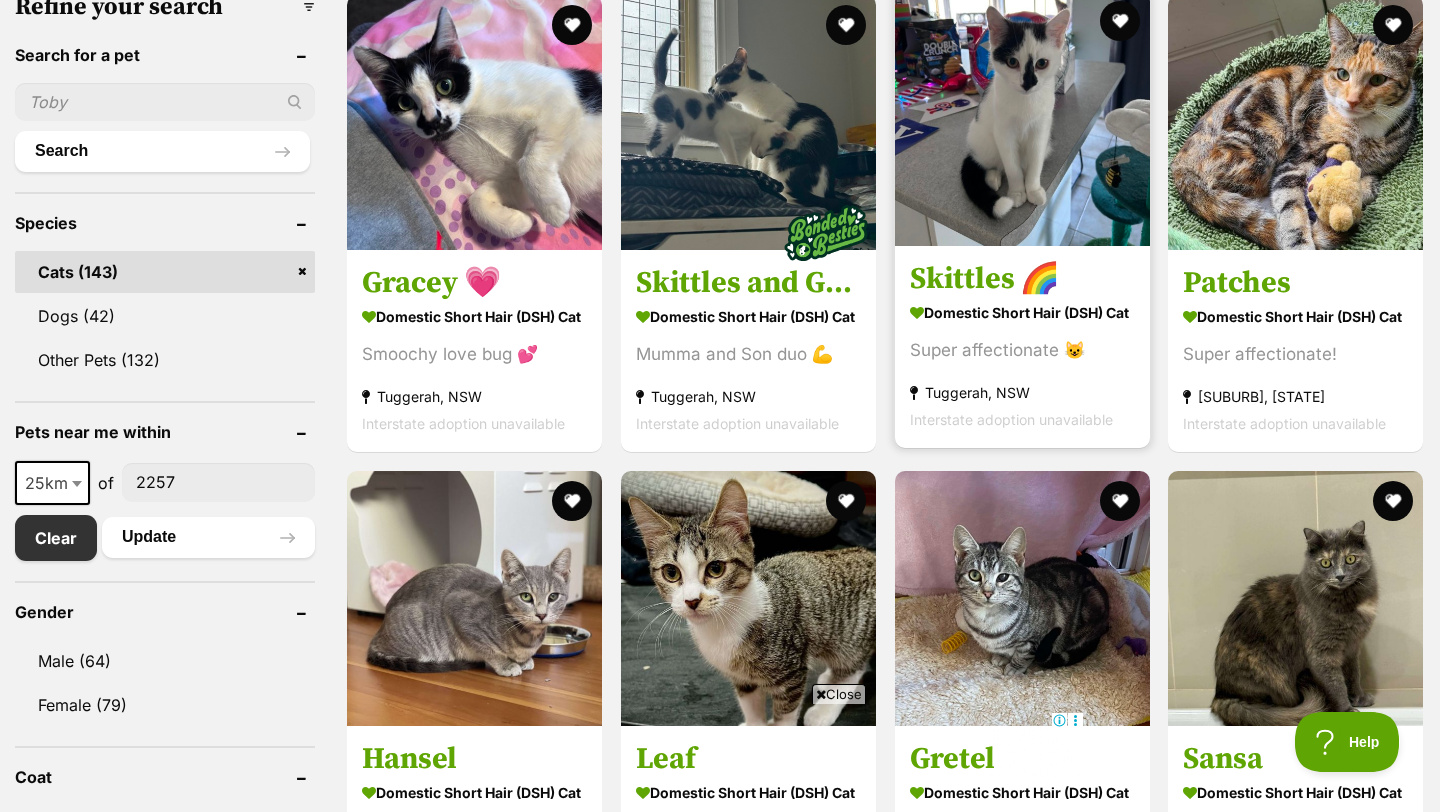click at bounding box center (1022, 118) 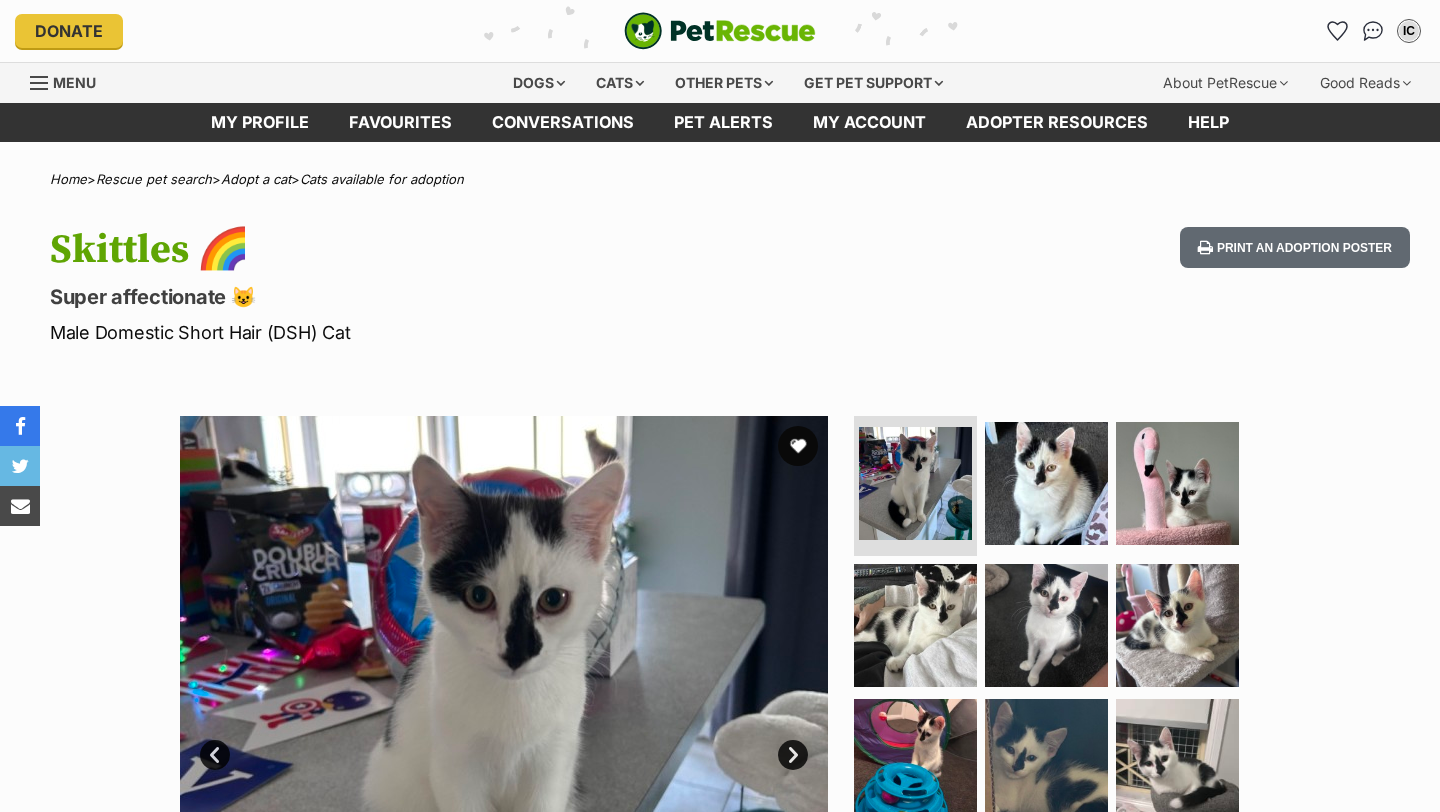 scroll, scrollTop: 95, scrollLeft: 0, axis: vertical 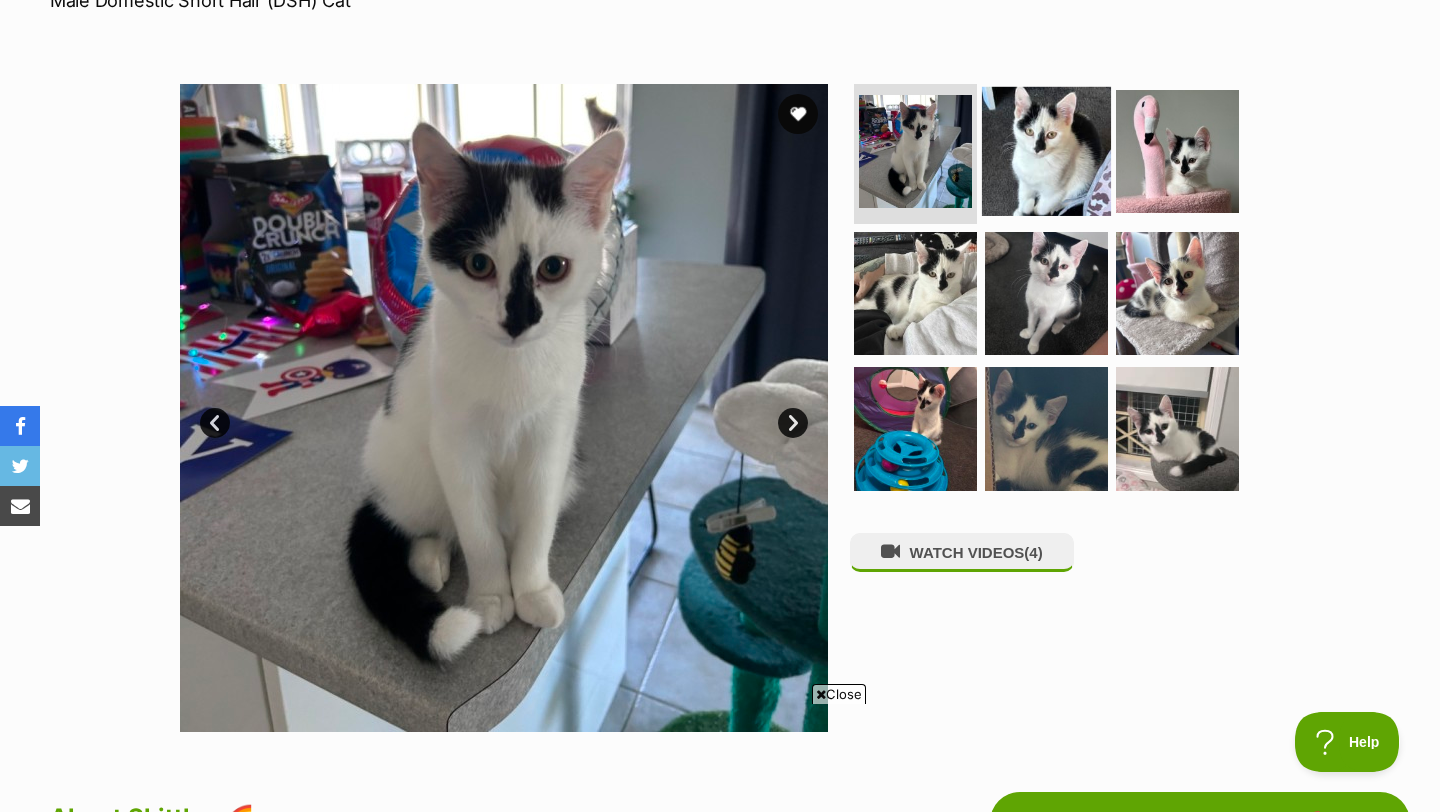 click at bounding box center [1046, 151] 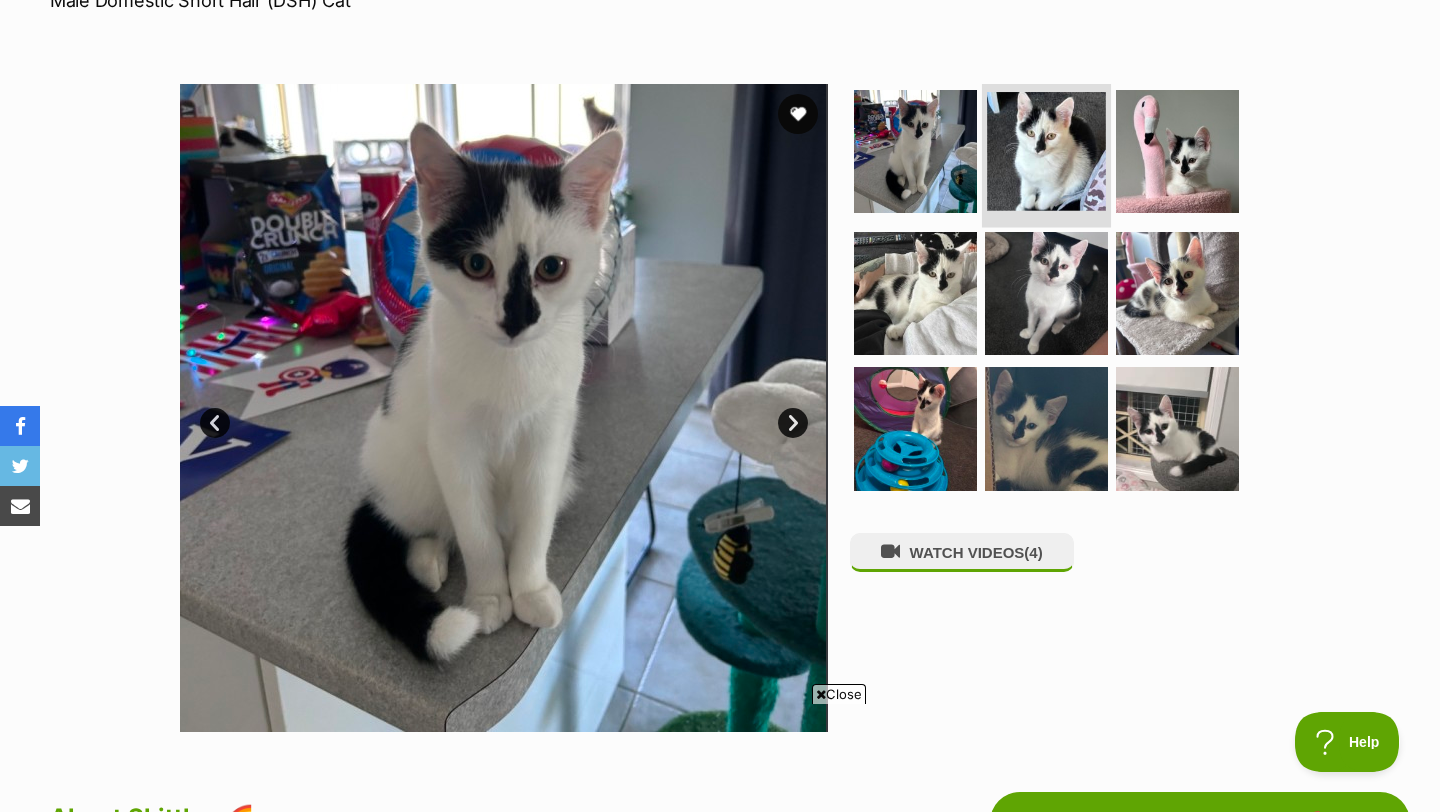 scroll, scrollTop: 0, scrollLeft: 0, axis: both 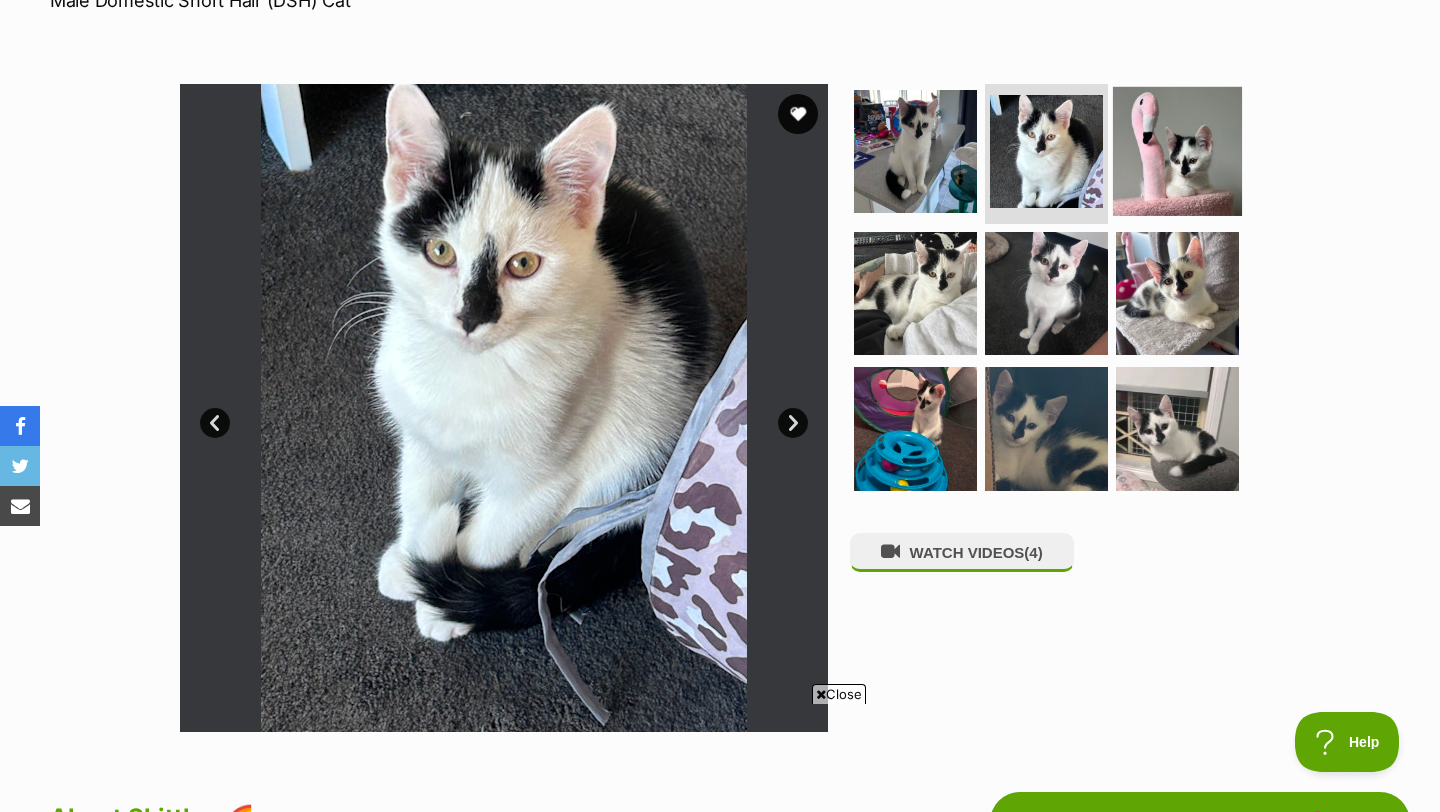 click at bounding box center [1177, 151] 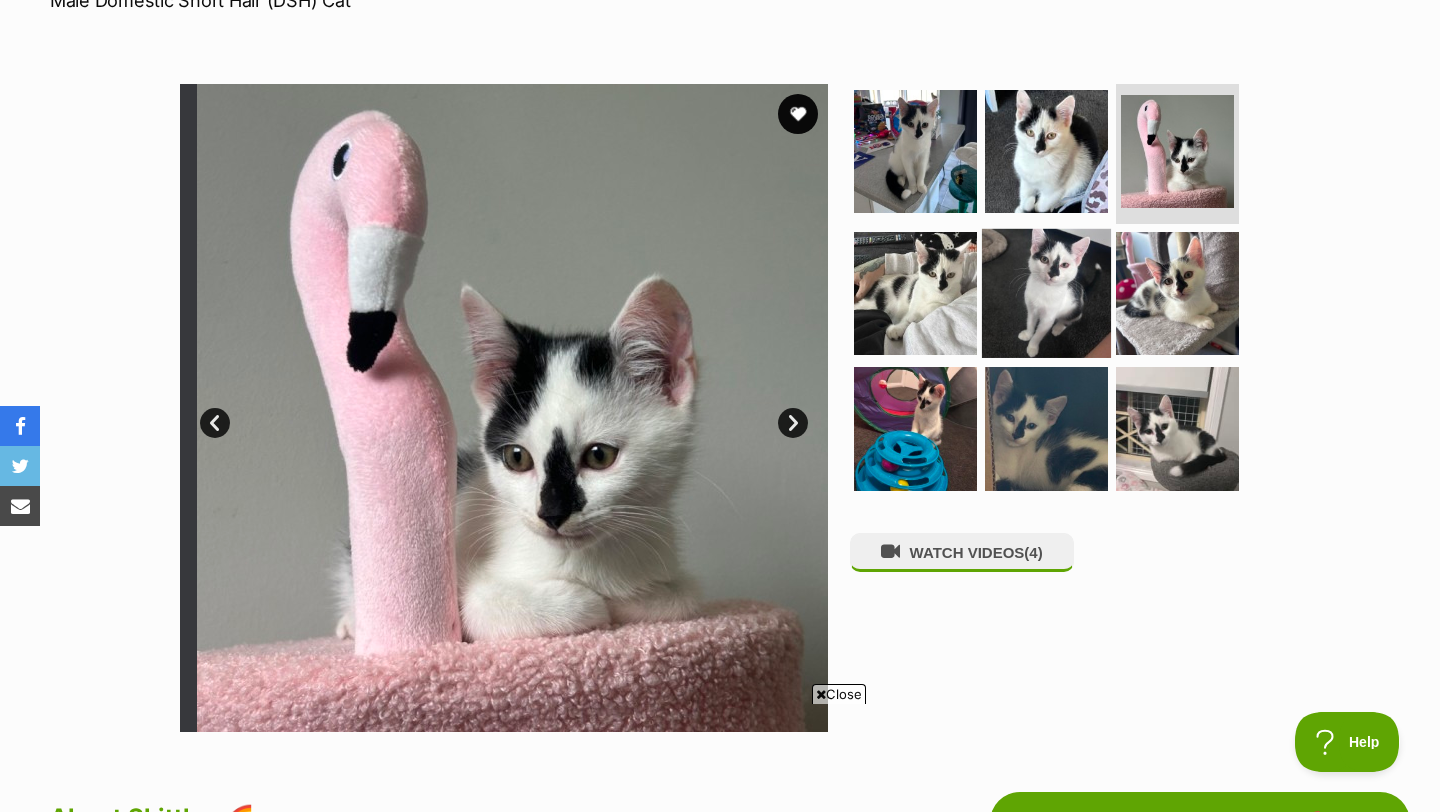 scroll, scrollTop: 0, scrollLeft: 0, axis: both 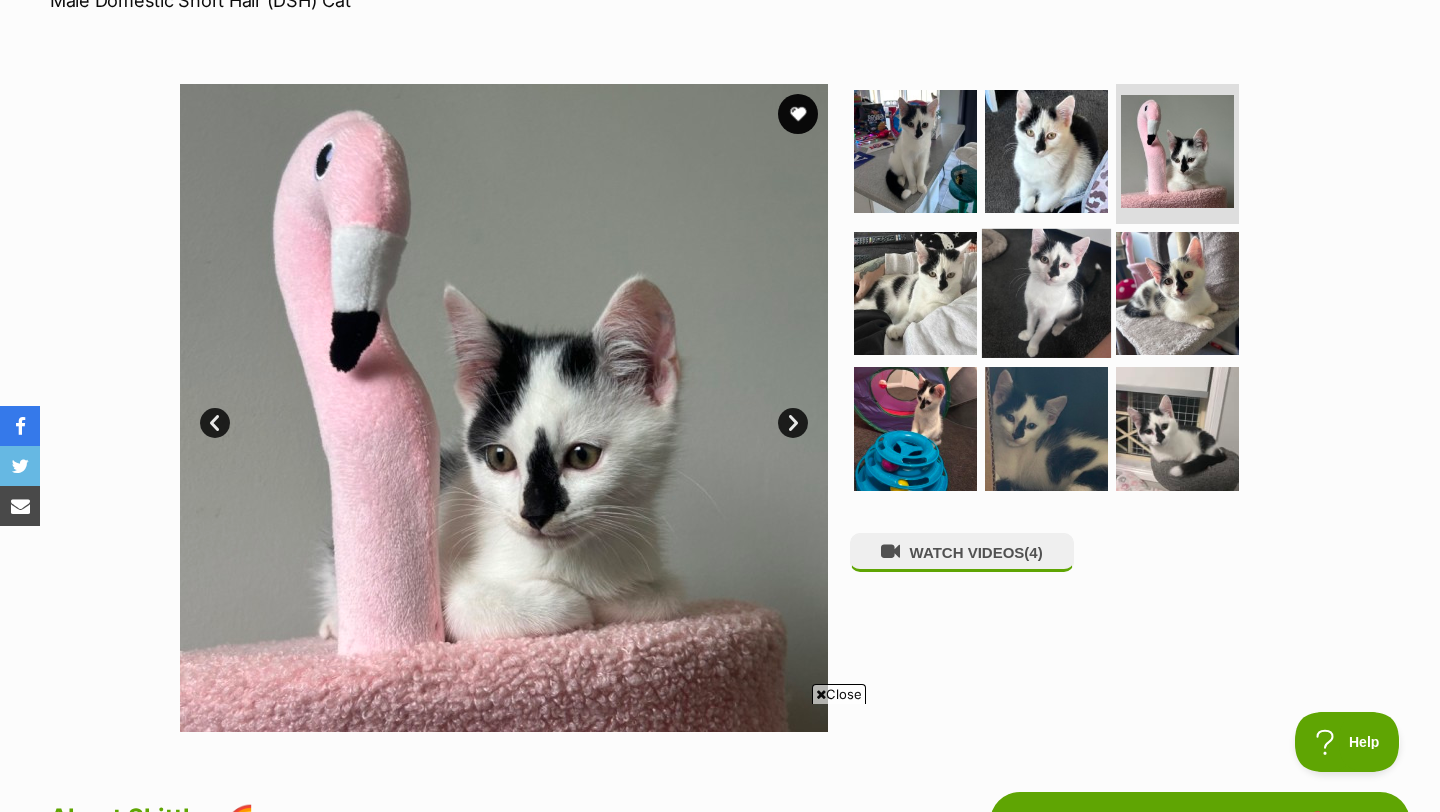 click at bounding box center (1046, 292) 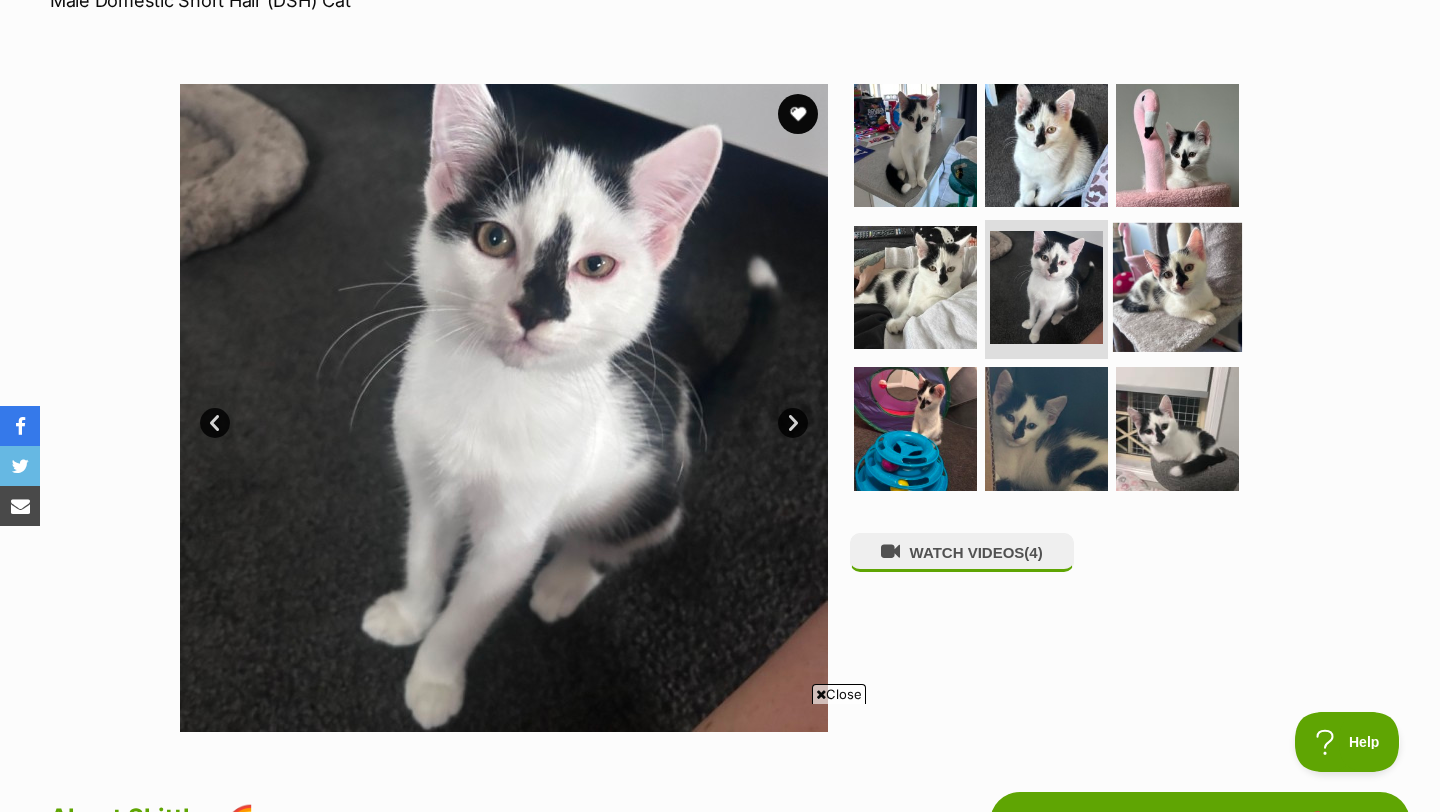 click at bounding box center (1177, 345) 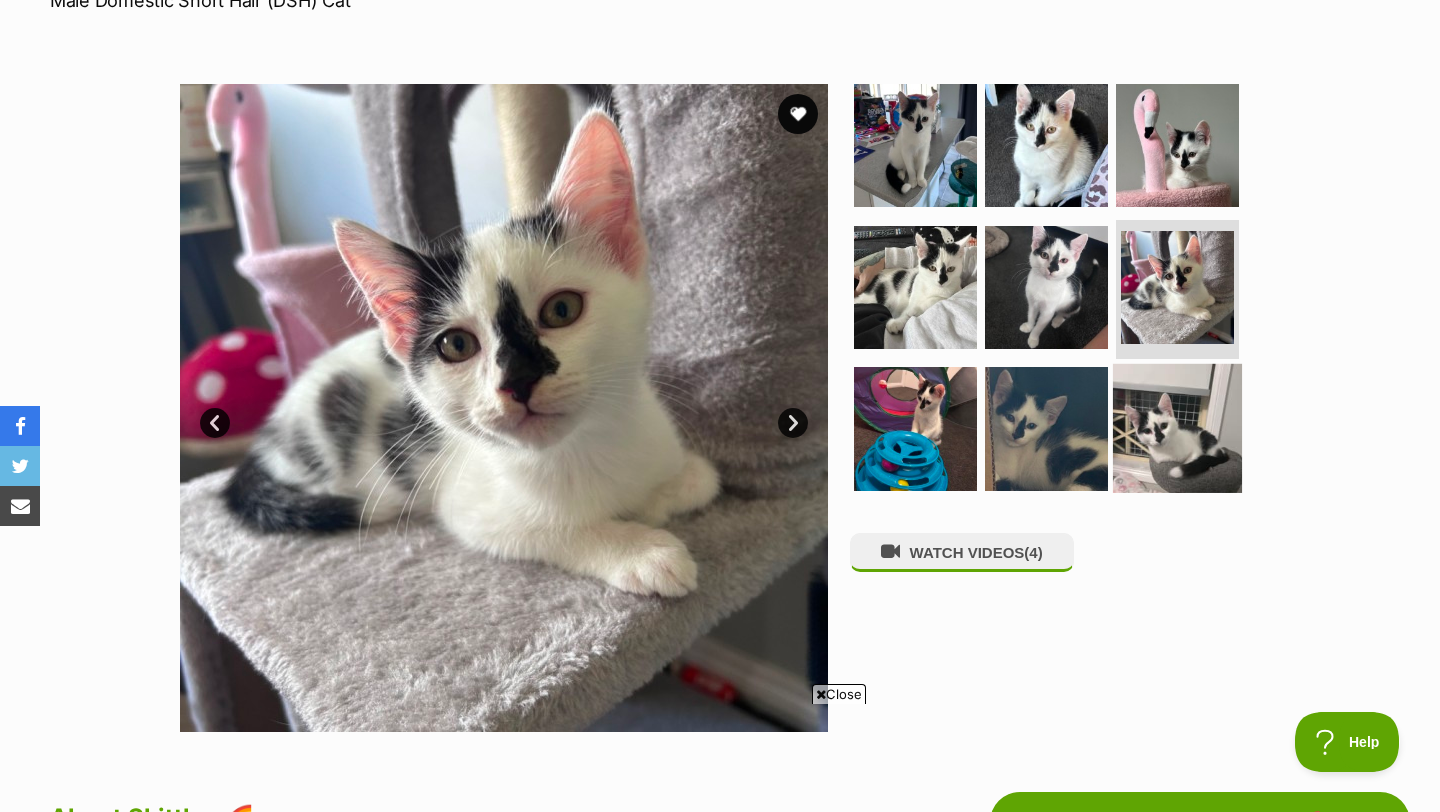 click at bounding box center (1177, 428) 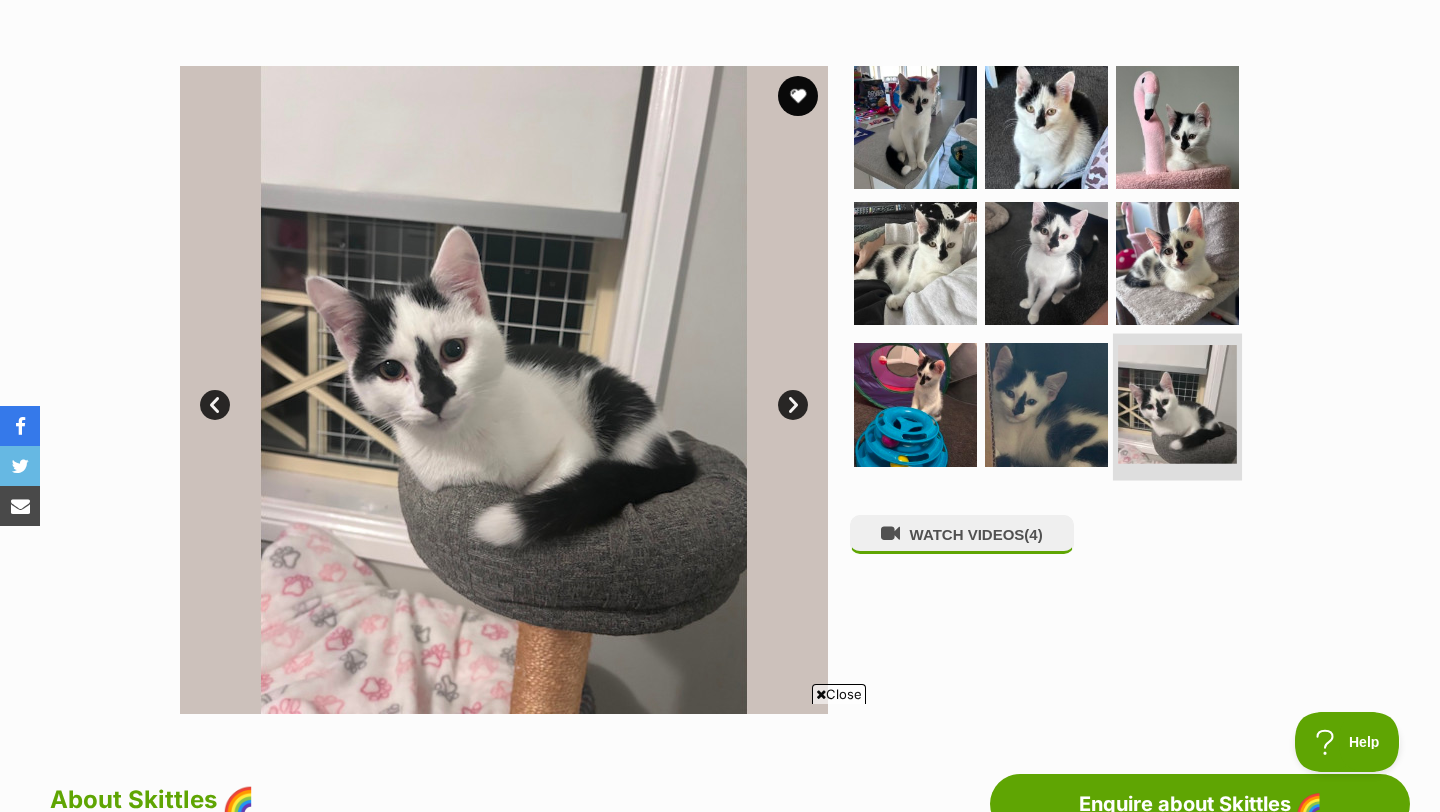scroll, scrollTop: 319, scrollLeft: 0, axis: vertical 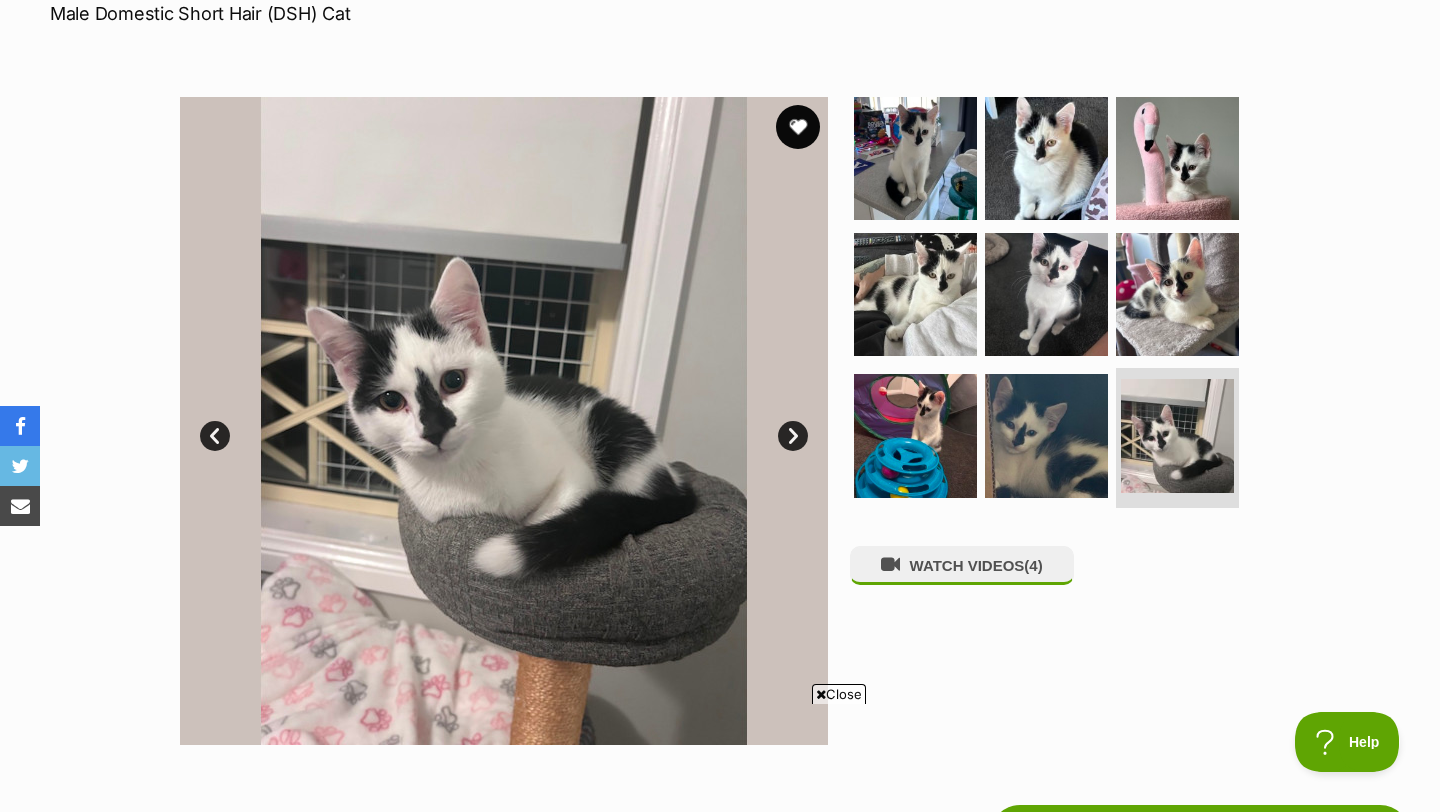 click at bounding box center [798, 127] 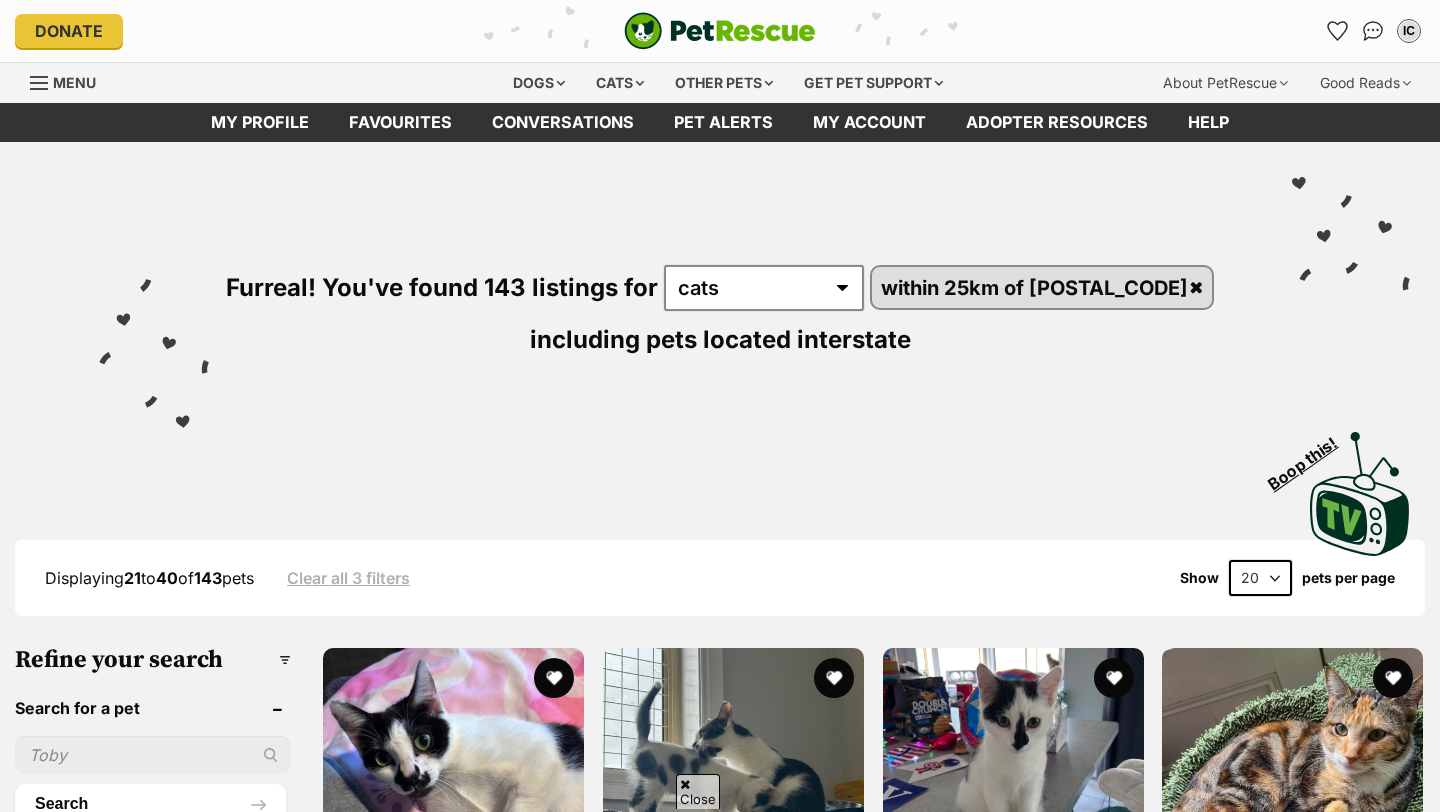 scroll, scrollTop: 654, scrollLeft: 0, axis: vertical 